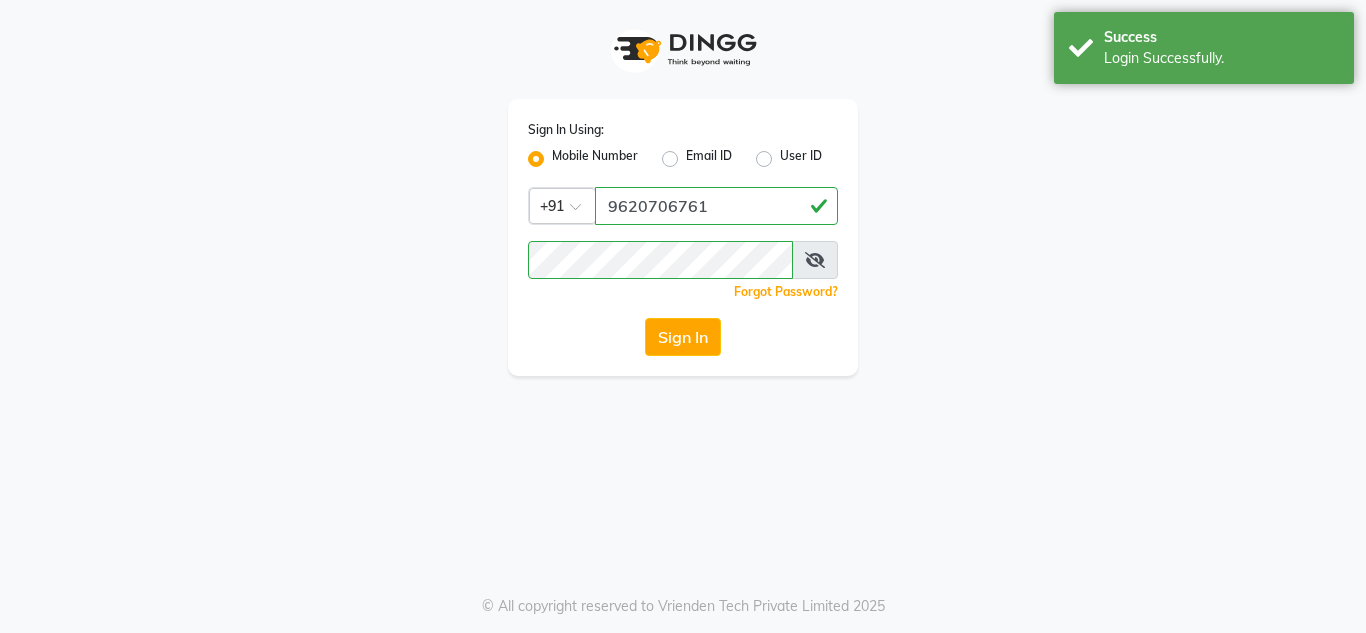 scroll, scrollTop: 0, scrollLeft: 0, axis: both 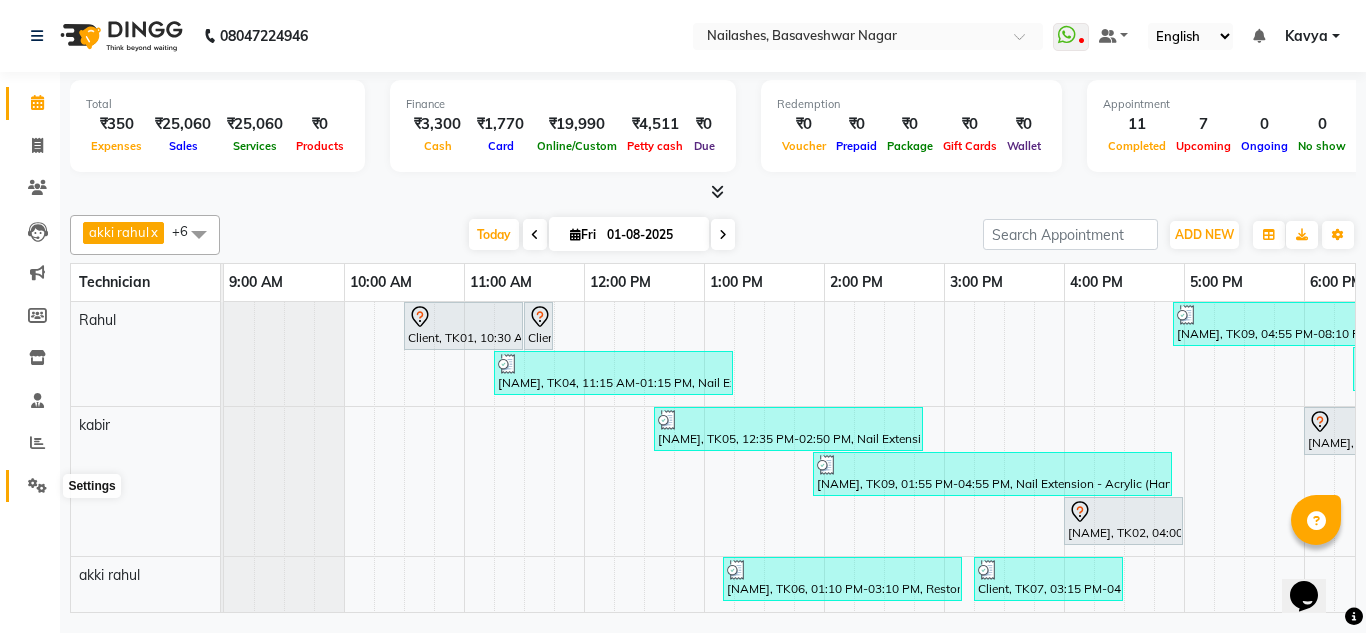 click 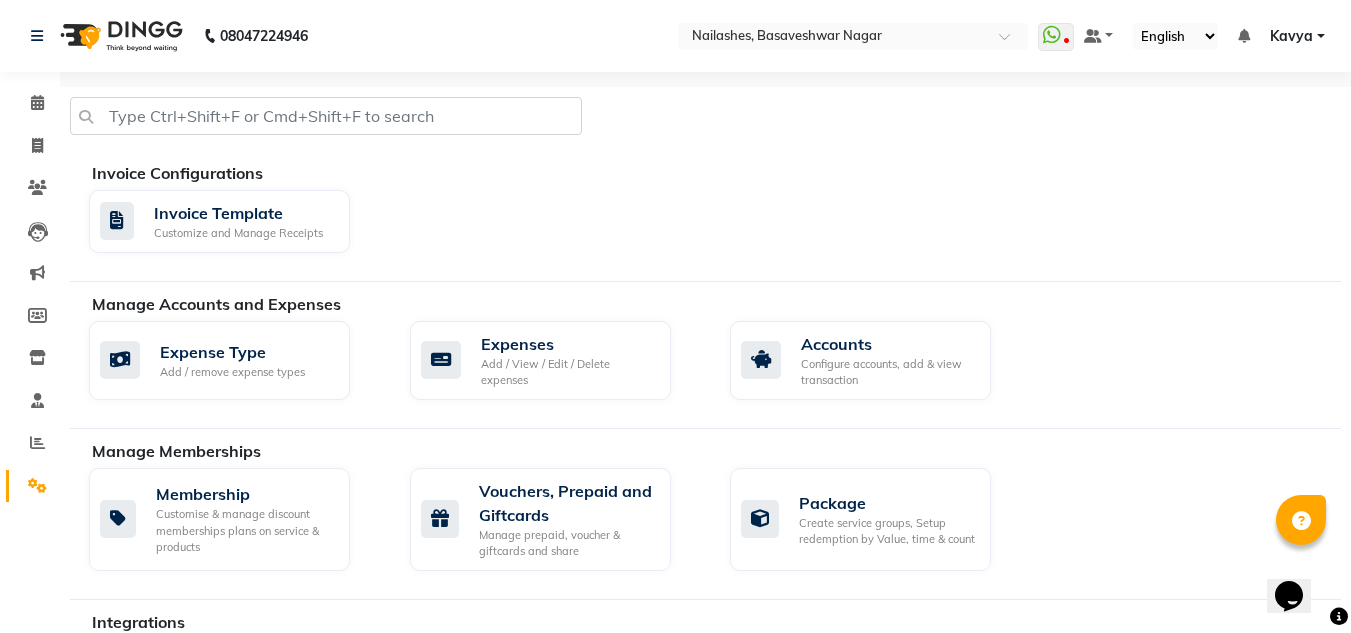 click on "Expense Type Add / remove expense types  Expenses Add / View / Edit / Delete expenses  Accounts Configure accounts, add & view transaction" 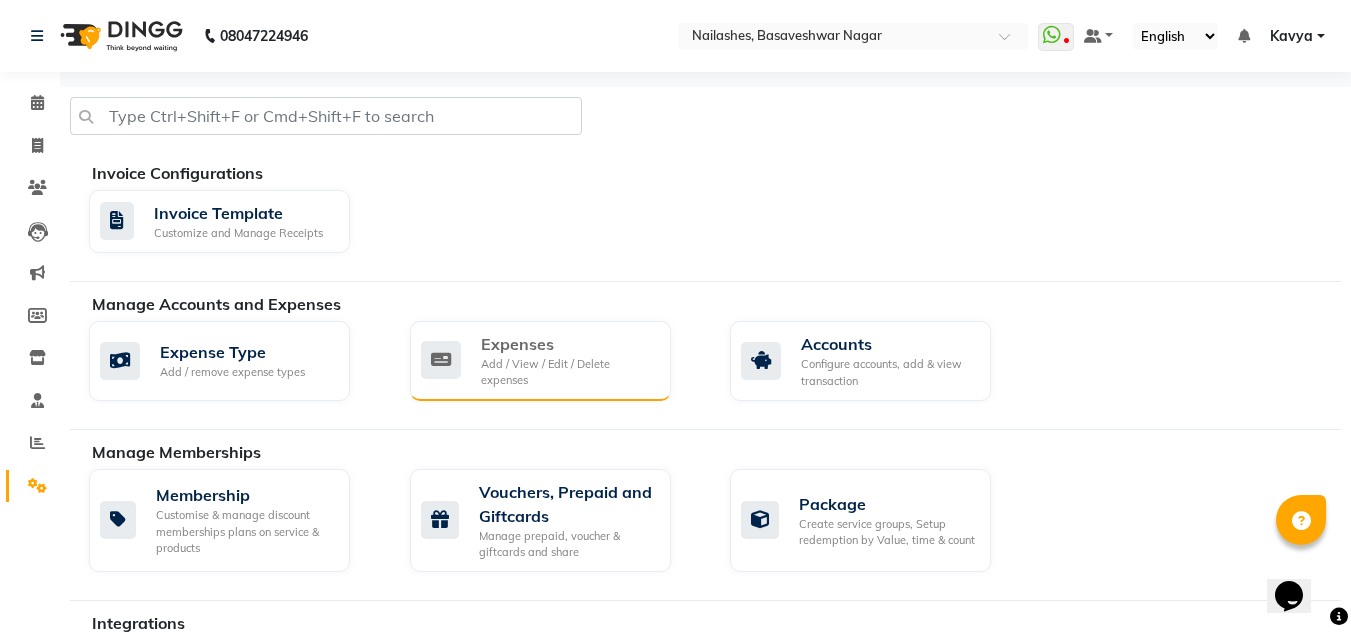 click on "Expenses Add / View / Edit / Delete expenses" 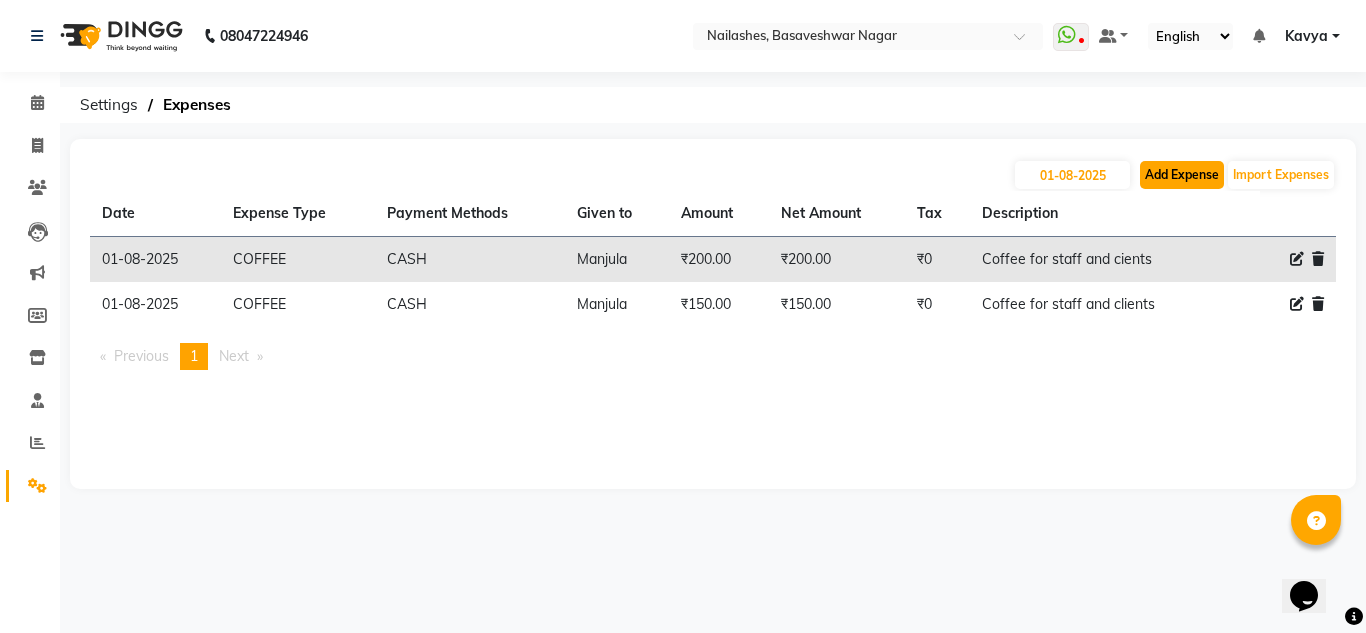 click on "Add Expense" 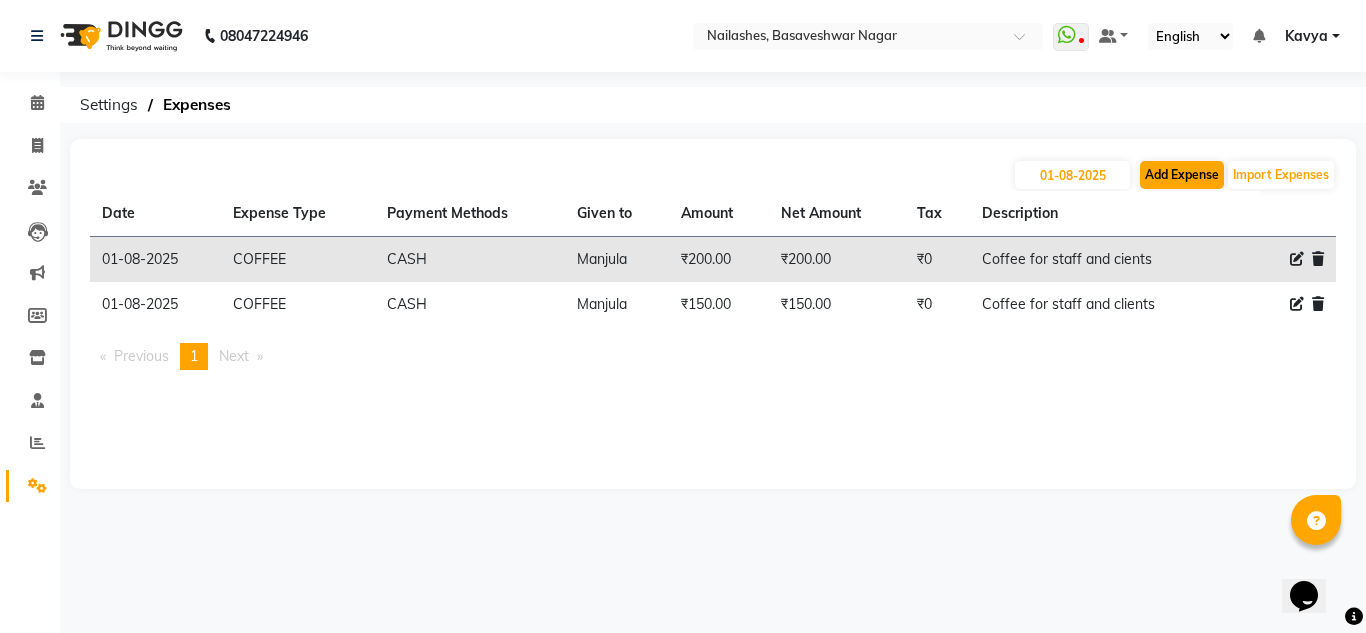 select on "1" 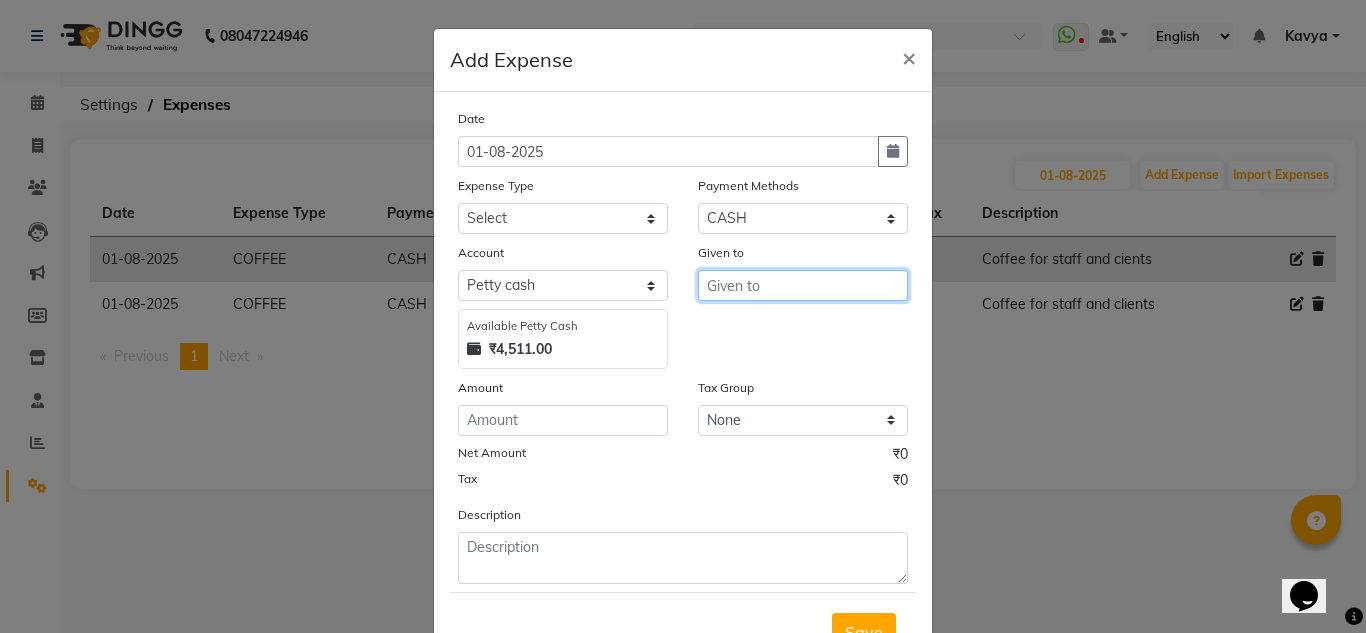 click at bounding box center [803, 285] 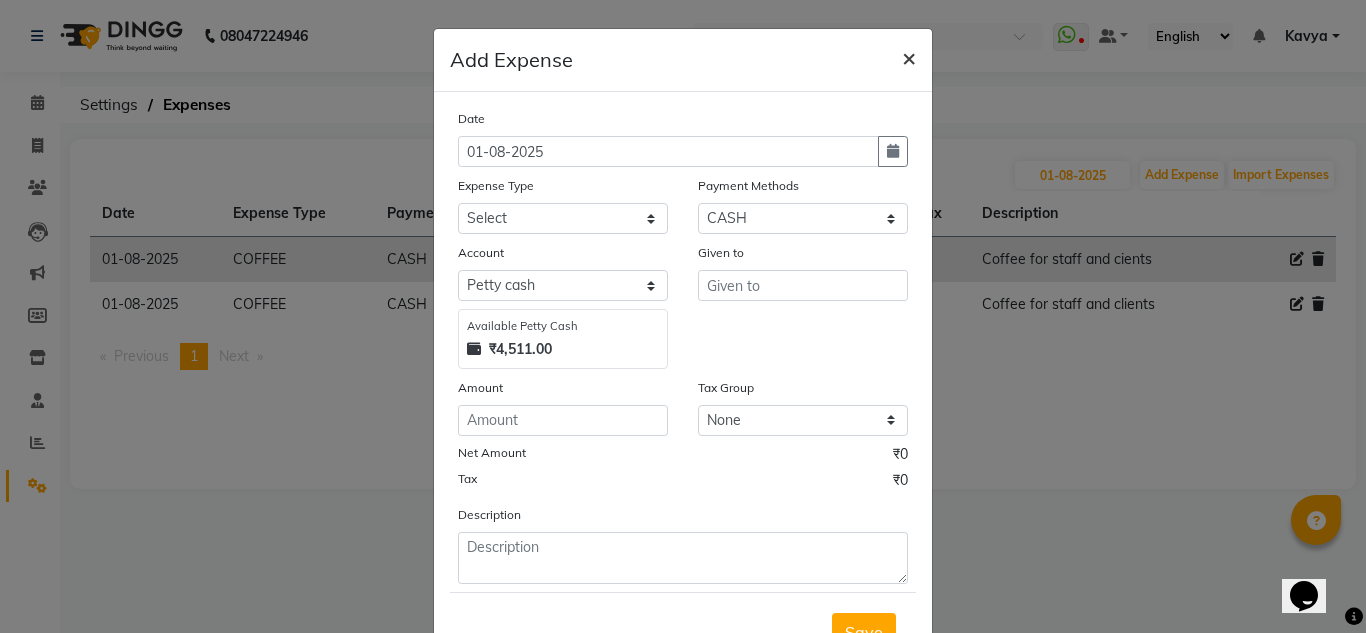 click on "×" 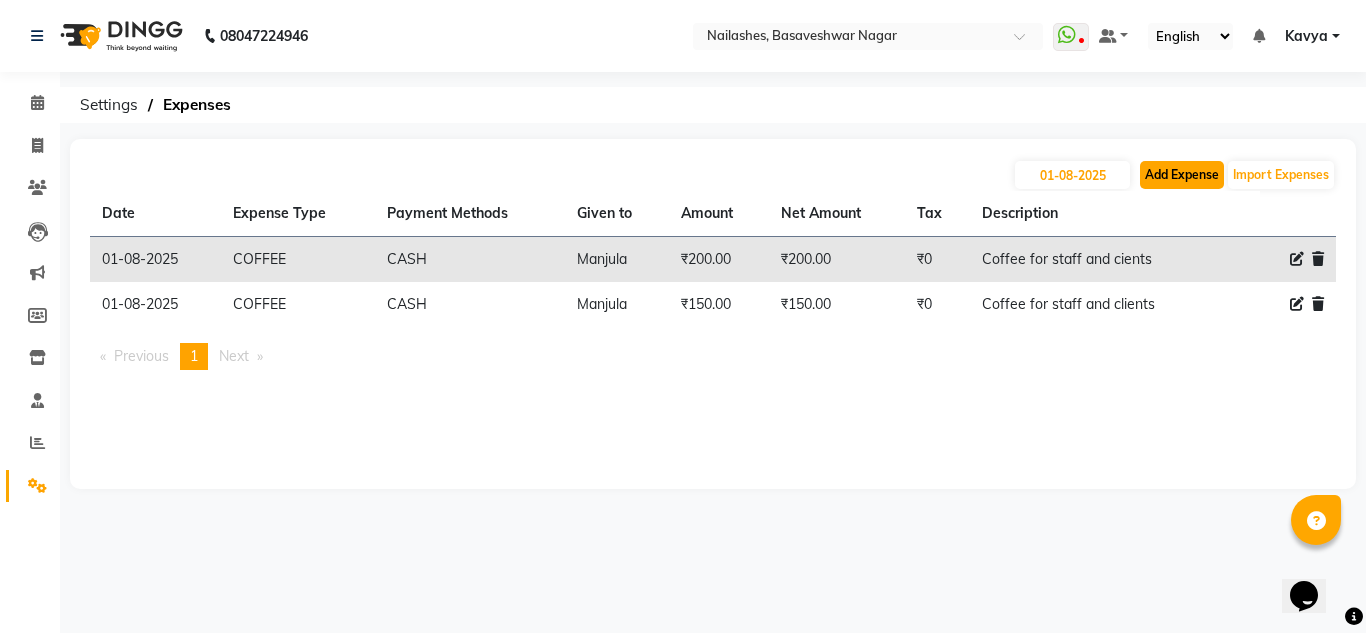 click on "Add Expense" 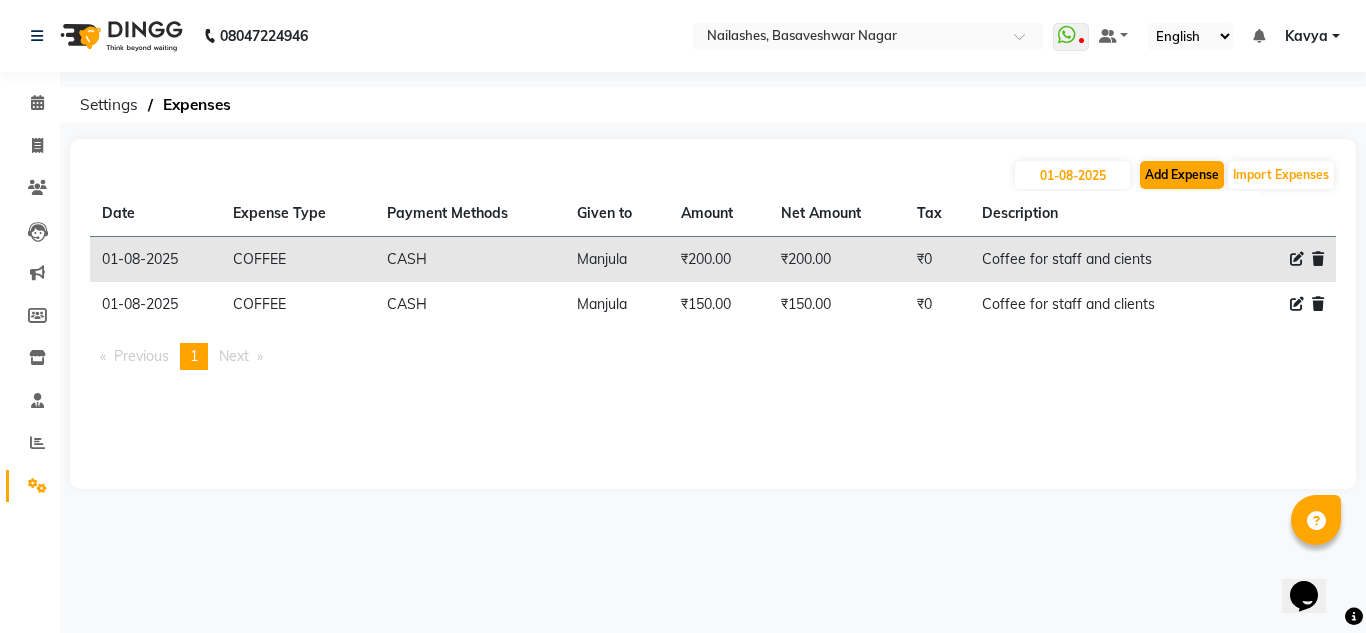 select on "1" 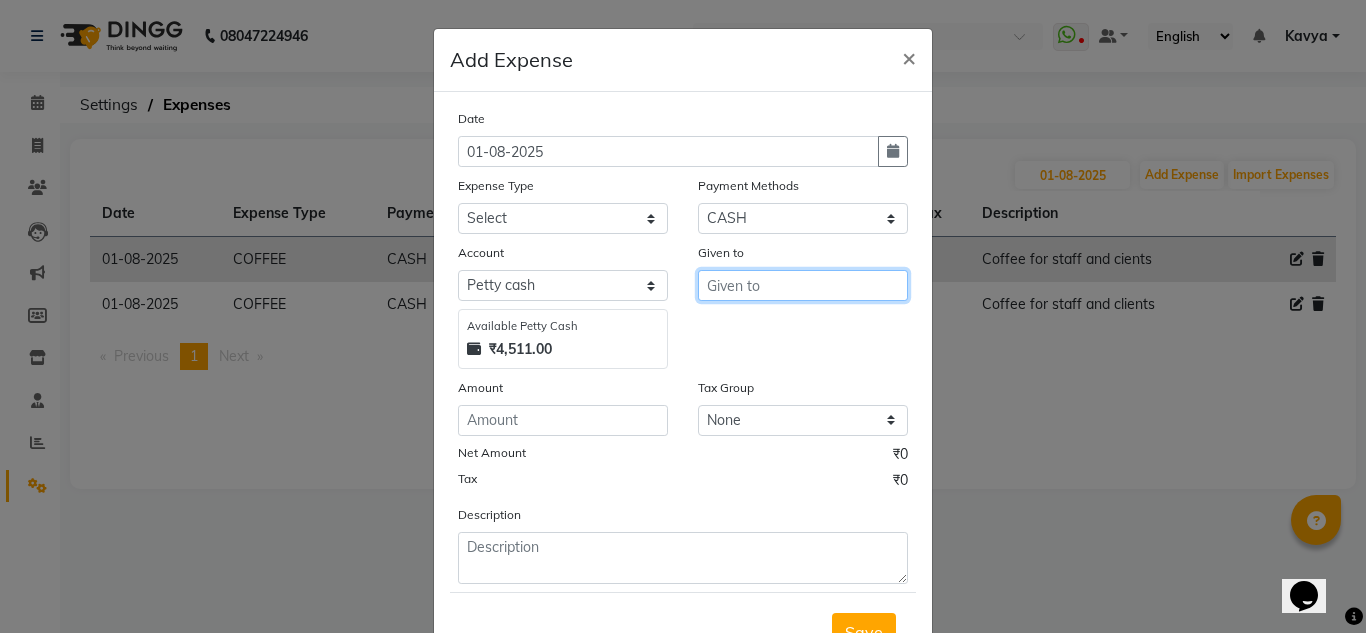 click at bounding box center [803, 285] 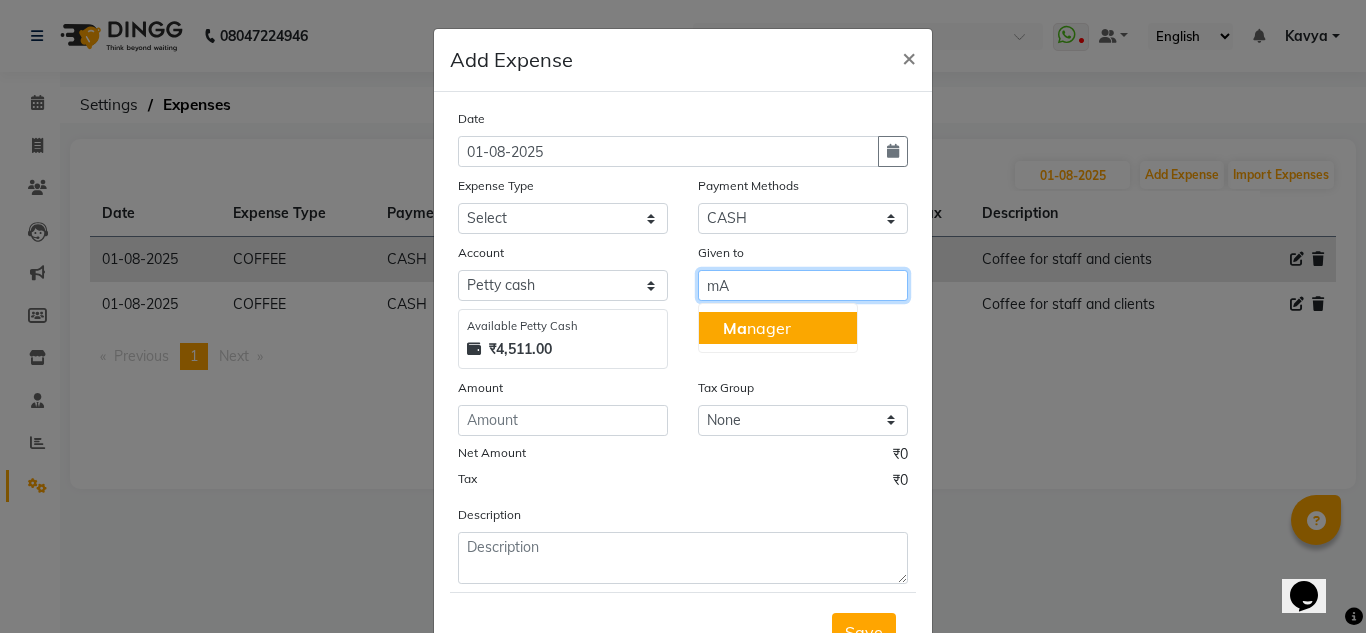 type on "m" 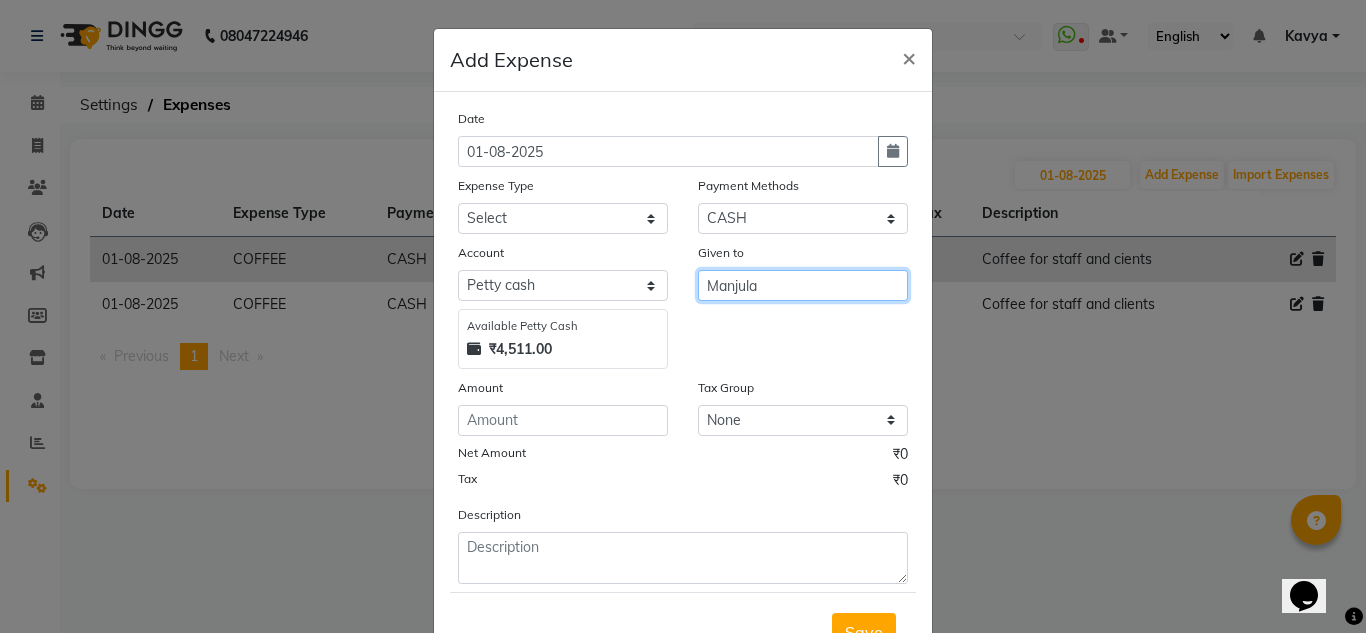 type on "Manjula" 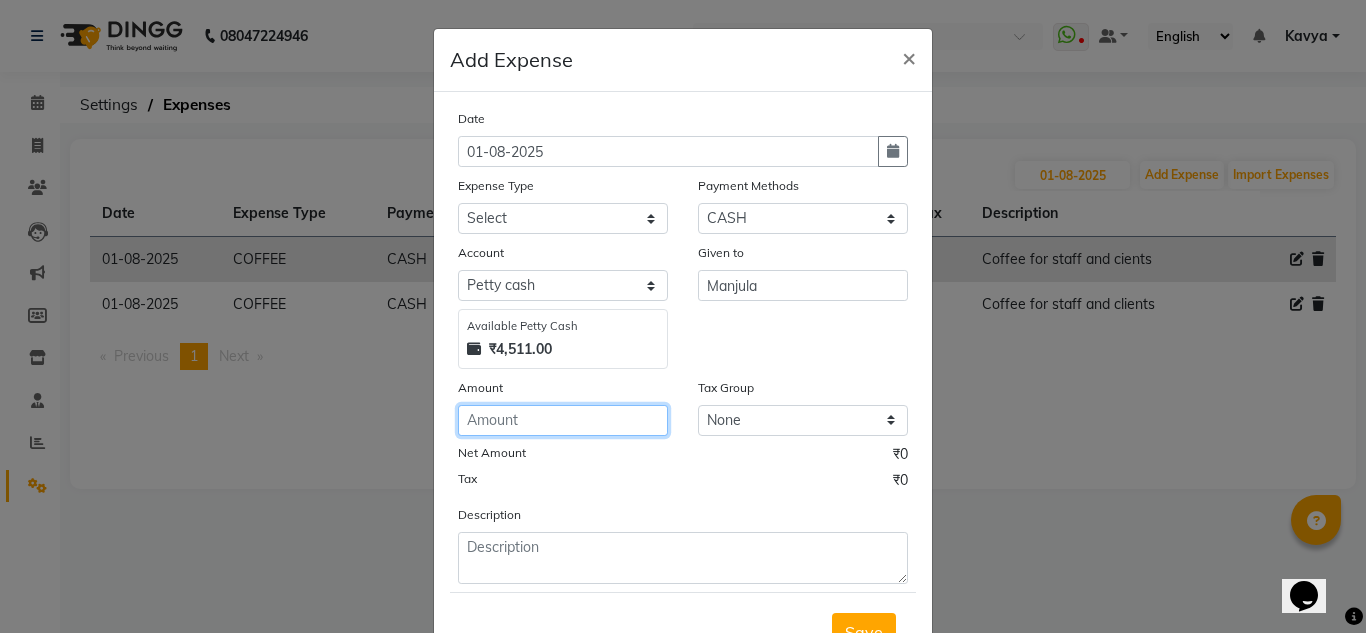 click 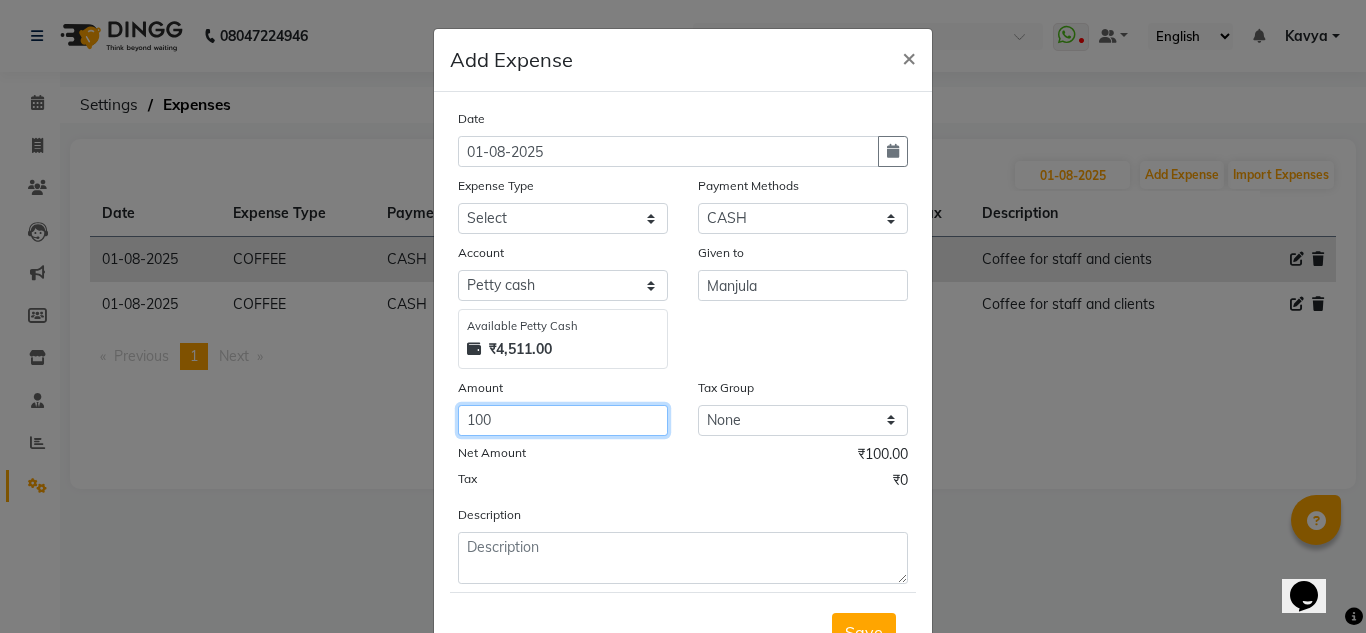 type on "100" 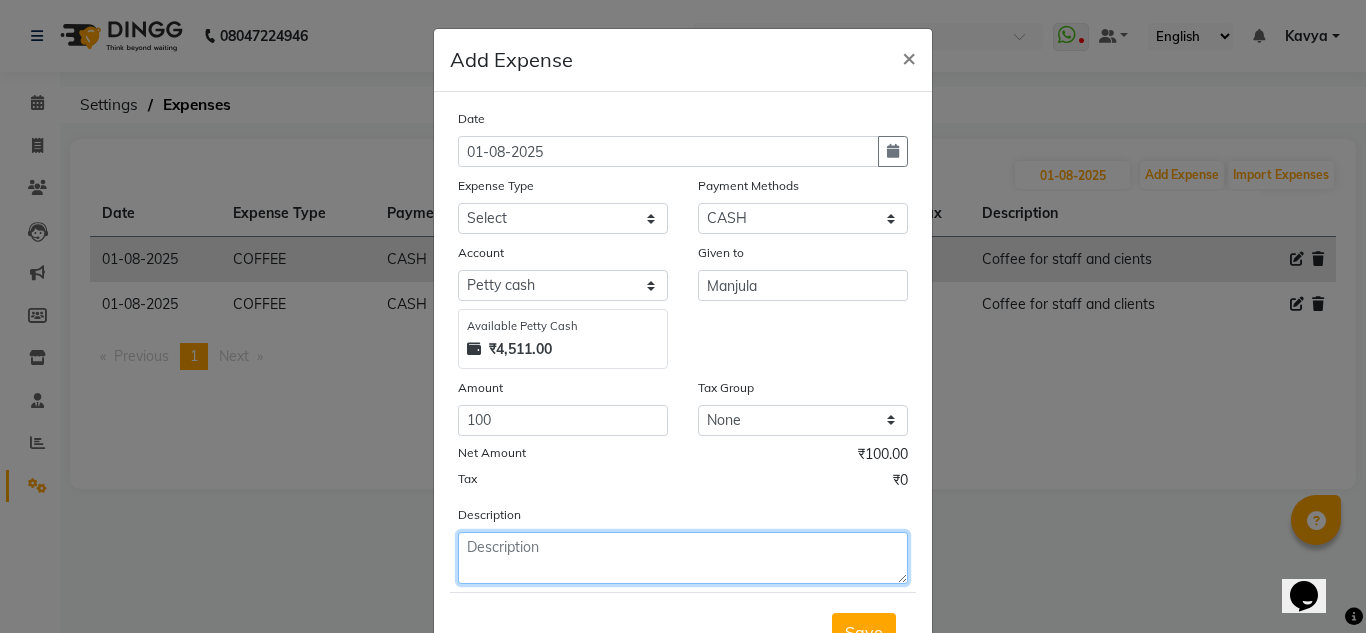 click 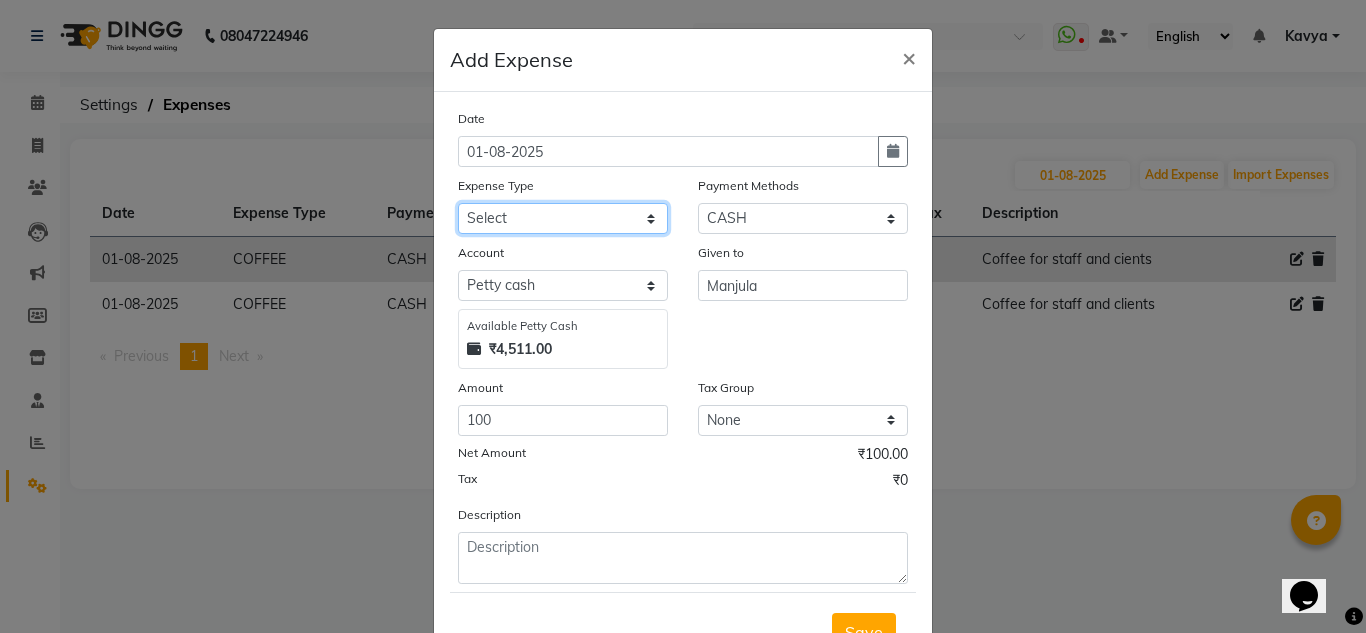click on "Select acetone Advance Salary bank deposite BBMP Beauty products Bed charges BIRTHDAY CAKE Bonus Carpenter CASH EXPENSE VOUCHER Cash handover chocolate for store cleaning things Client Refreshment coconut water for clients COFFEE coffee cup coffee powder Commission Conveyance Cotton Courier decoration Diesel for generator Donation Drinking Water Electricity Eyelashes return Face mask floor cleaner flowers daily garbage generator diesel green tea GST handover HANDWASH House Keeping Material House keeping Salary Incentive Internet Bill juice LAUNDRY Maintainance Marketing Medical Membership Milk Milk miscelleneous Naturals salon NEWSPAPER O T Other Pantry PETROL Phone Bill Plants plumber pooja items Porter priest Product Purchase product return Product sale puja items RAPIDO Refund Rent Shop Rent Staff Accommodation Royalty Salary Staff cab charges Staff dinner Staff Flight Ticket Staff  Hiring from another Branch Staff Snacks Stationary STORE OPENING CHARGE sugar sweets TEAM DINNER TIPS Tissue Transgender" 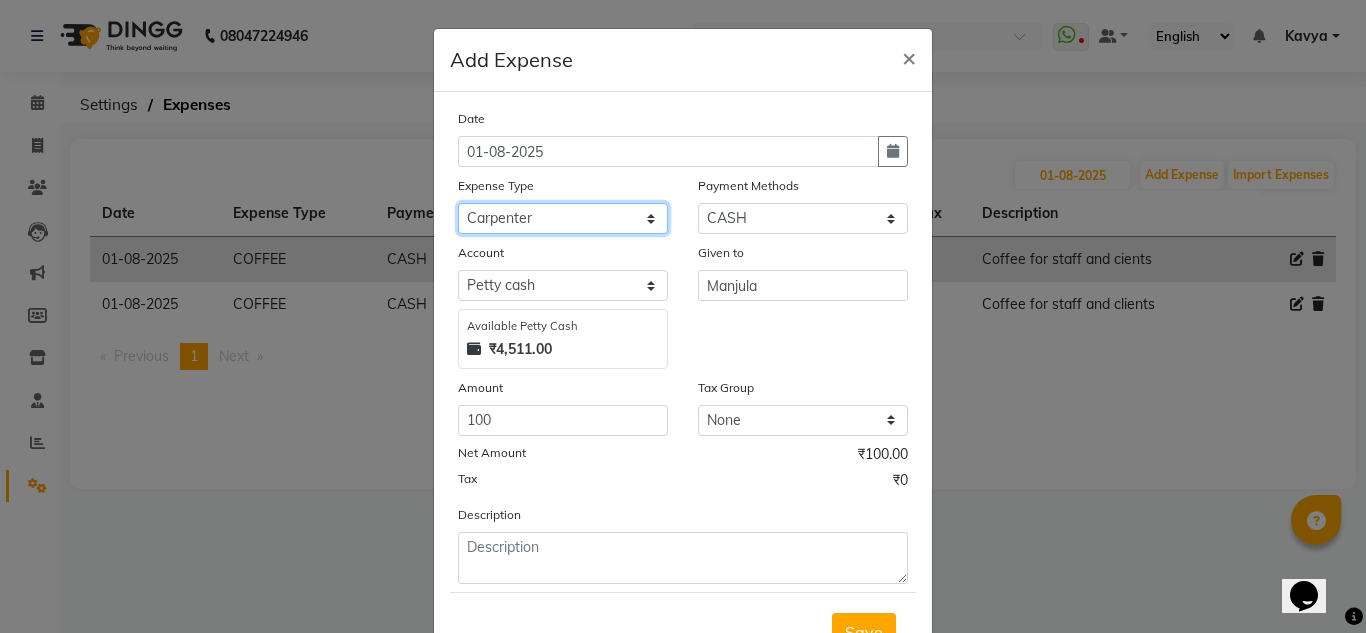click on "Select acetone Advance Salary bank deposite BBMP Beauty products Bed charges BIRTHDAY CAKE Bonus Carpenter CASH EXPENSE VOUCHER Cash handover chocolate for store cleaning things Client Refreshment coconut water for clients COFFEE coffee cup coffee powder Commission Conveyance Cotton Courier decoration Diesel for generator Donation Drinking Water Electricity Eyelashes return Face mask floor cleaner flowers daily garbage generator diesel green tea GST handover HANDWASH House Keeping Material House keeping Salary Incentive Internet Bill juice LAUNDRY Maintainance Marketing Medical Membership Milk Milk miscelleneous Naturals salon NEWSPAPER O T Other Pantry PETROL Phone Bill Plants plumber pooja items Porter priest Product Purchase product return Product sale puja items RAPIDO Refund Rent Shop Rent Staff Accommodation Royalty Salary Staff cab charges Staff dinner Staff Flight Ticket Staff  Hiring from another Branch Staff Snacks Stationary STORE OPENING CHARGE sugar sweets TEAM DINNER TIPS Tissue Transgender" 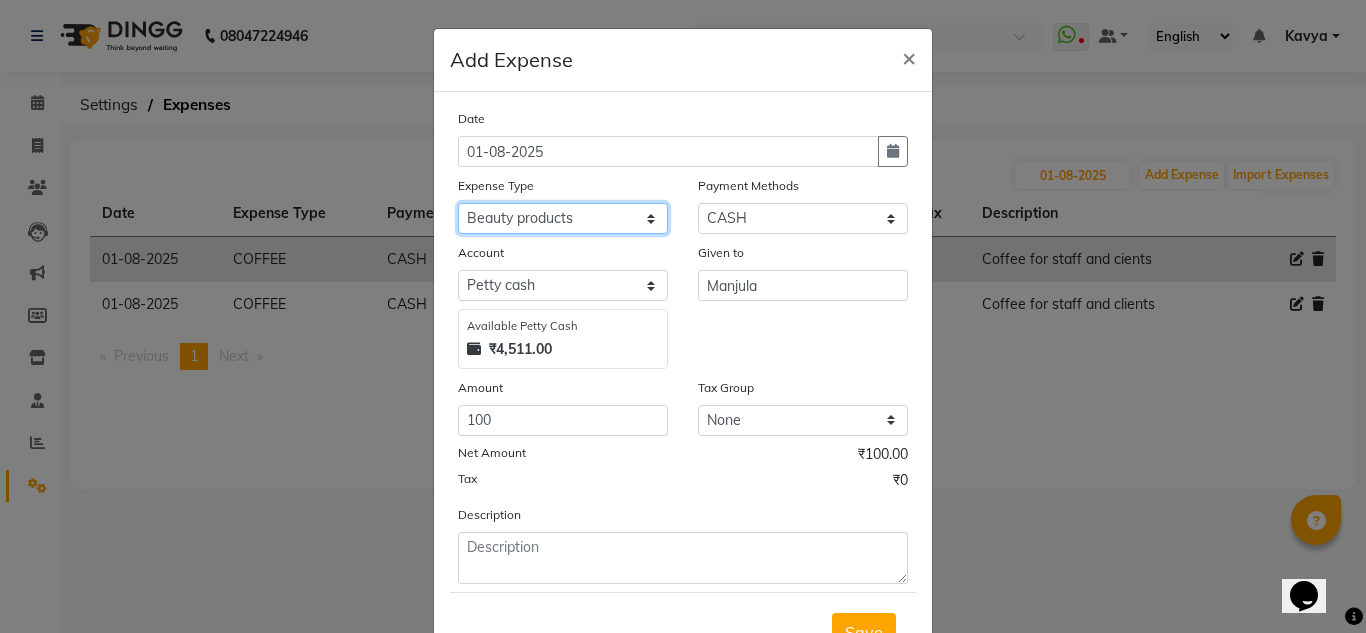click on "Select acetone Advance Salary bank deposite BBMP Beauty products Bed charges BIRTHDAY CAKE Bonus Carpenter CASH EXPENSE VOUCHER Cash handover chocolate for store cleaning things Client Refreshment coconut water for clients COFFEE coffee cup coffee powder Commission Conveyance Cotton Courier decoration Diesel for generator Donation Drinking Water Electricity Eyelashes return Face mask floor cleaner flowers daily garbage generator diesel green tea GST handover HANDWASH House Keeping Material House keeping Salary Incentive Internet Bill juice LAUNDRY Maintainance Marketing Medical Membership Milk Milk miscelleneous Naturals salon NEWSPAPER O T Other Pantry PETROL Phone Bill Plants plumber pooja items Porter priest Product Purchase product return Product sale puja items RAPIDO Refund Rent Shop Rent Staff Accommodation Royalty Salary Staff cab charges Staff dinner Staff Flight Ticket Staff  Hiring from another Branch Staff Snacks Stationary STORE OPENING CHARGE sugar sweets TEAM DINNER TIPS Tissue Transgender" 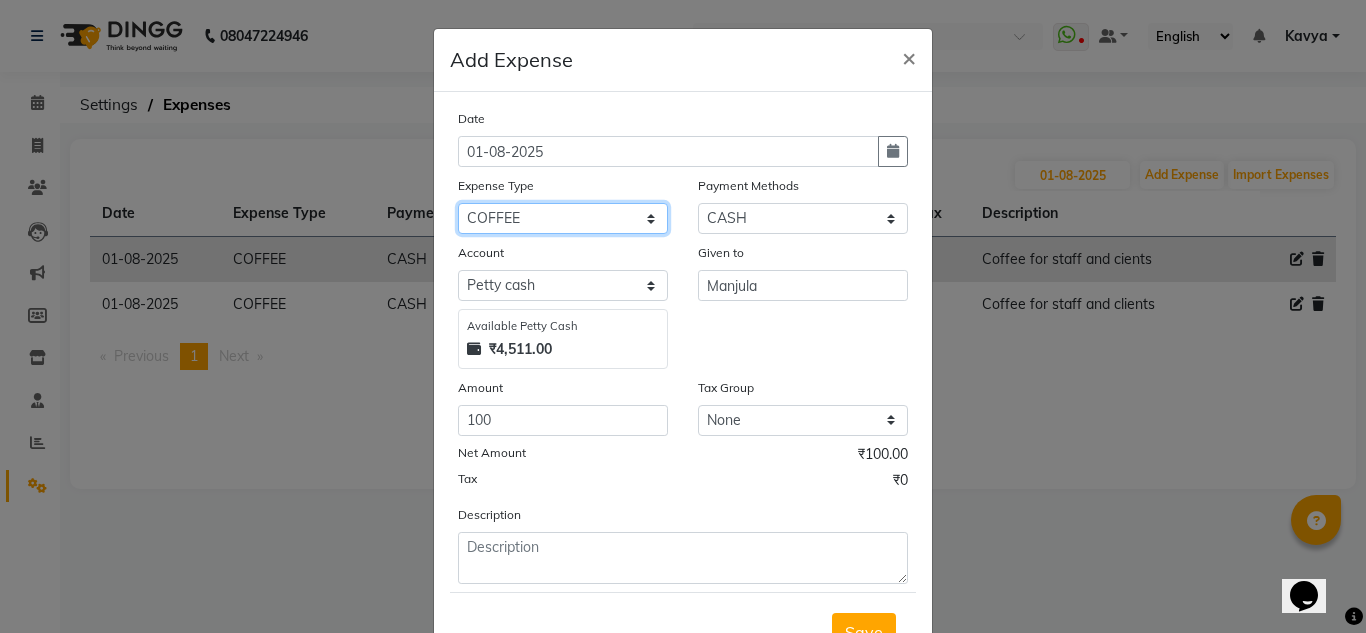click on "Select acetone Advance Salary bank deposite BBMP Beauty products Bed charges BIRTHDAY CAKE Bonus Carpenter CASH EXPENSE VOUCHER Cash handover chocolate for store cleaning things Client Refreshment coconut water for clients COFFEE coffee cup coffee powder Commission Conveyance Cotton Courier decoration Diesel for generator Donation Drinking Water Electricity Eyelashes return Face mask floor cleaner flowers daily garbage generator diesel green tea GST handover HANDWASH House Keeping Material House keeping Salary Incentive Internet Bill juice LAUNDRY Maintainance Marketing Medical Membership Milk Milk miscelleneous Naturals salon NEWSPAPER O T Other Pantry PETROL Phone Bill Plants plumber pooja items Porter priest Product Purchase product return Product sale puja items RAPIDO Refund Rent Shop Rent Staff Accommodation Royalty Salary Staff cab charges Staff dinner Staff Flight Ticket Staff  Hiring from another Branch Staff Snacks Stationary STORE OPENING CHARGE sugar sweets TEAM DINNER TIPS Tissue Transgender" 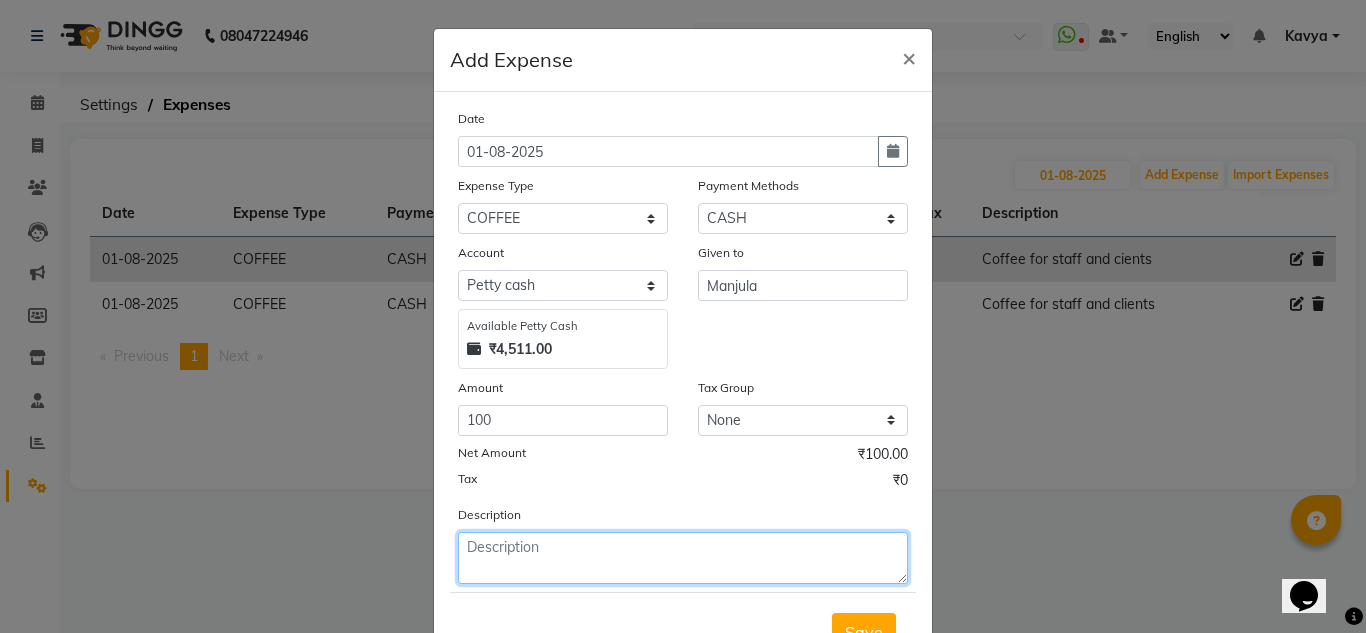 click 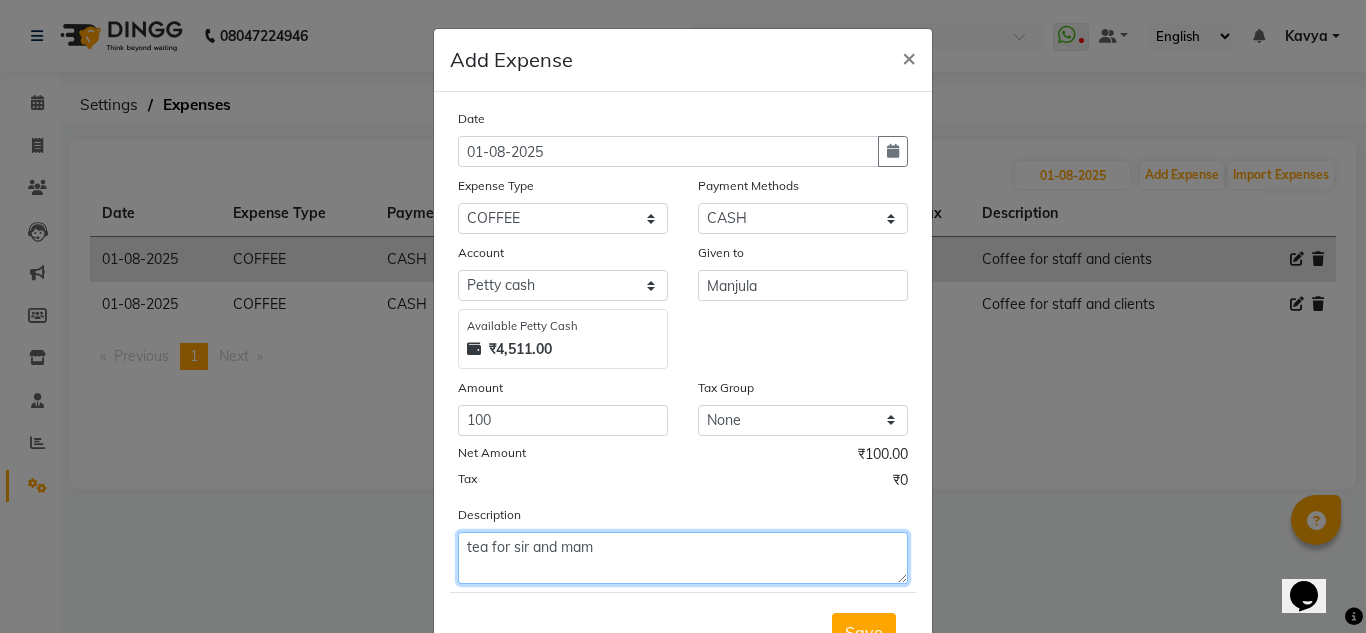 scroll, scrollTop: 83, scrollLeft: 0, axis: vertical 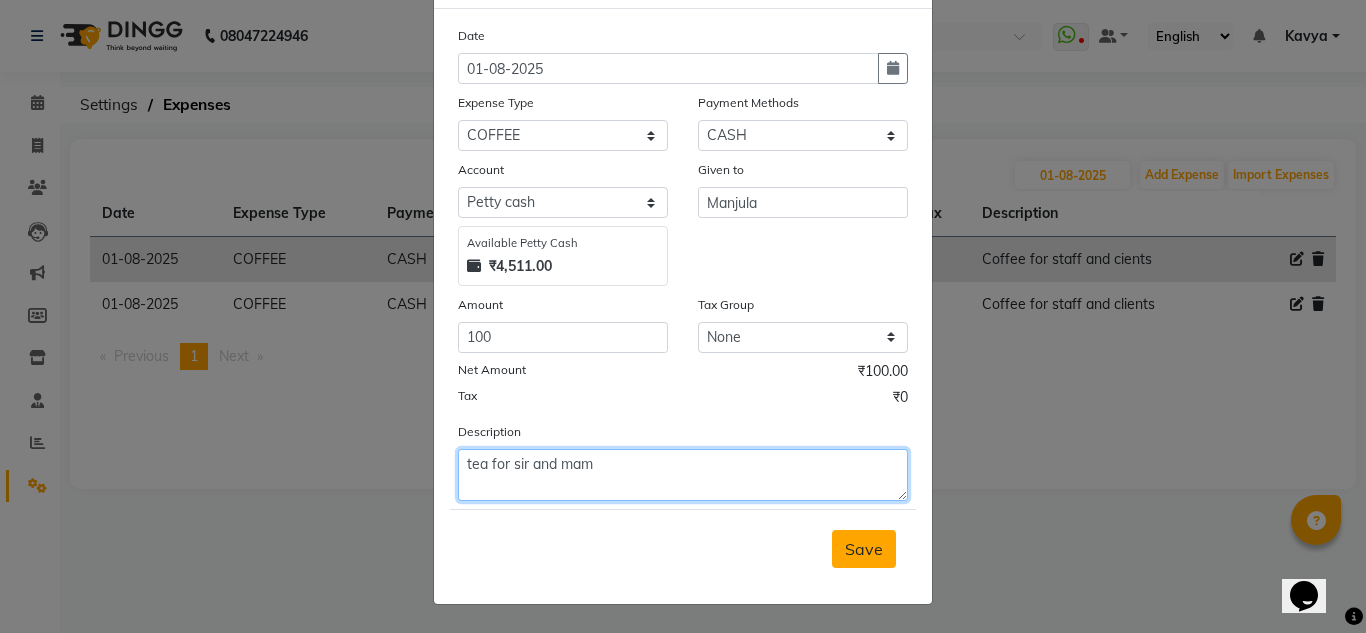 type on "tea for sir and mam" 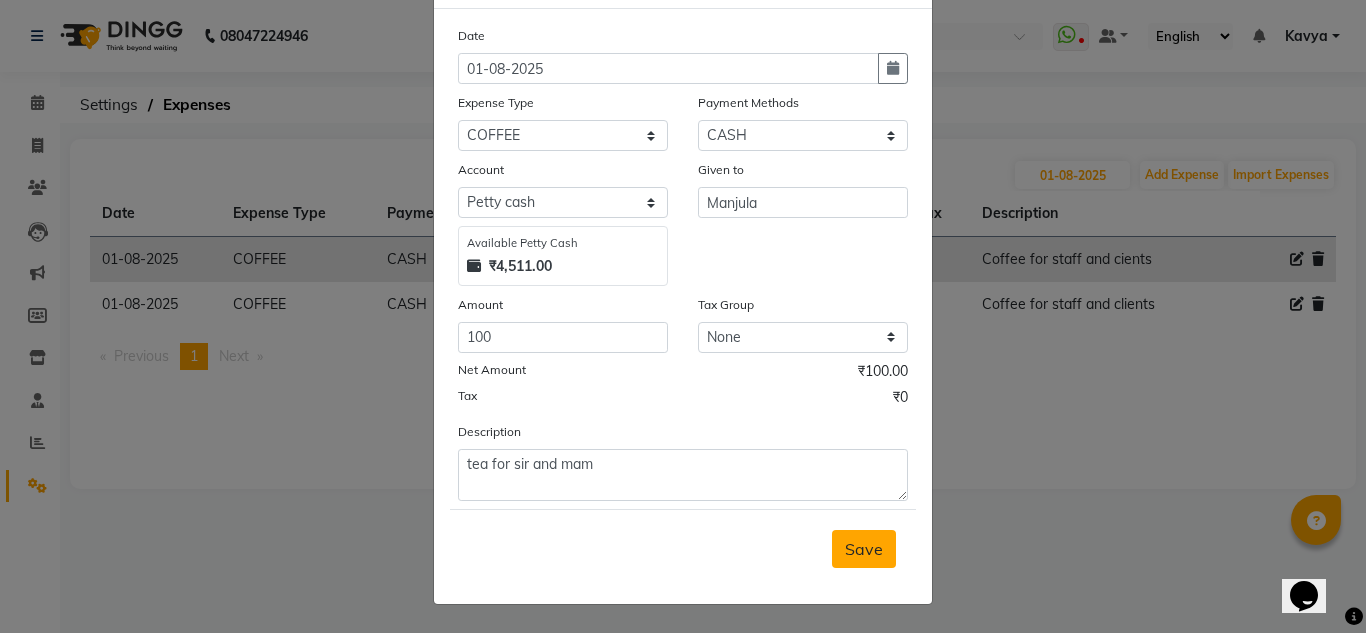click on "Save" at bounding box center [864, 549] 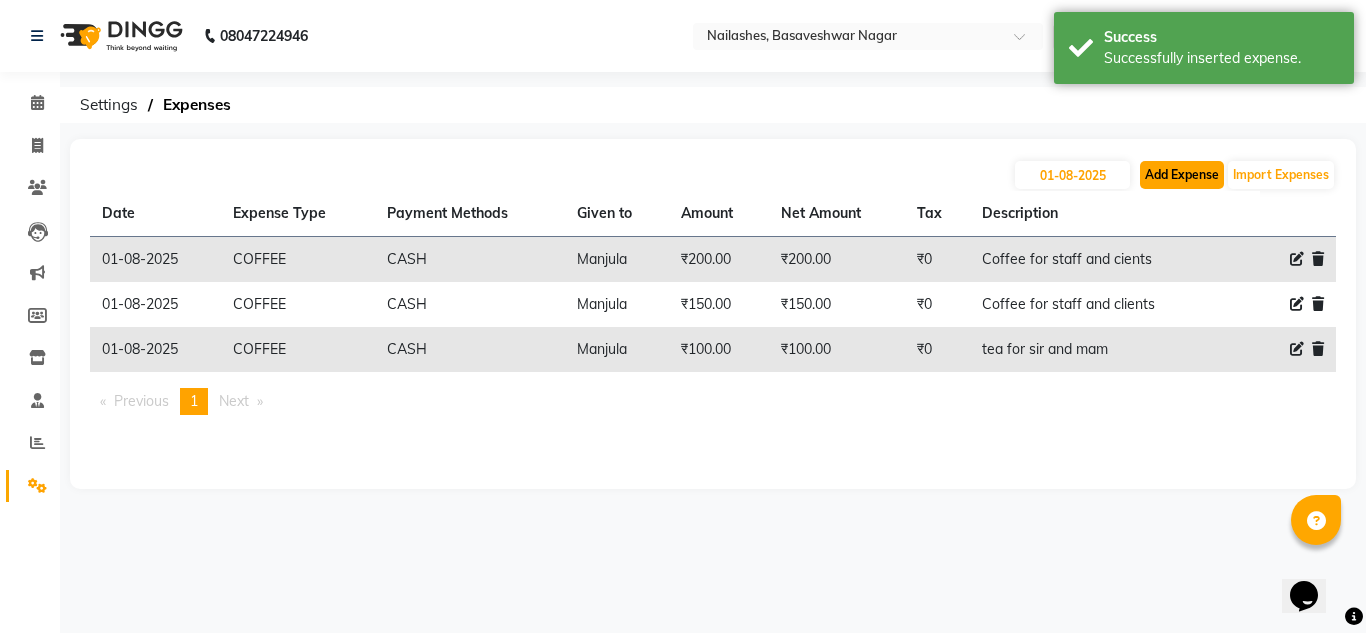 click on "Add Expense" 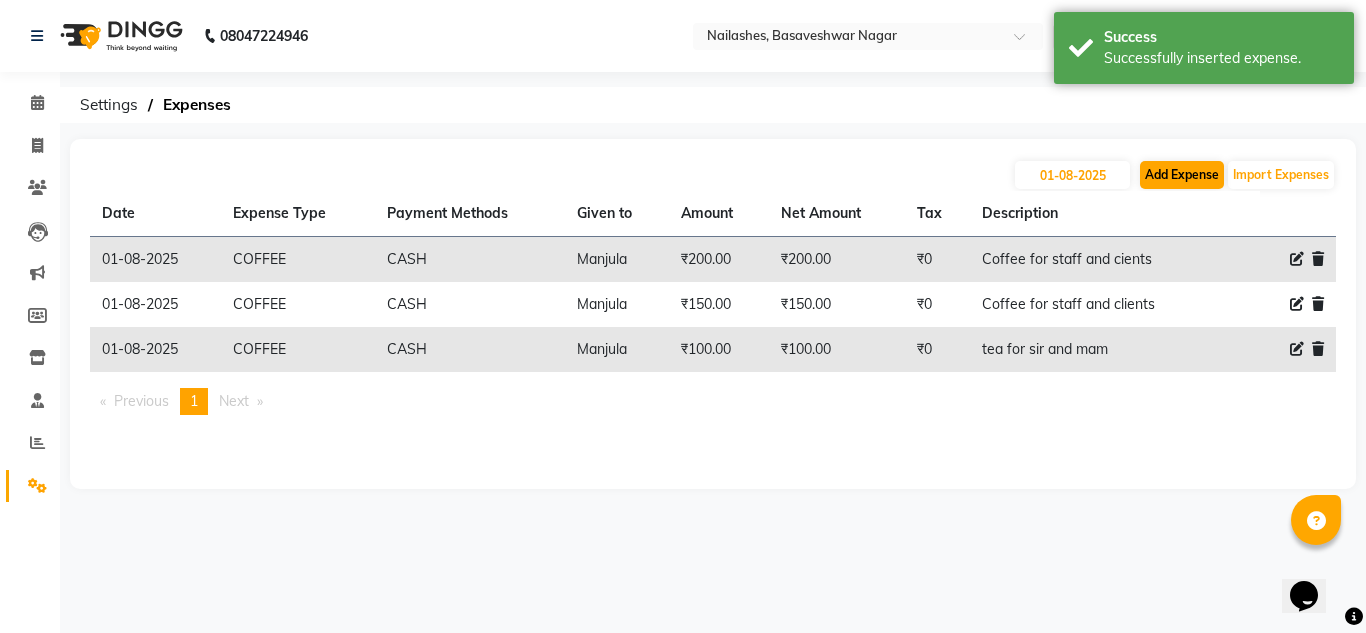 select on "1" 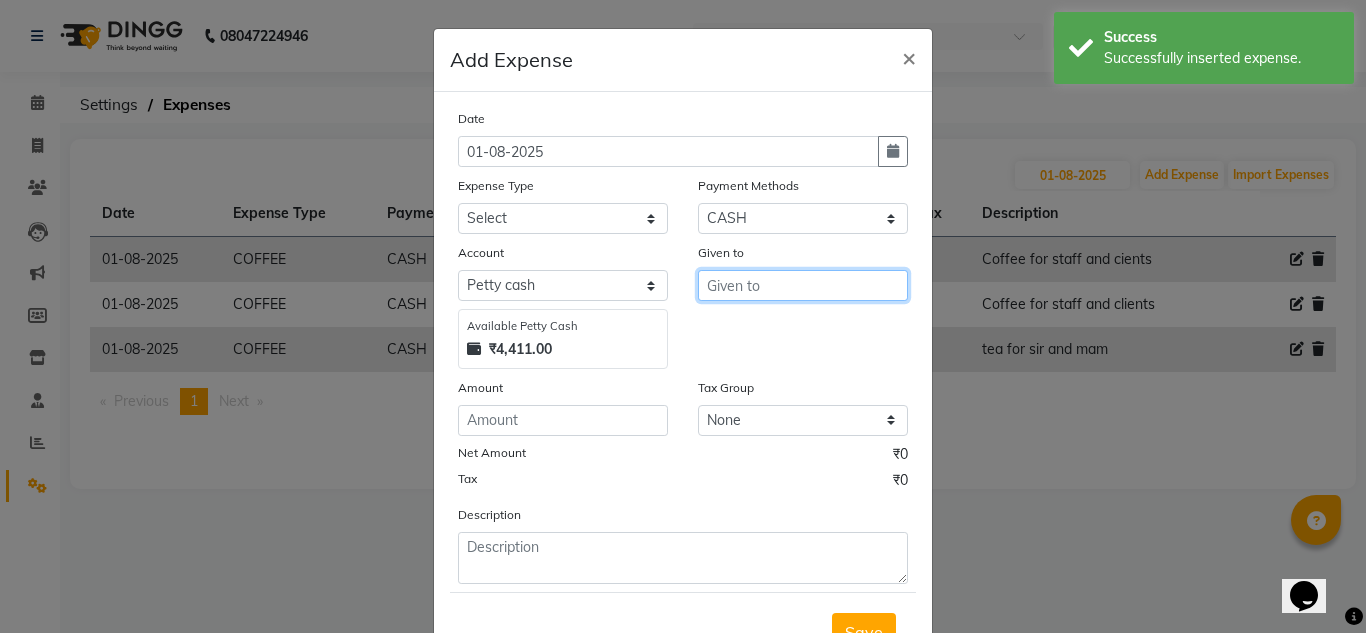 click at bounding box center (803, 285) 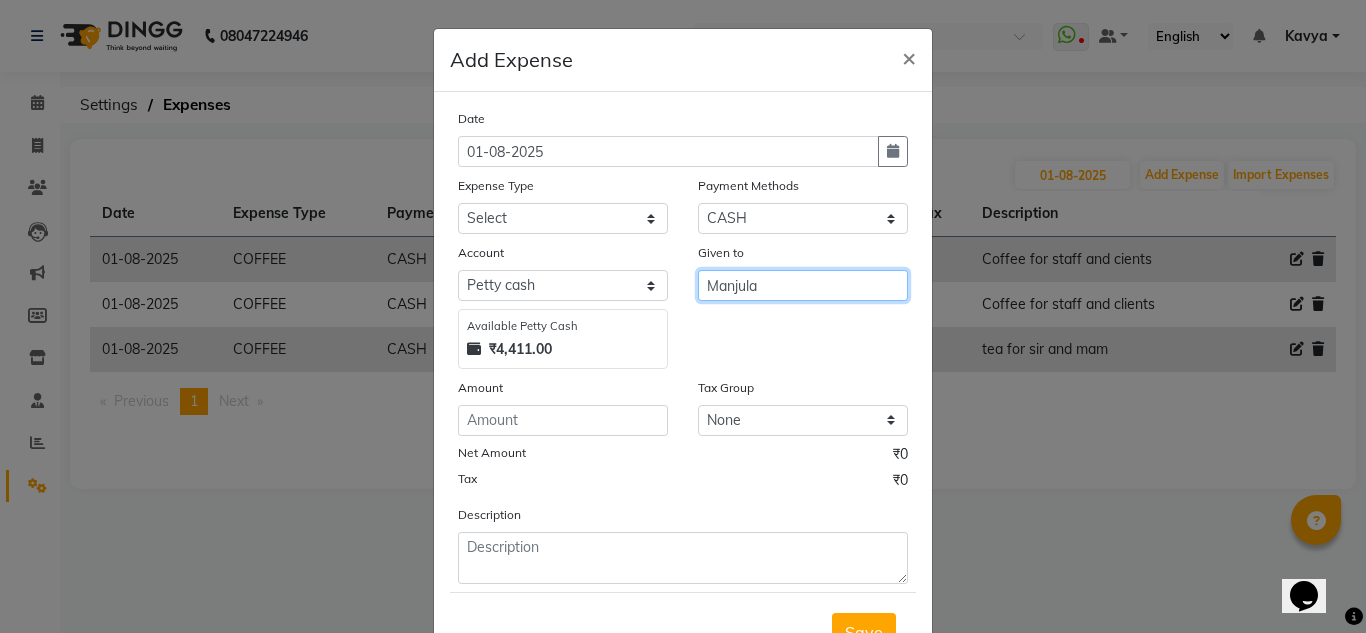 click on "Manjula" at bounding box center (803, 285) 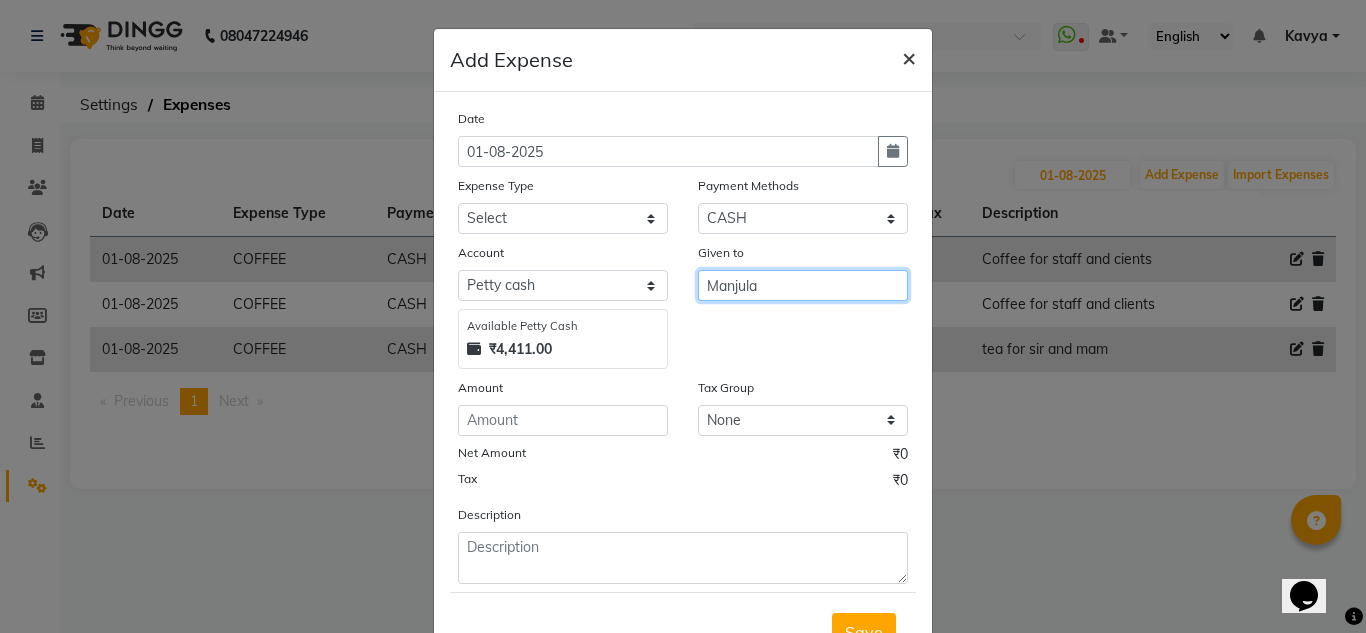 type on "Manjula" 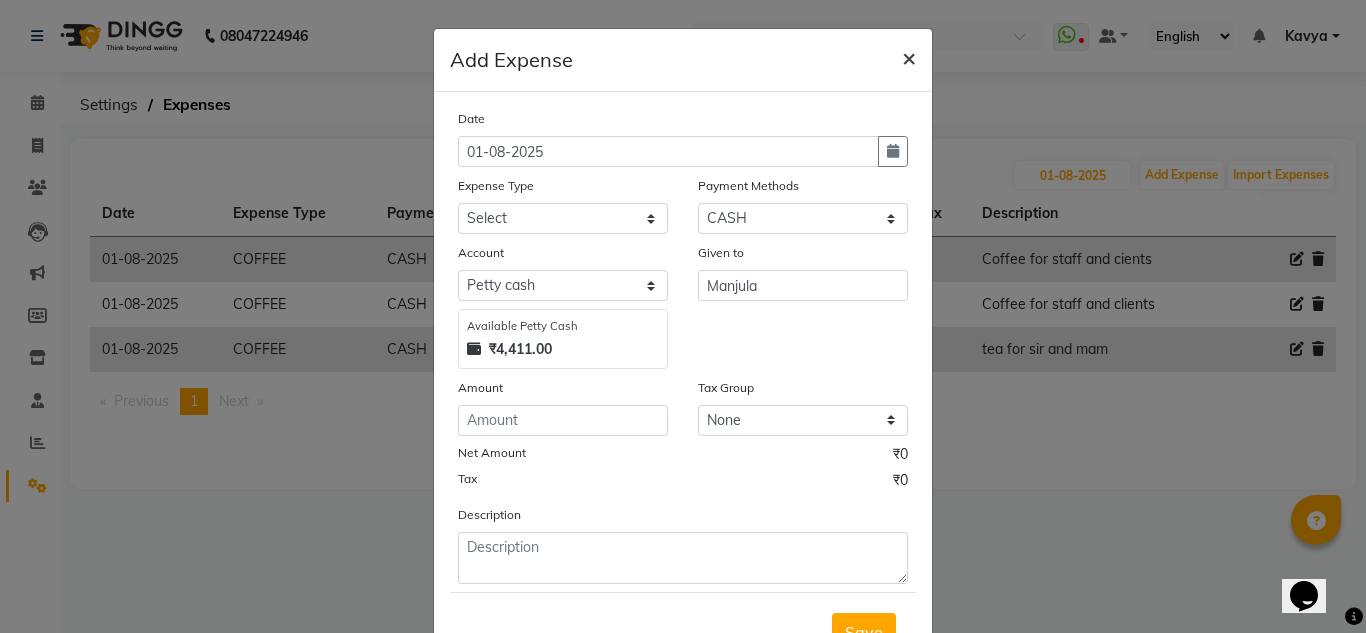 click on "×" 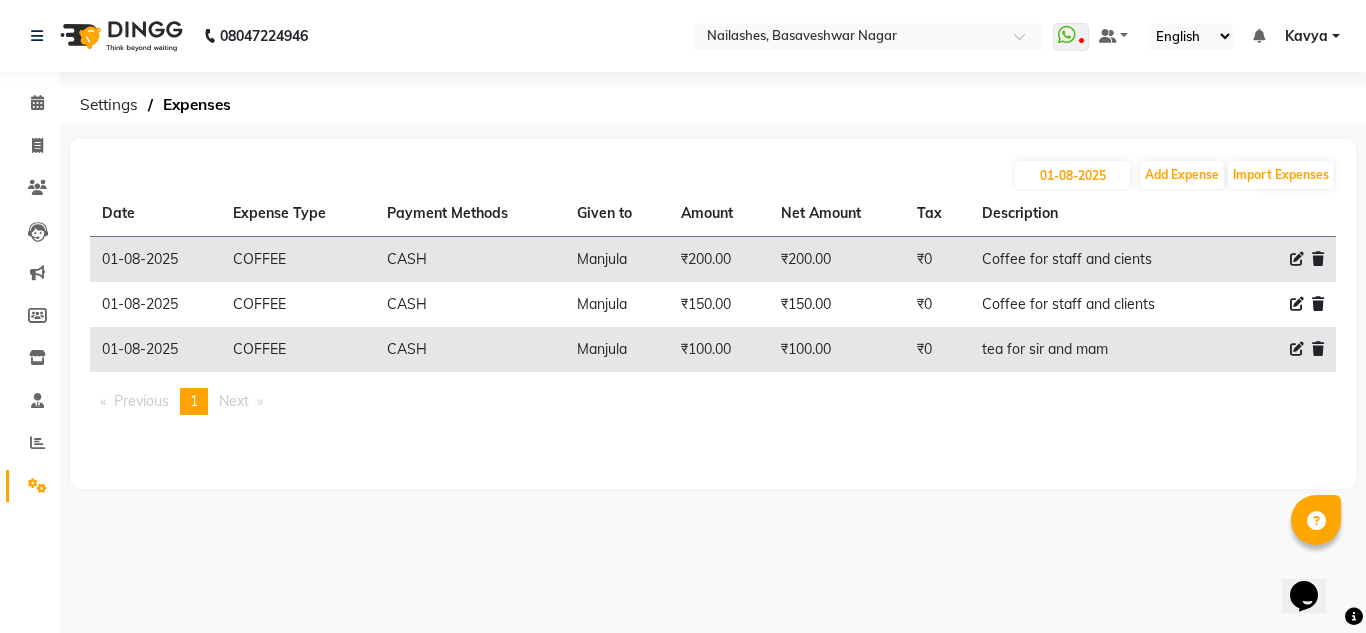 click 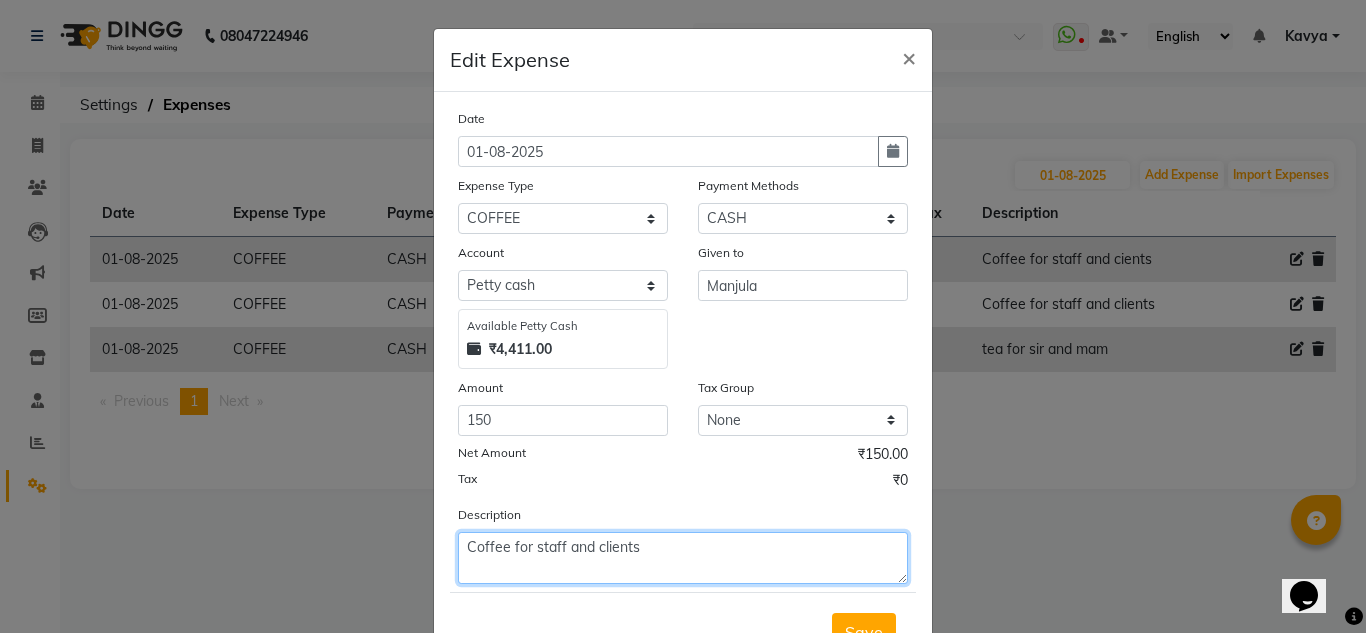 click on "Coffee for staff and clients" 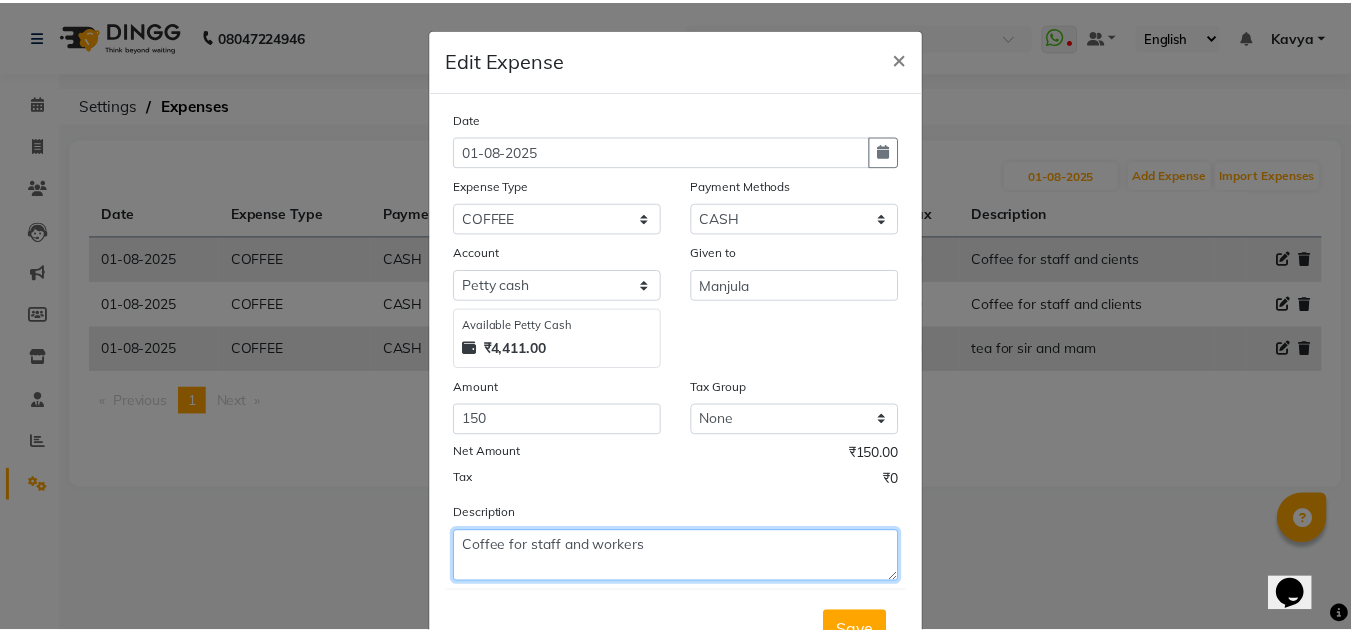 scroll, scrollTop: 83, scrollLeft: 0, axis: vertical 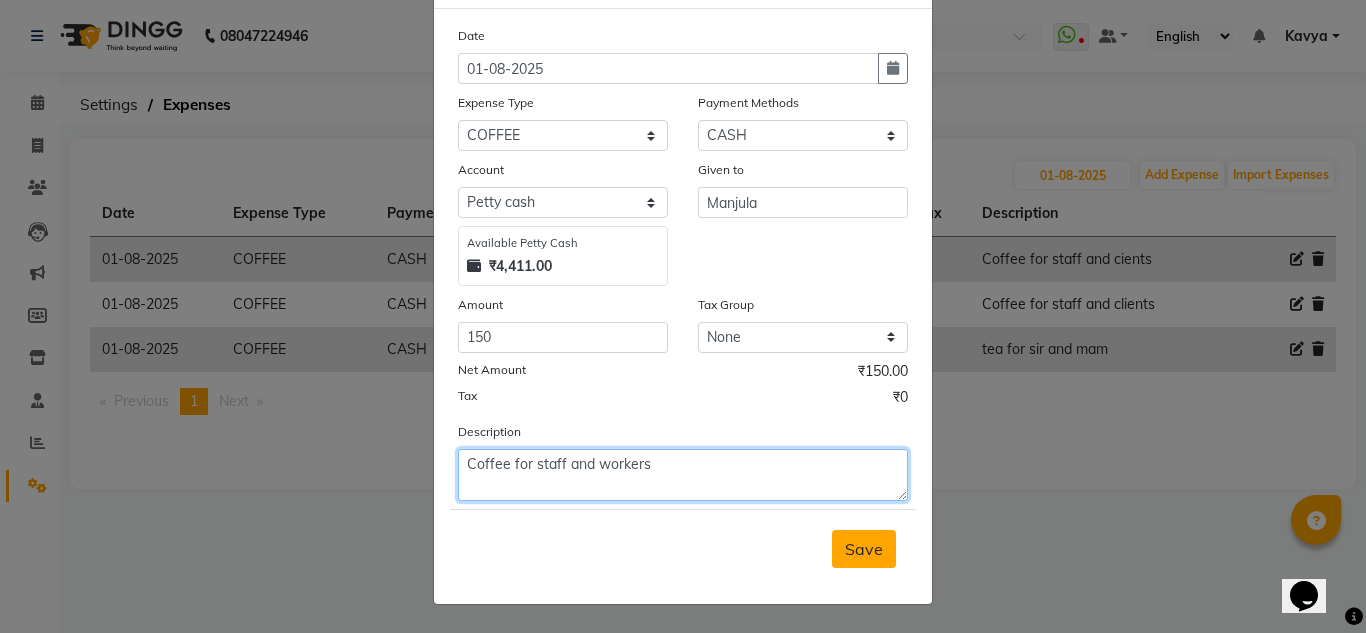 type on "Coffee for staff and workers" 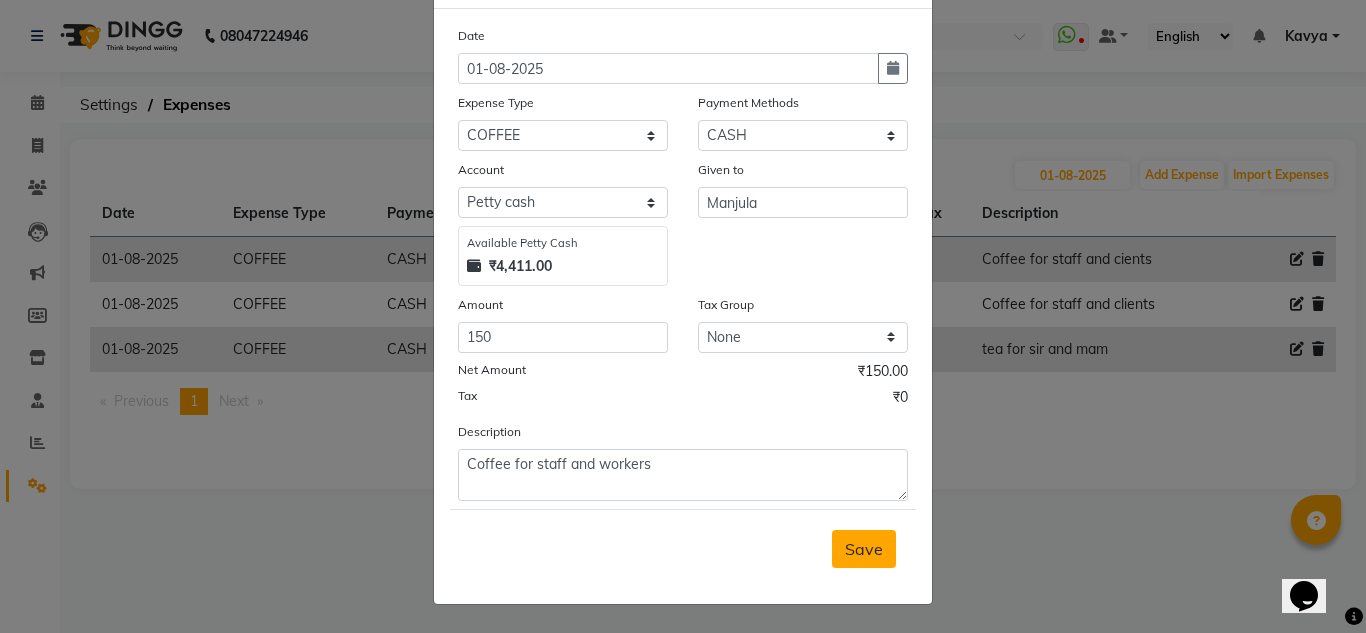 click on "Save" at bounding box center [864, 549] 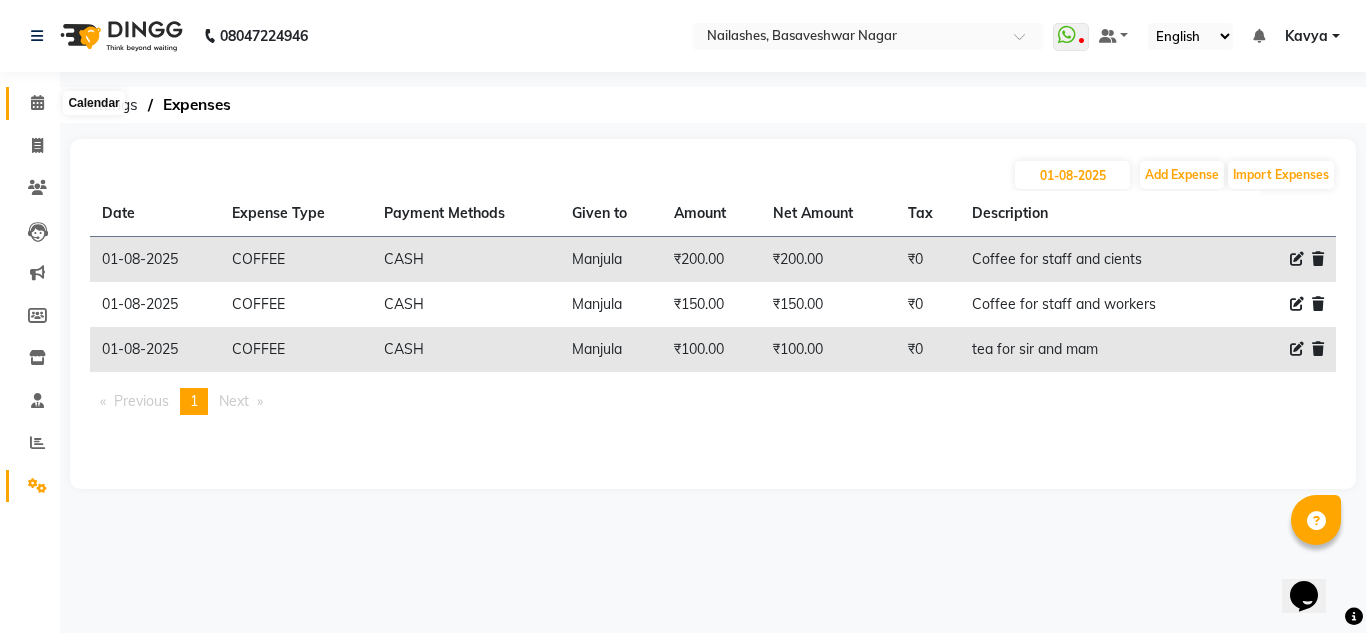 click 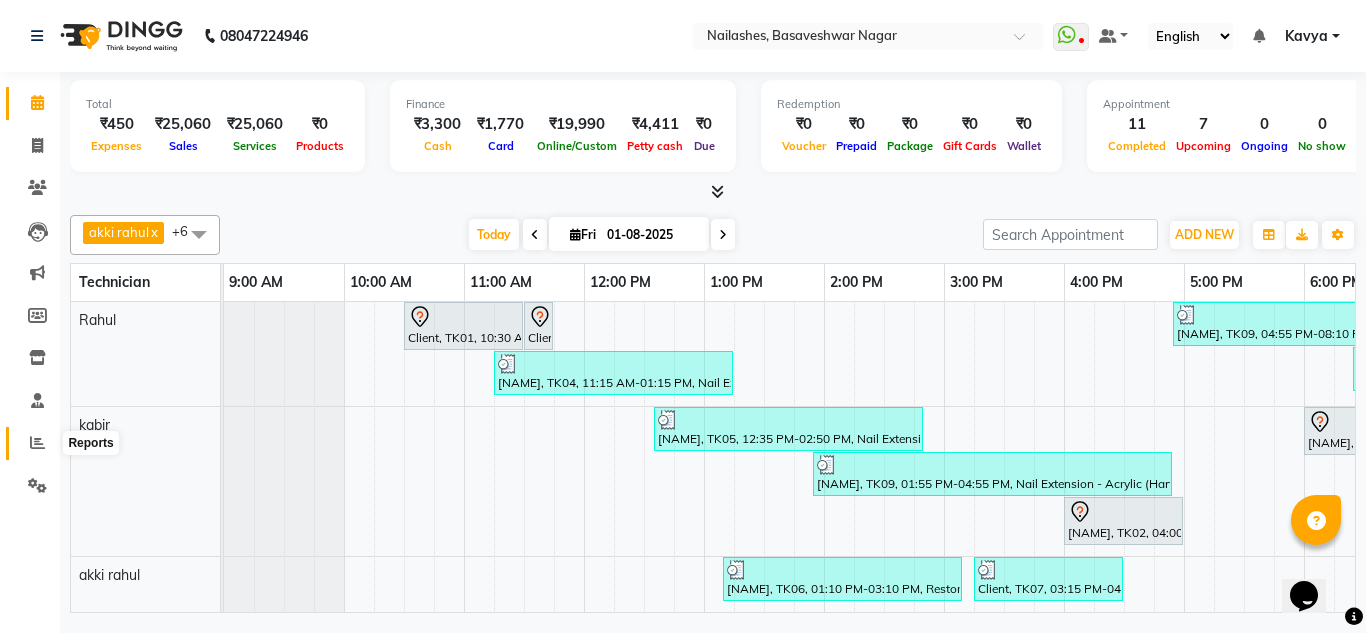 click 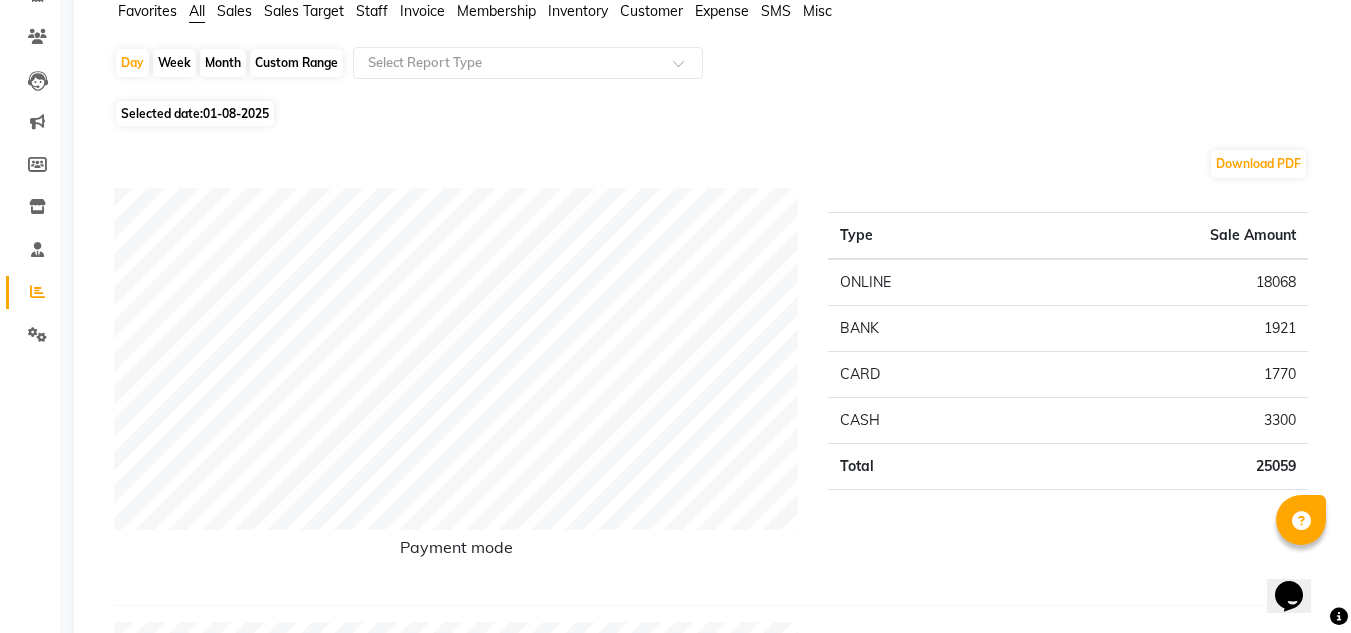 scroll, scrollTop: 0, scrollLeft: 0, axis: both 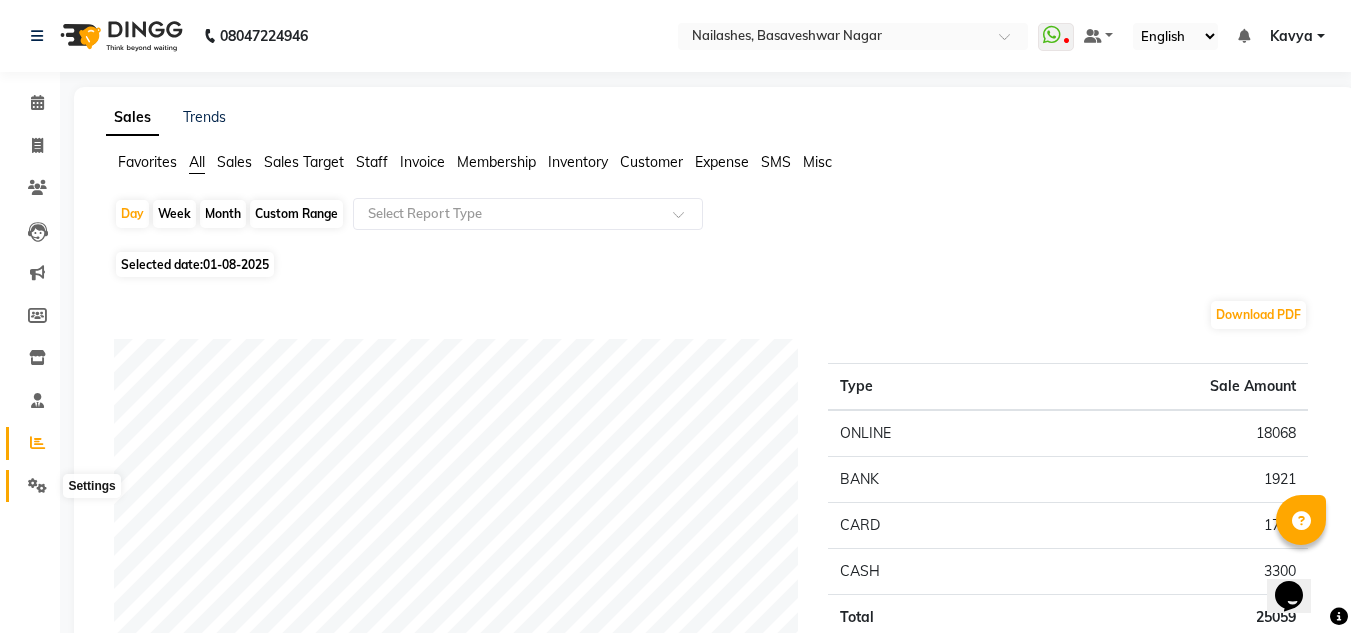 click 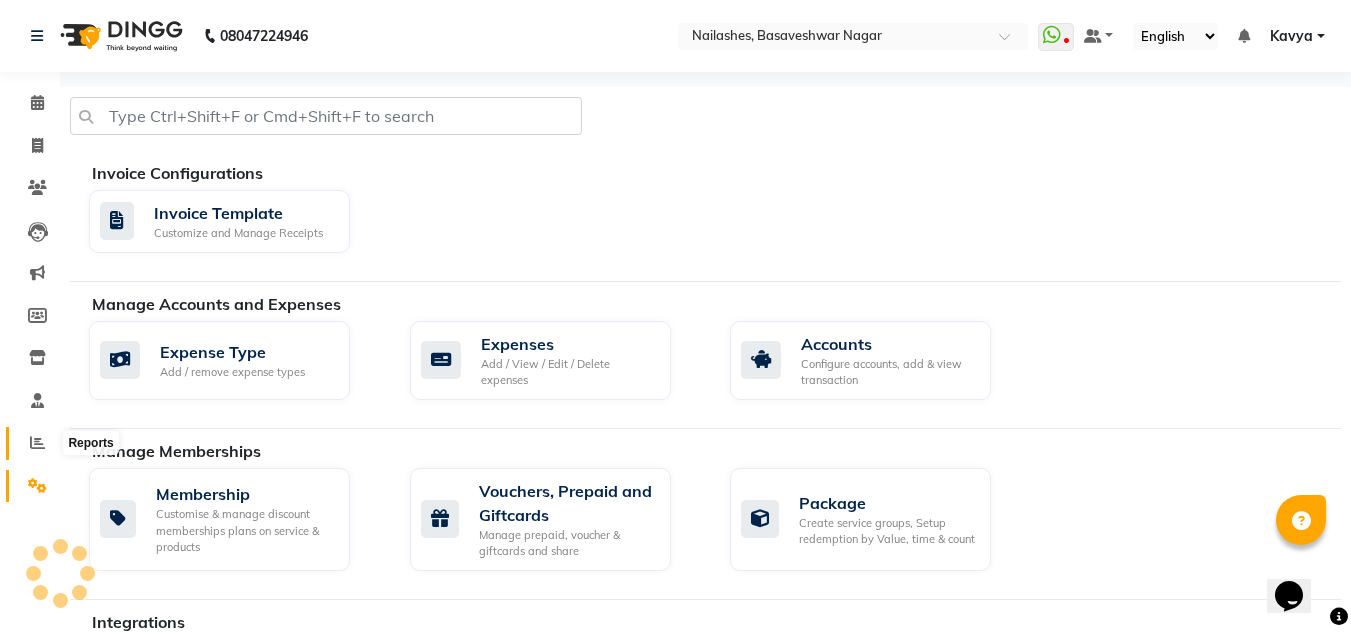 click 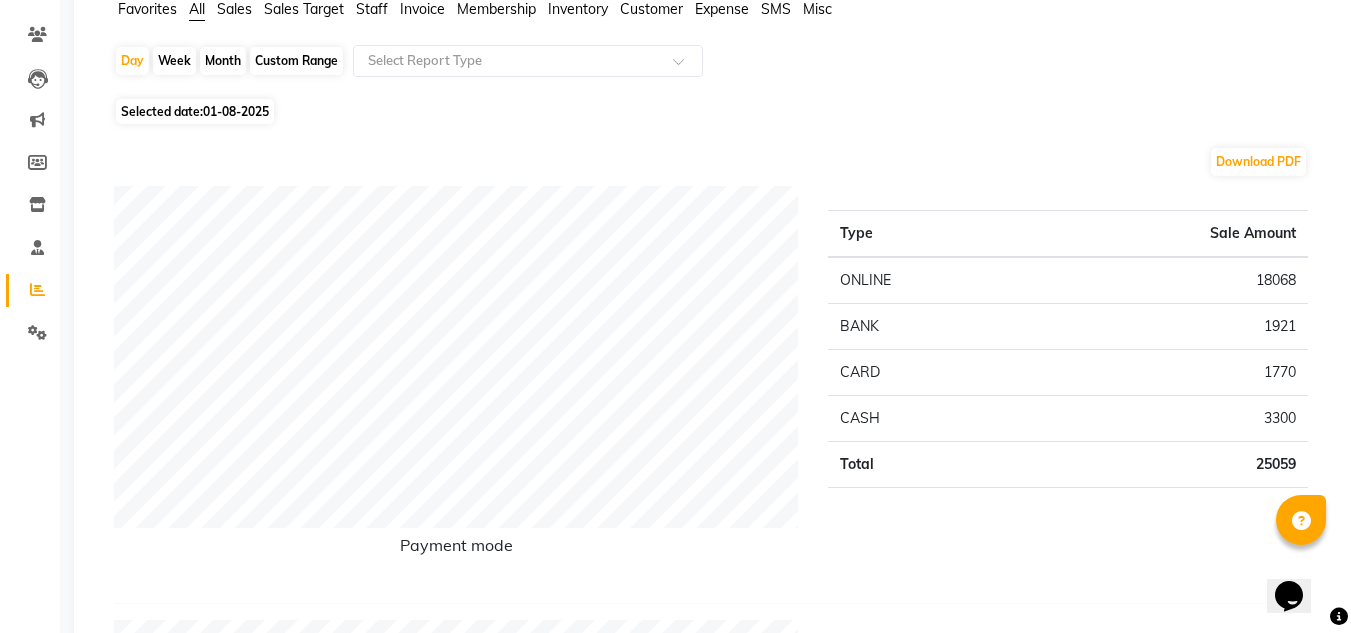 scroll, scrollTop: 152, scrollLeft: 0, axis: vertical 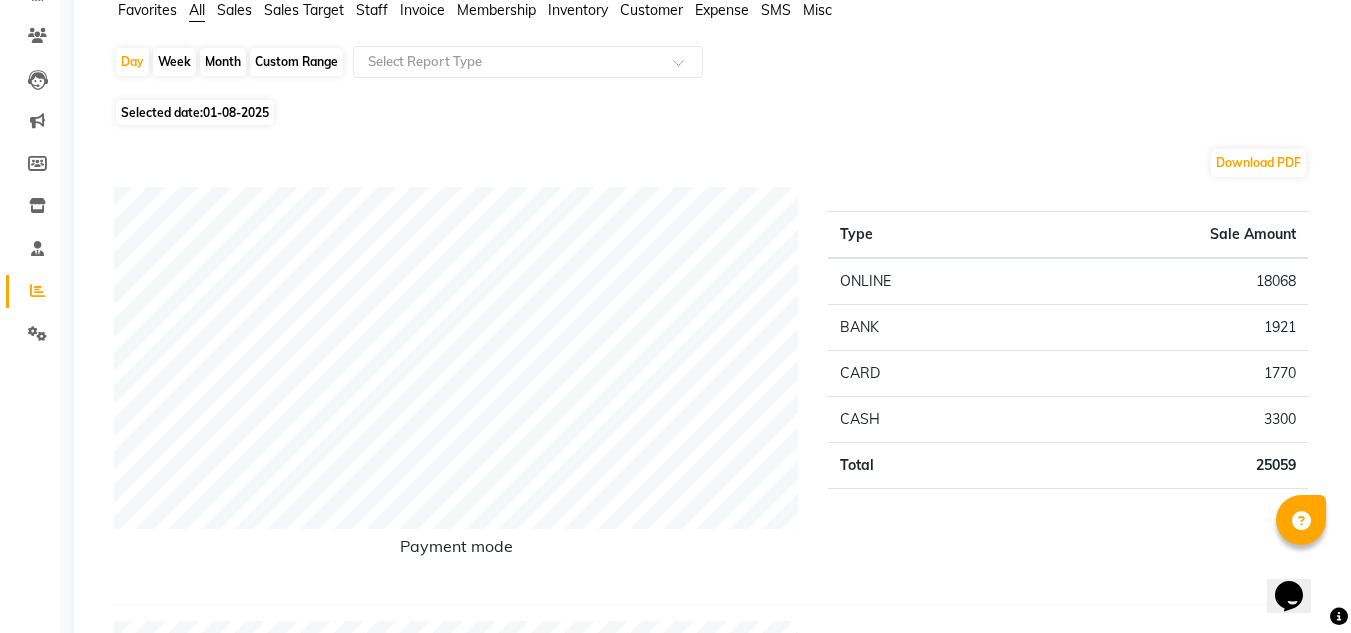 click on "01-08-2025" 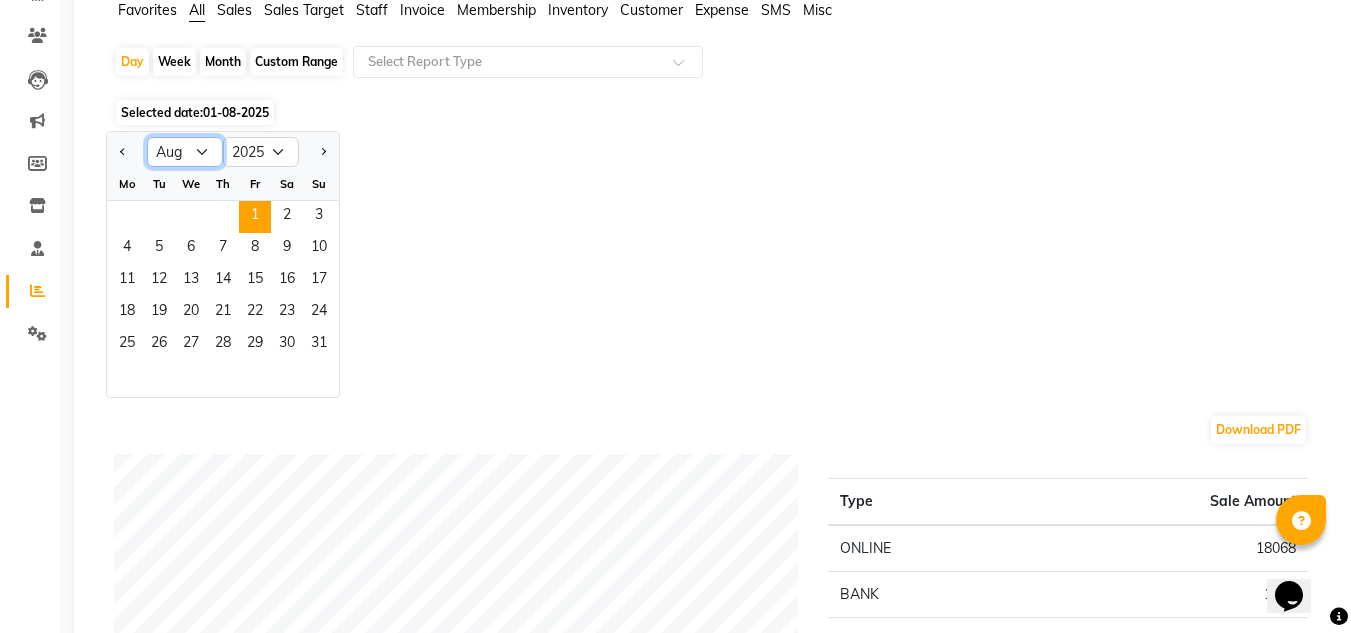 click on "Jan Feb Mar Apr May Jun Jul Aug Sep Oct Nov Dec" 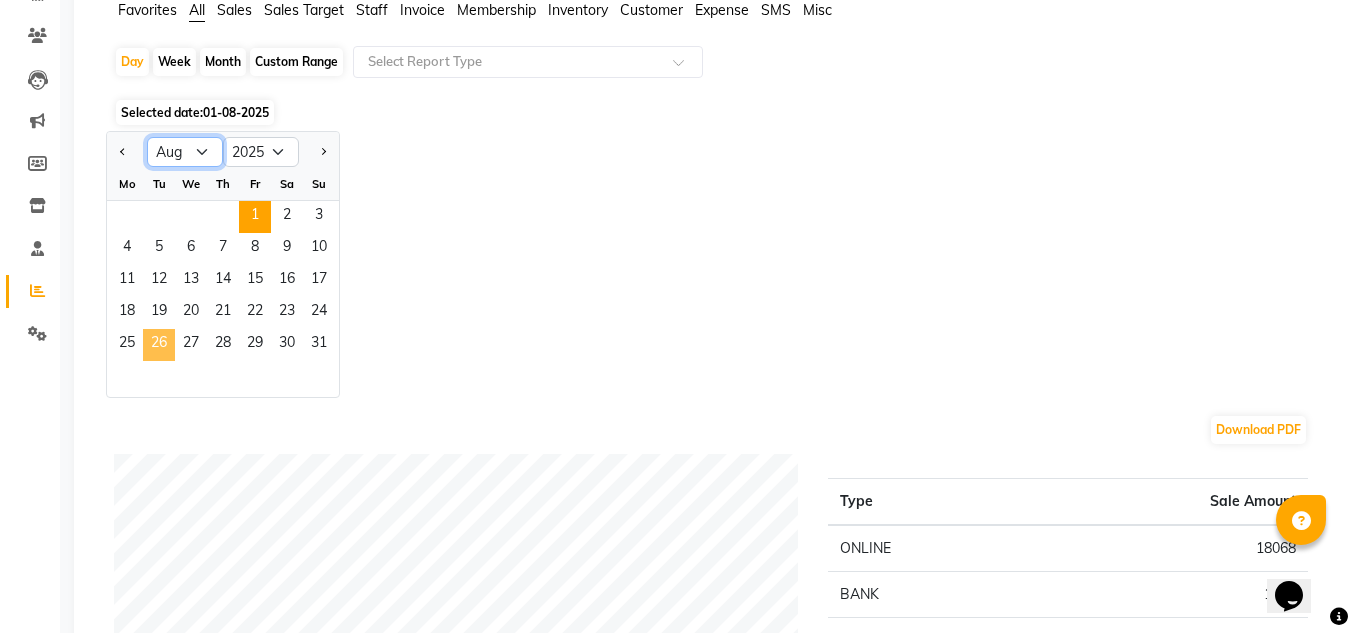 select on "7" 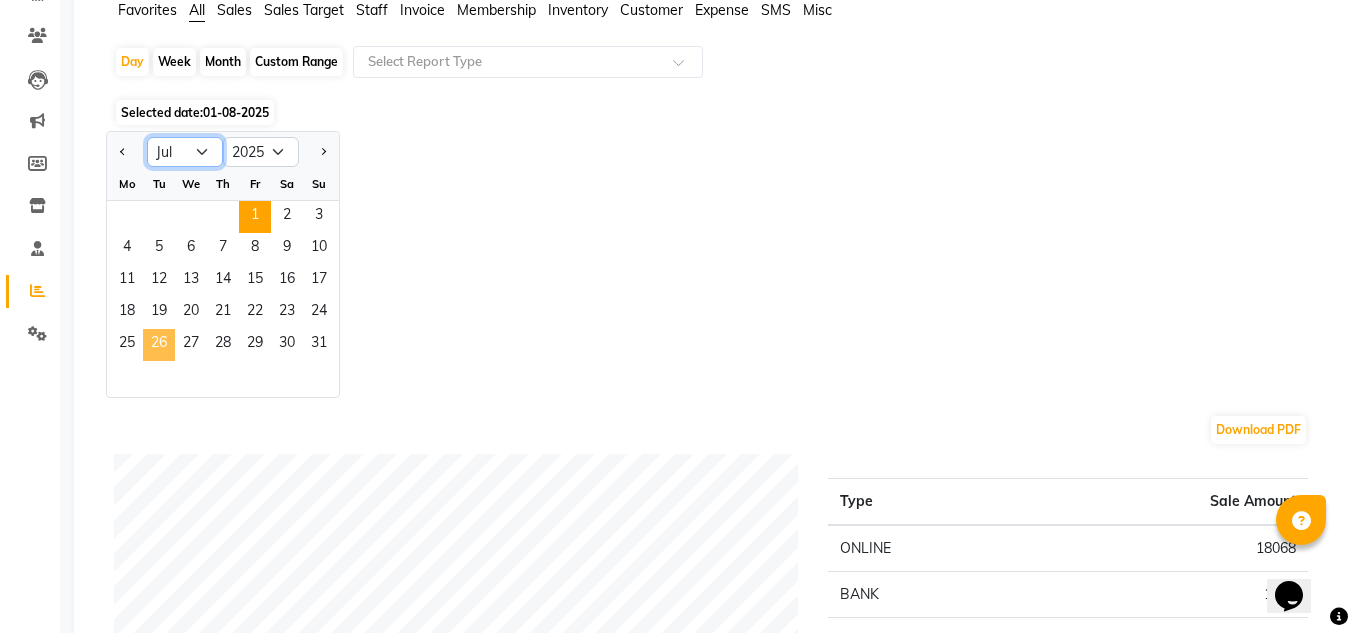 click on "Jan Feb Mar Apr May Jun Jul Aug Sep Oct Nov Dec" 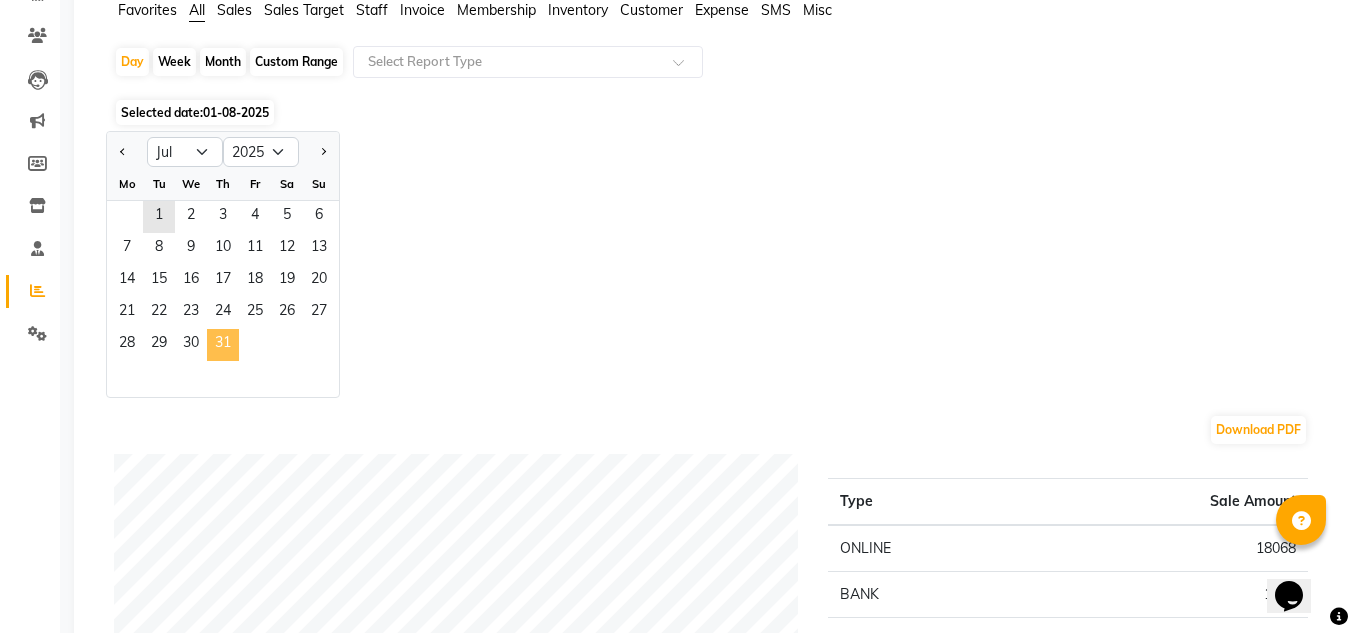 click on "31" 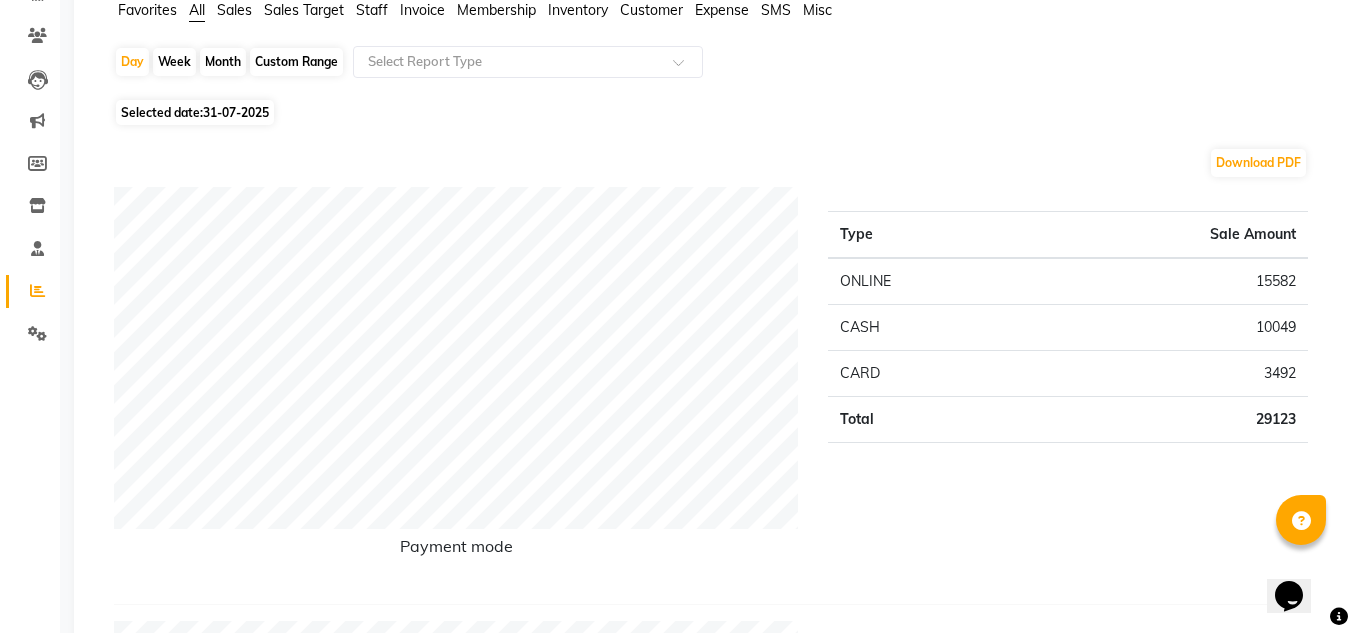 scroll, scrollTop: 0, scrollLeft: 0, axis: both 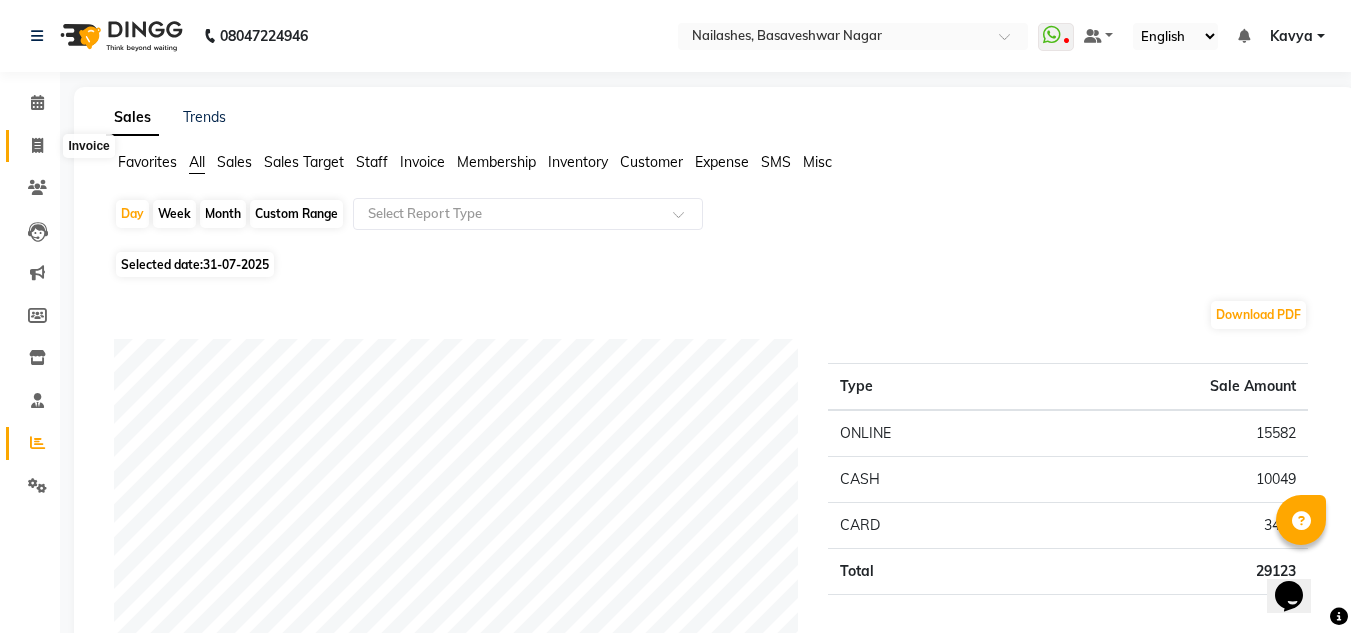 click 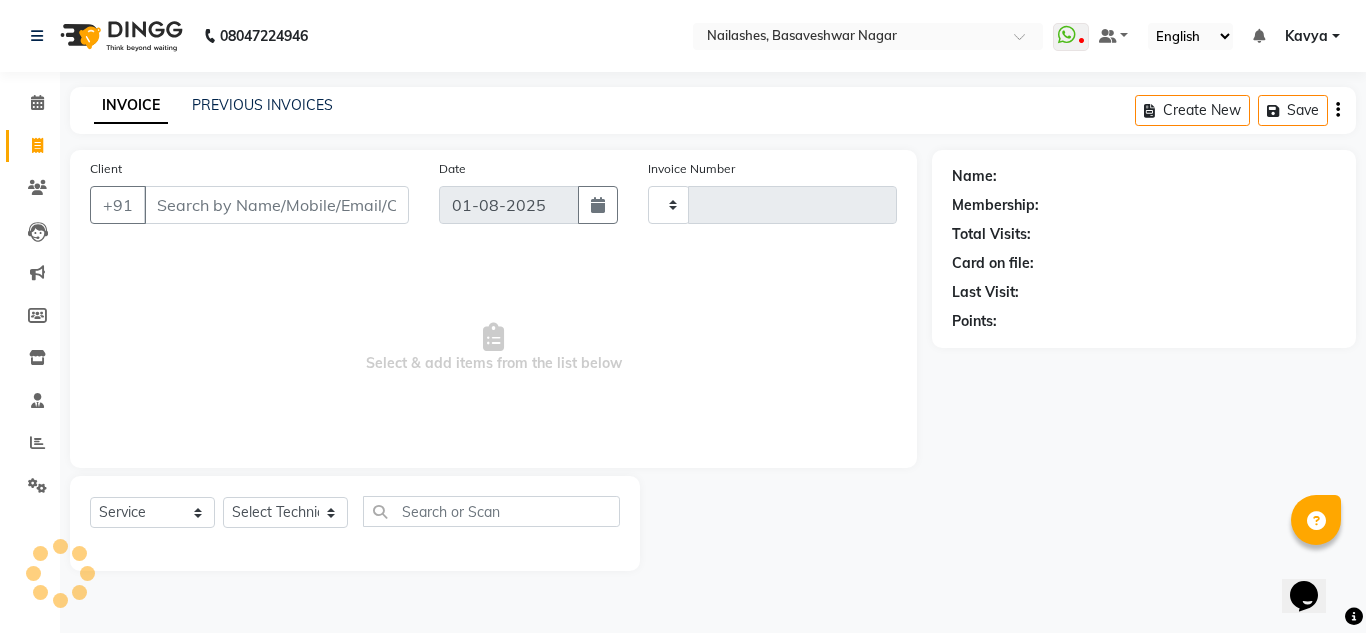 type on "1091" 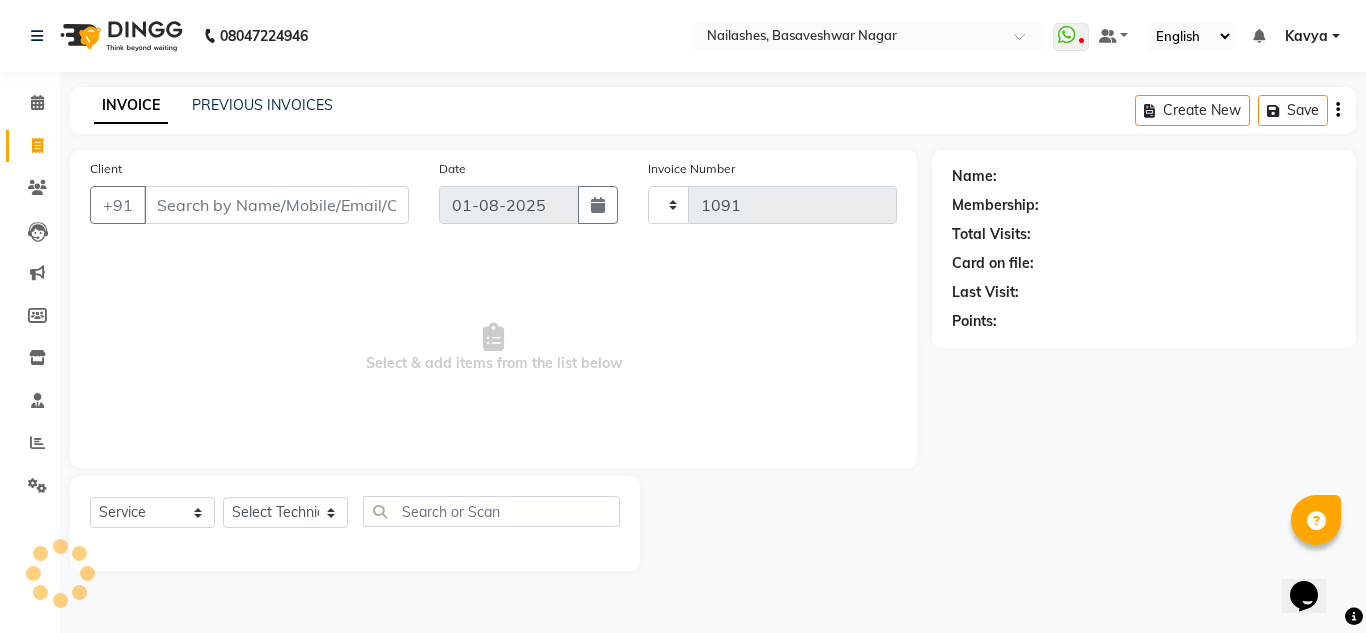 select on "7686" 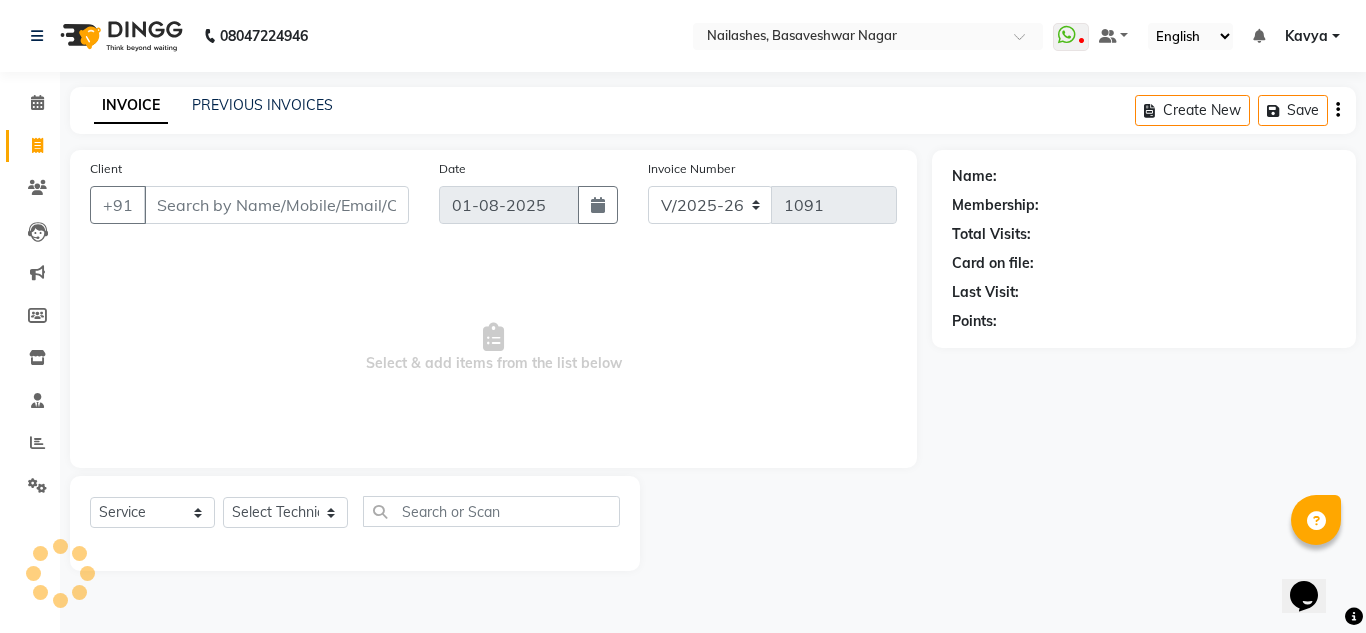 click on "INVOICE PREVIOUS INVOICES Create New   Save" 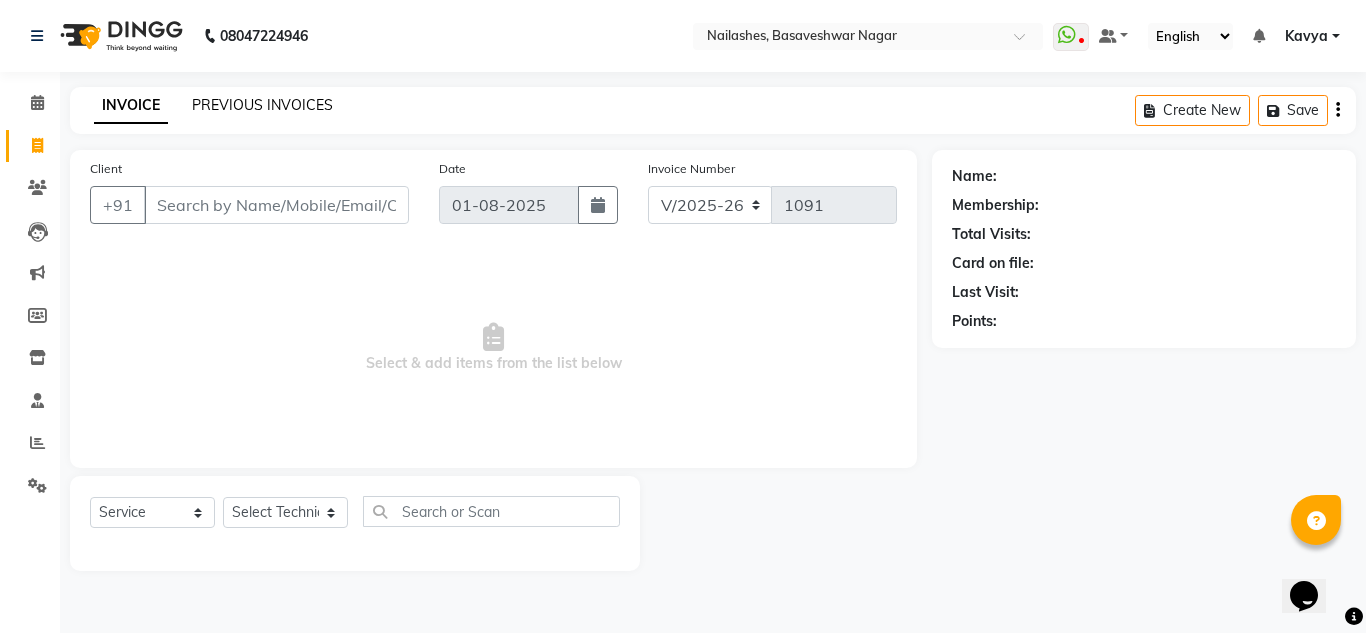 click on "PREVIOUS INVOICES" 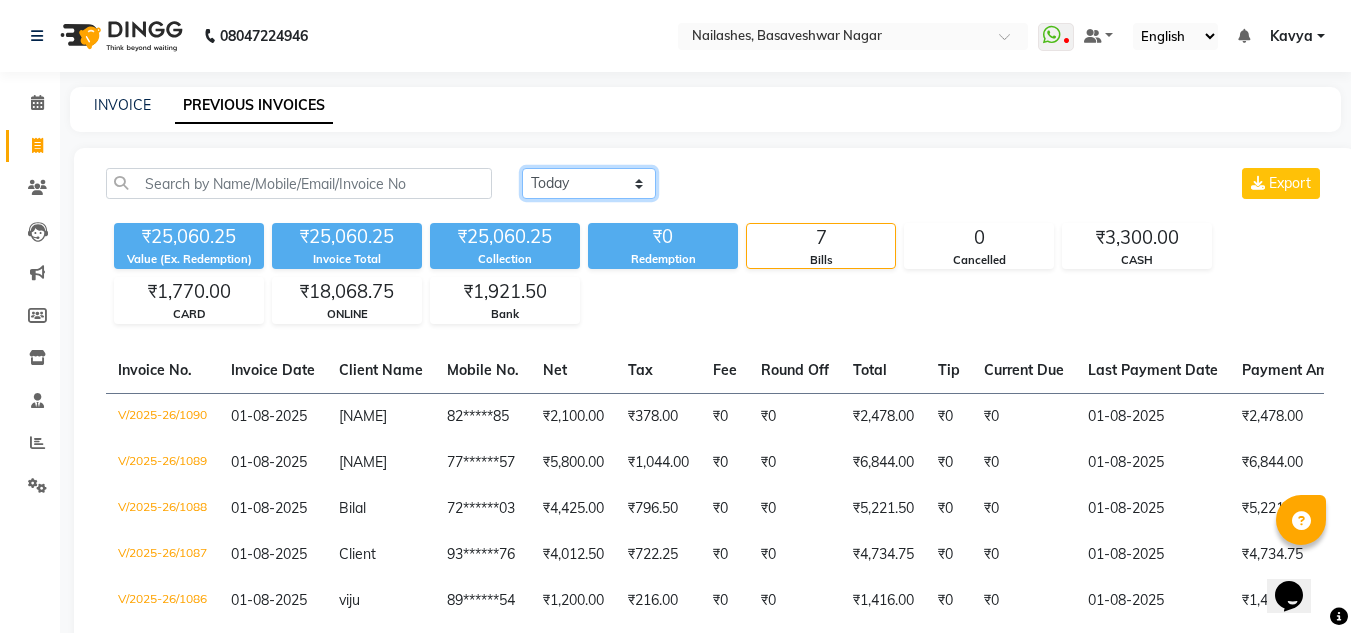 click on "Today Yesterday Custom Range" 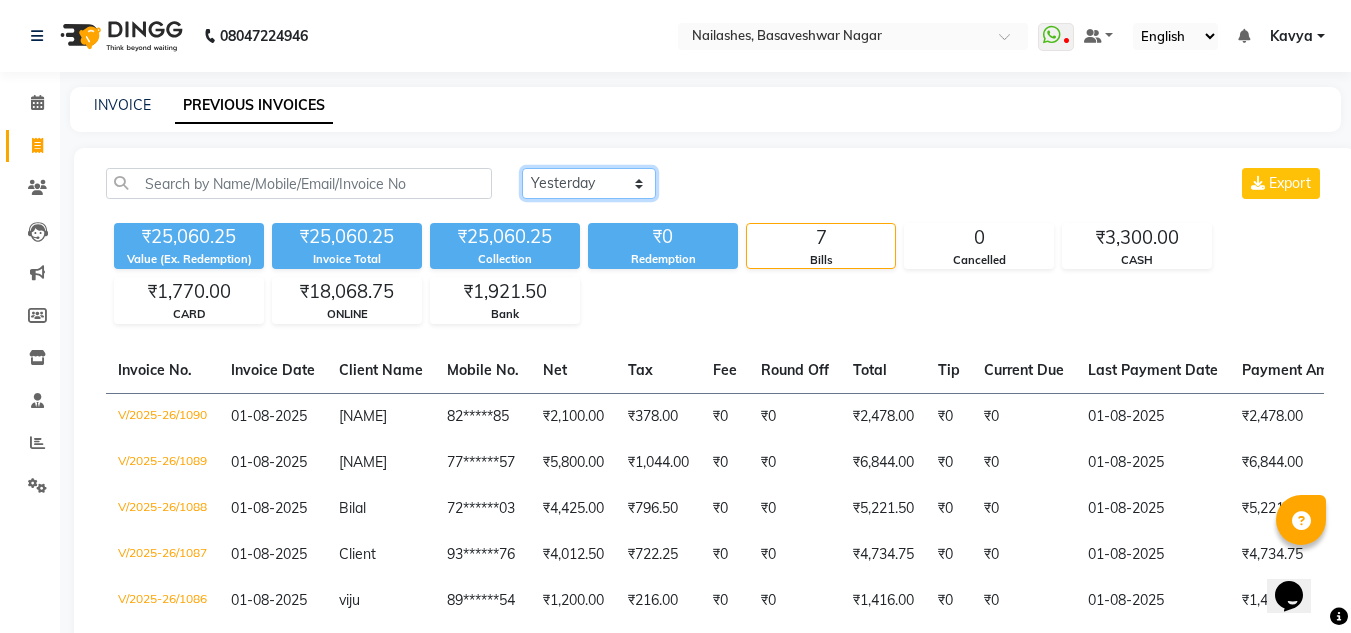 click on "Today Yesterday Custom Range" 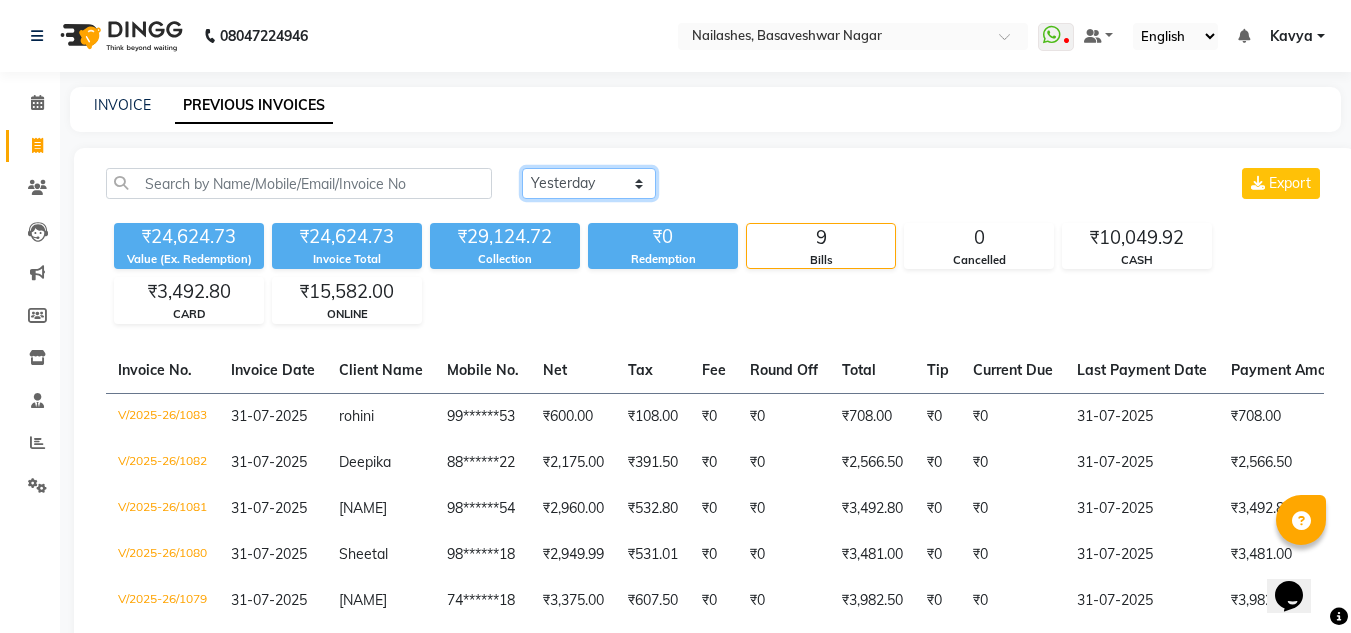 scroll, scrollTop: 170, scrollLeft: 0, axis: vertical 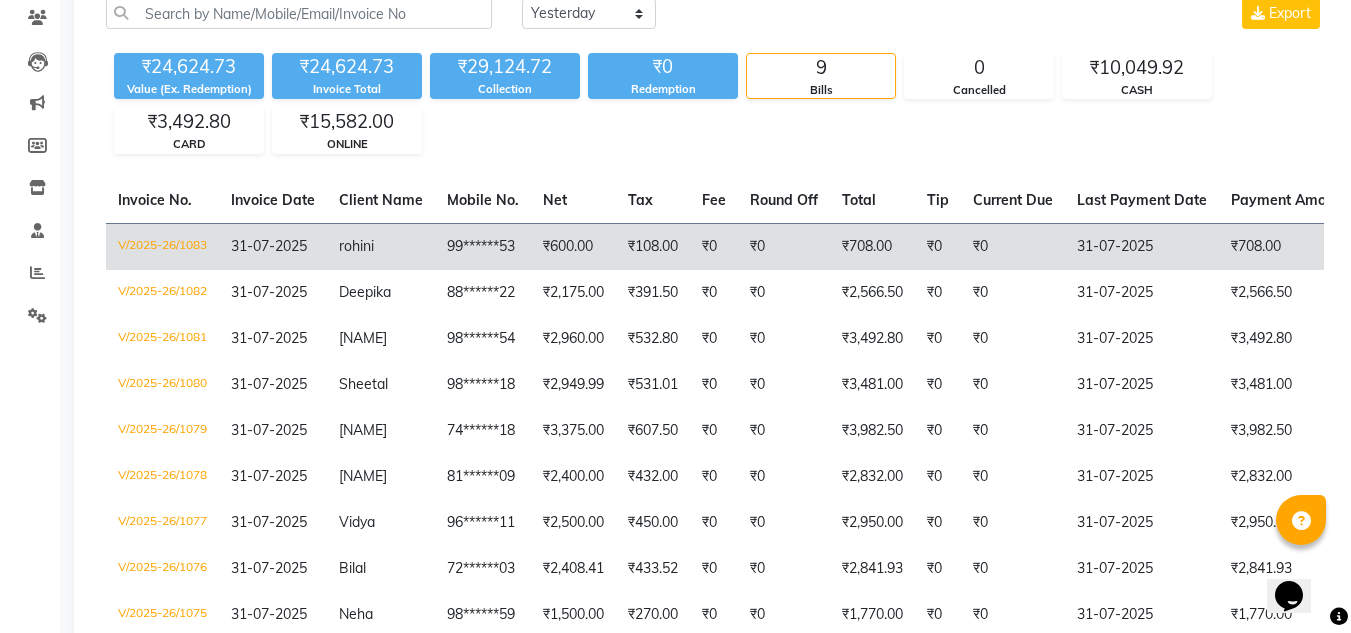 click on "₹600.00" 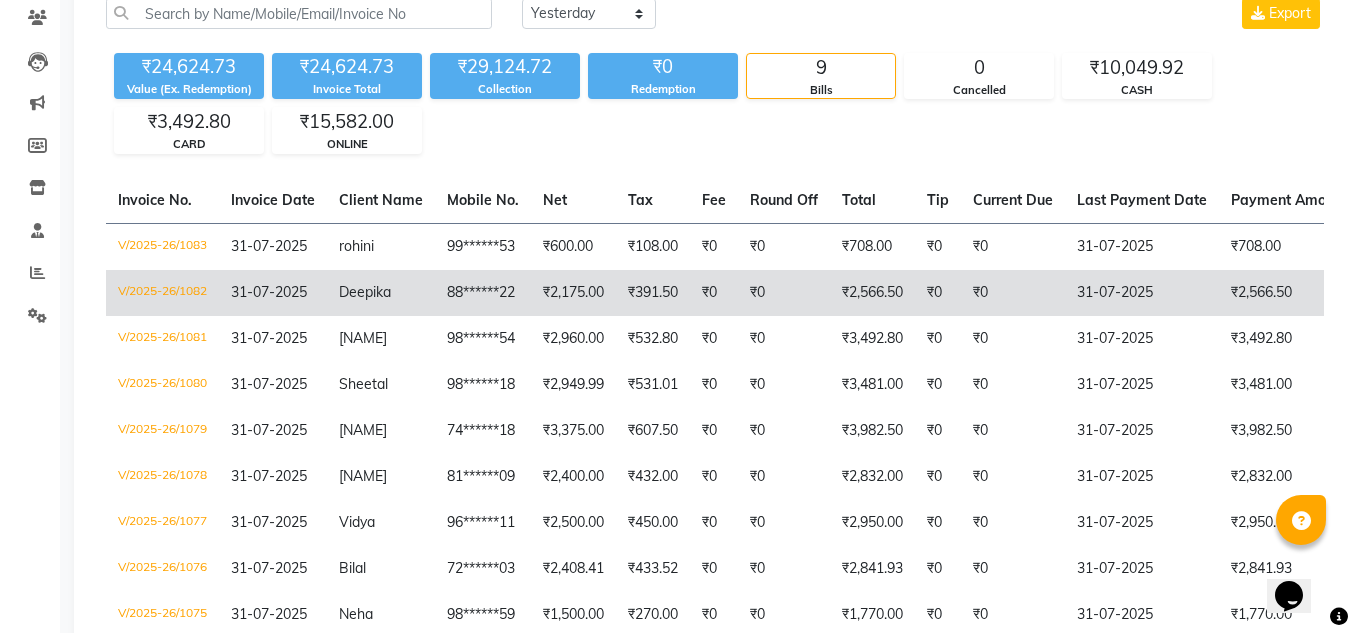 click on "31-07-2025" 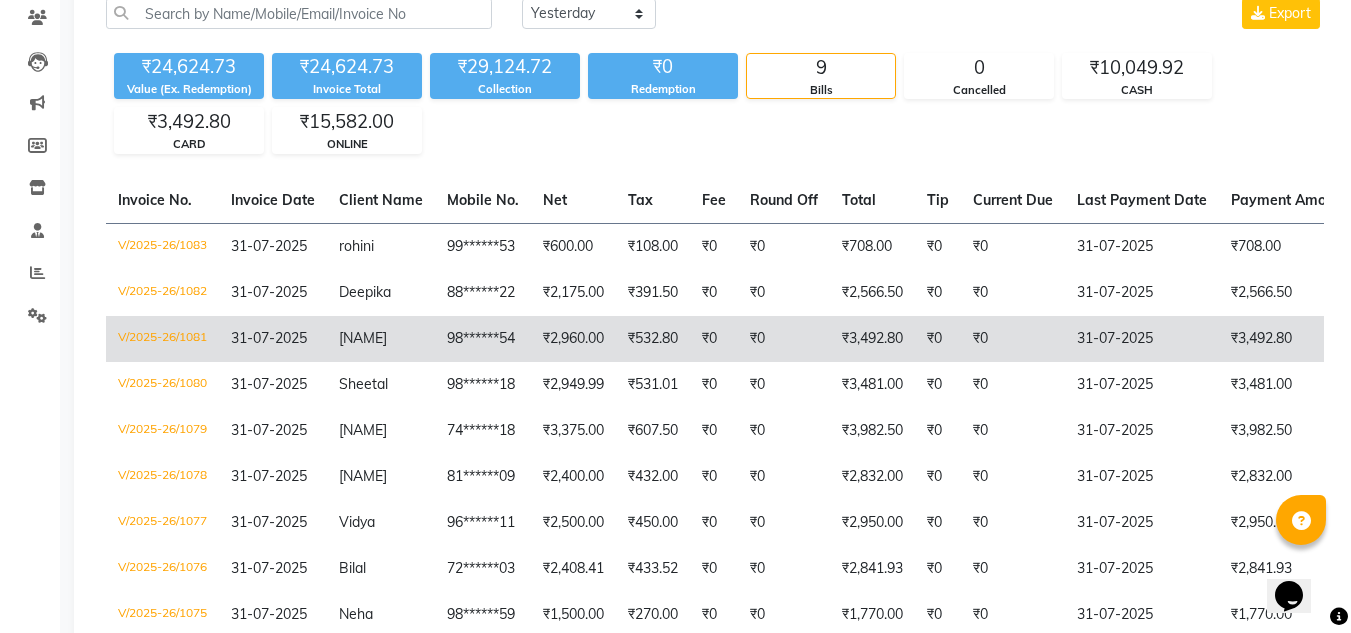 click on "31-07-2025" 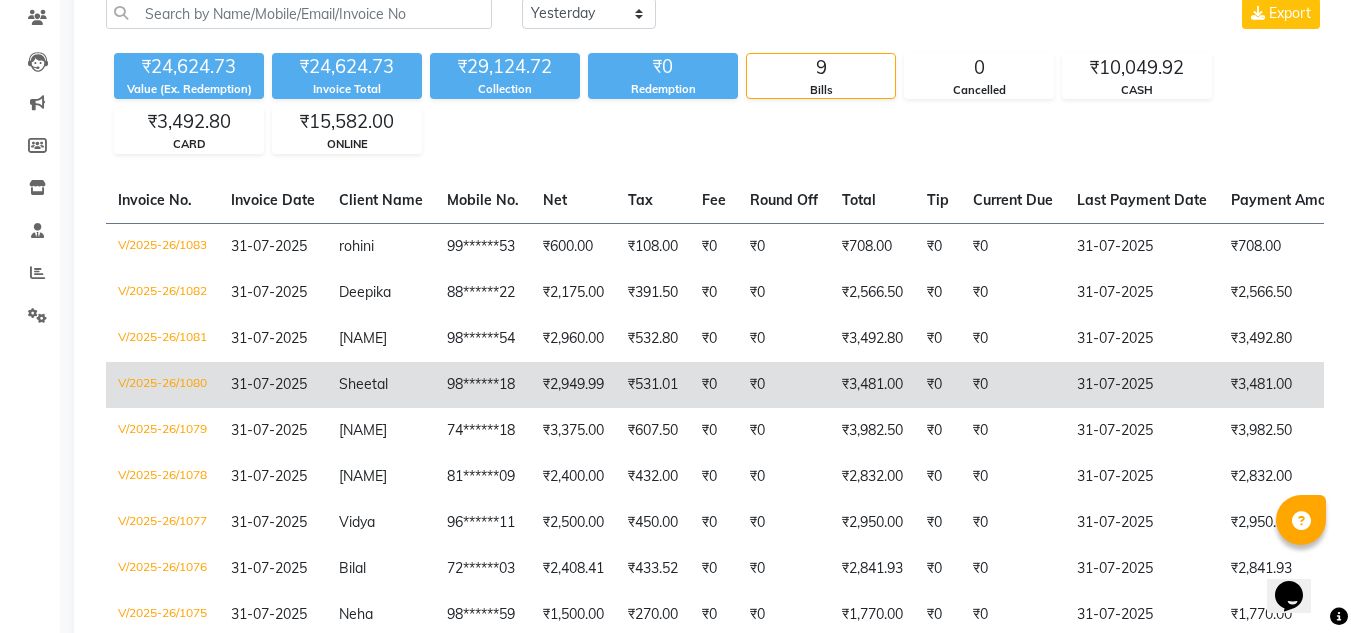 click on "31-07-2025" 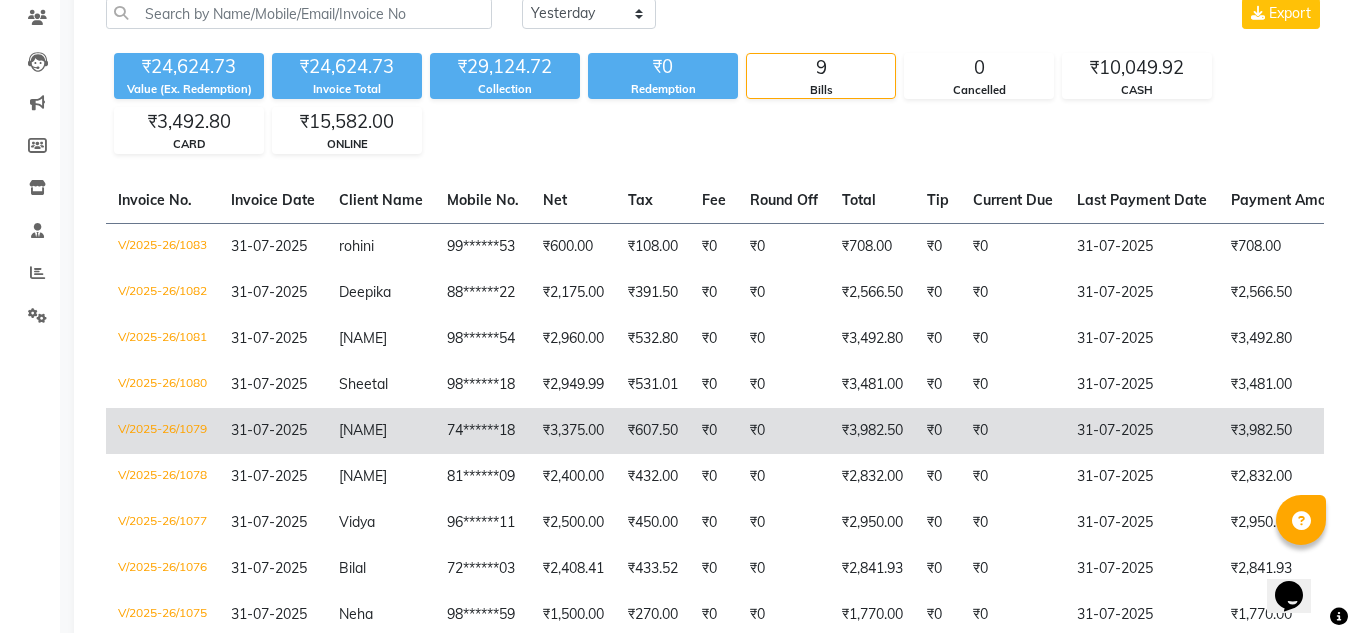 click on "31-07-2025" 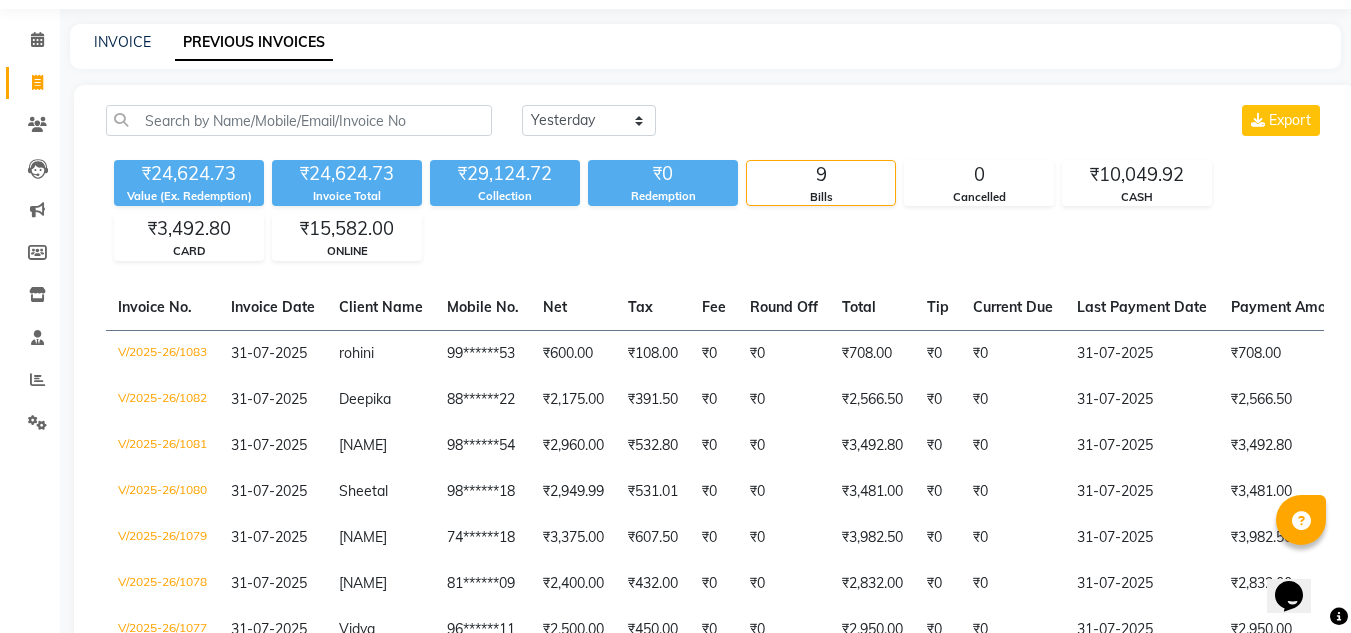 scroll, scrollTop: 62, scrollLeft: 0, axis: vertical 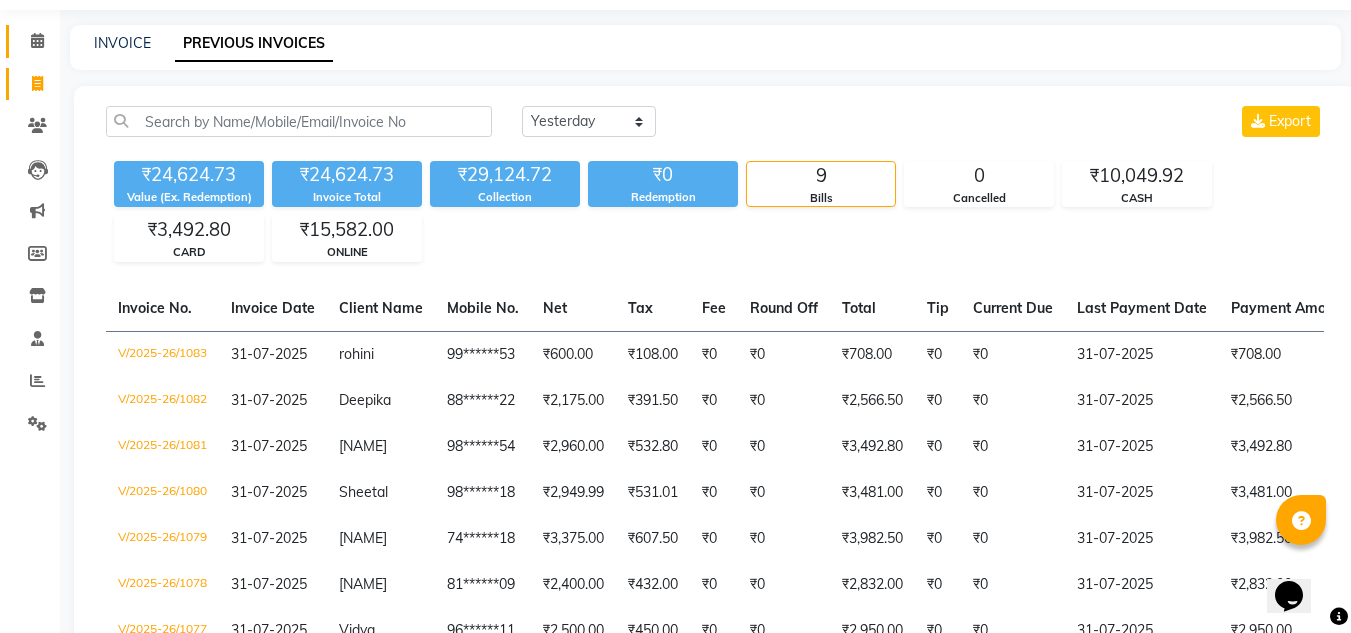 click on "Calendar" 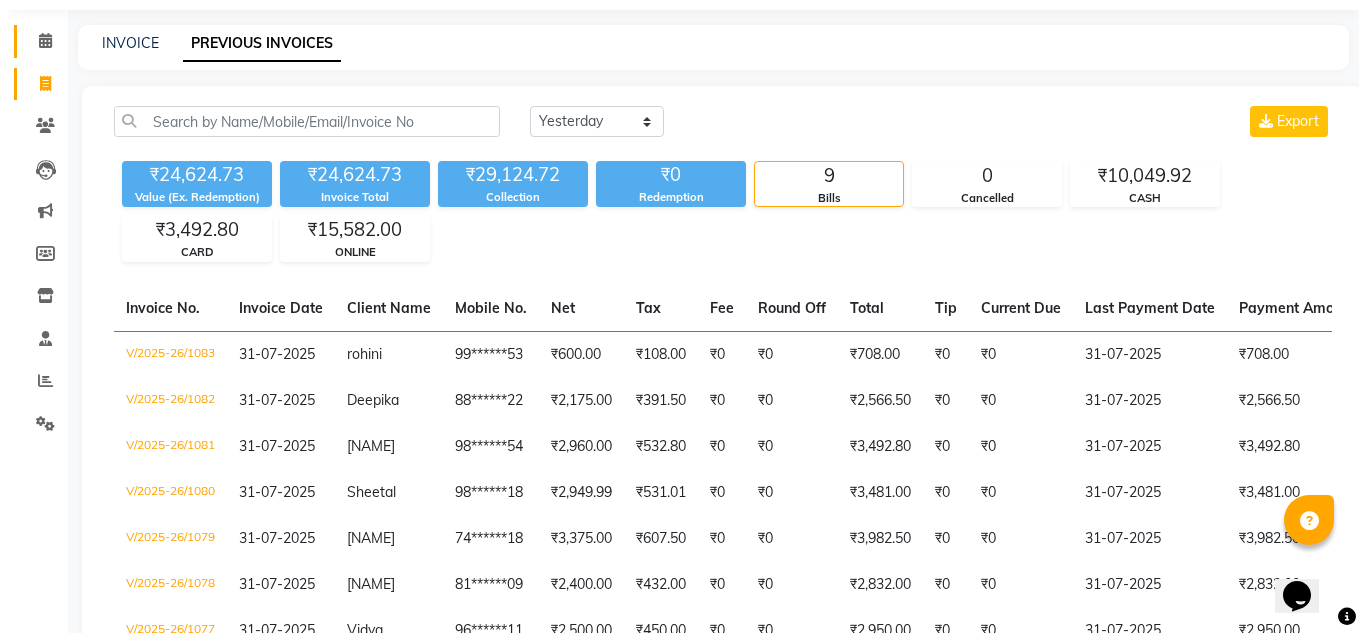 scroll, scrollTop: 0, scrollLeft: 0, axis: both 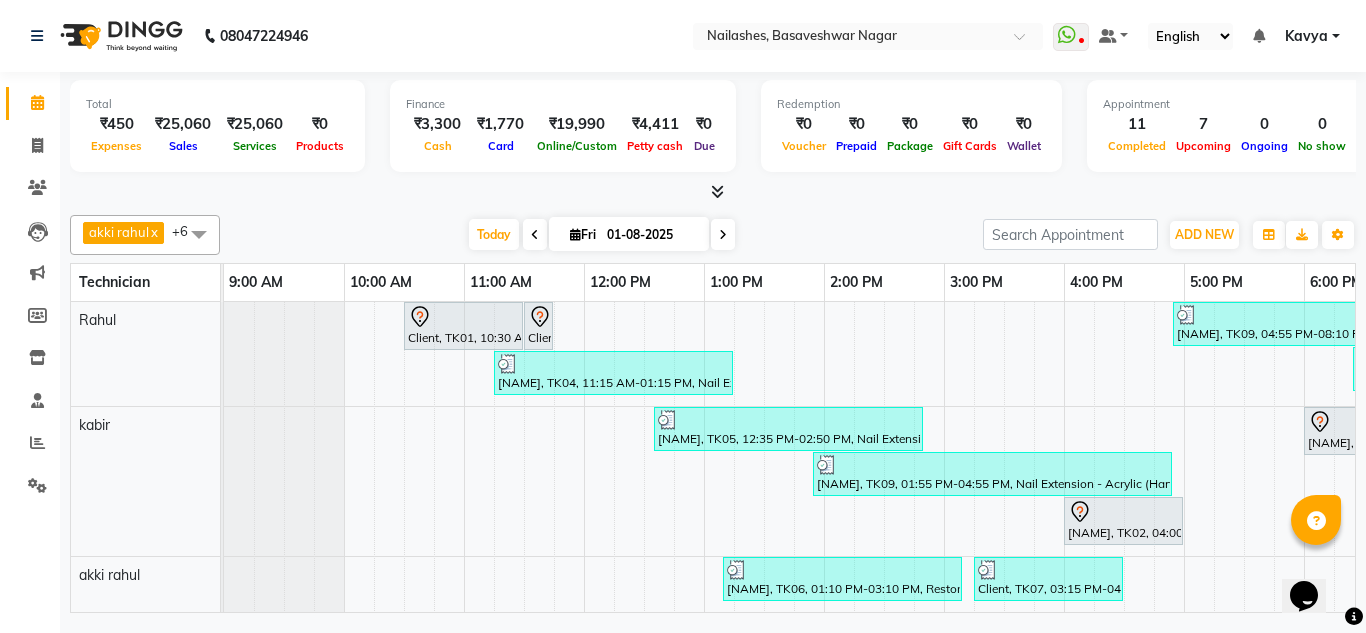 click on "₹1,770" at bounding box center [500, 124] 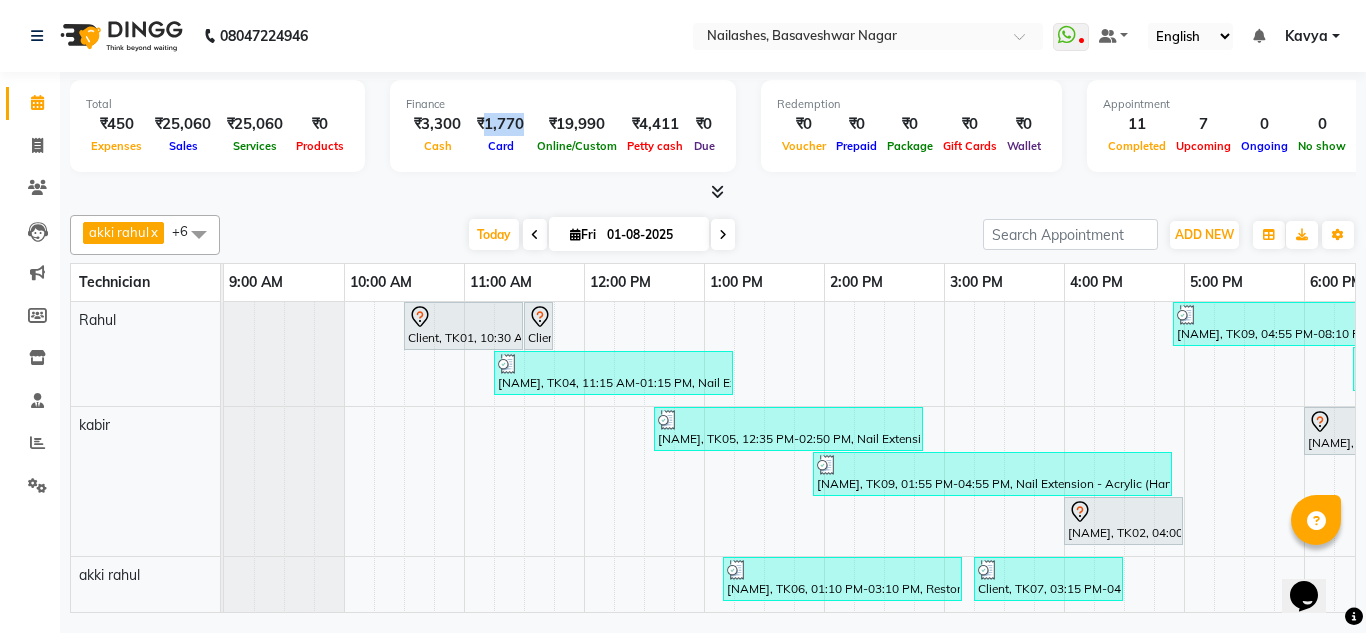 click on "₹1,770" at bounding box center [500, 124] 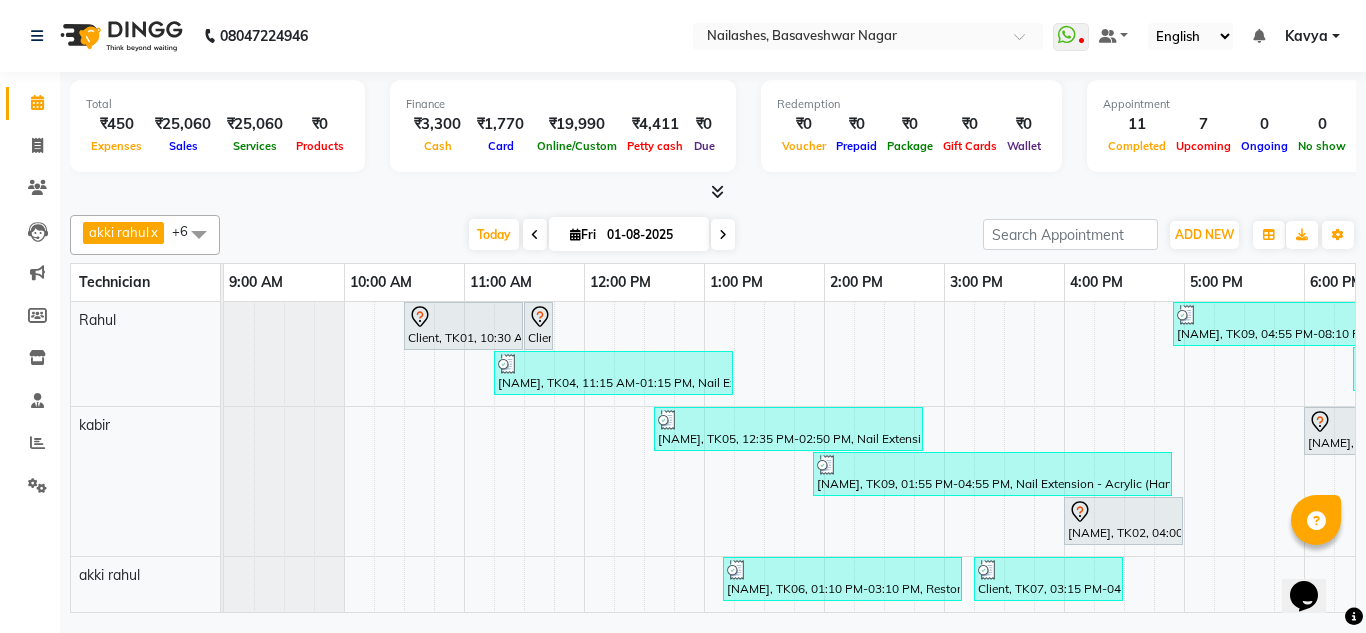 click at bounding box center (713, 192) 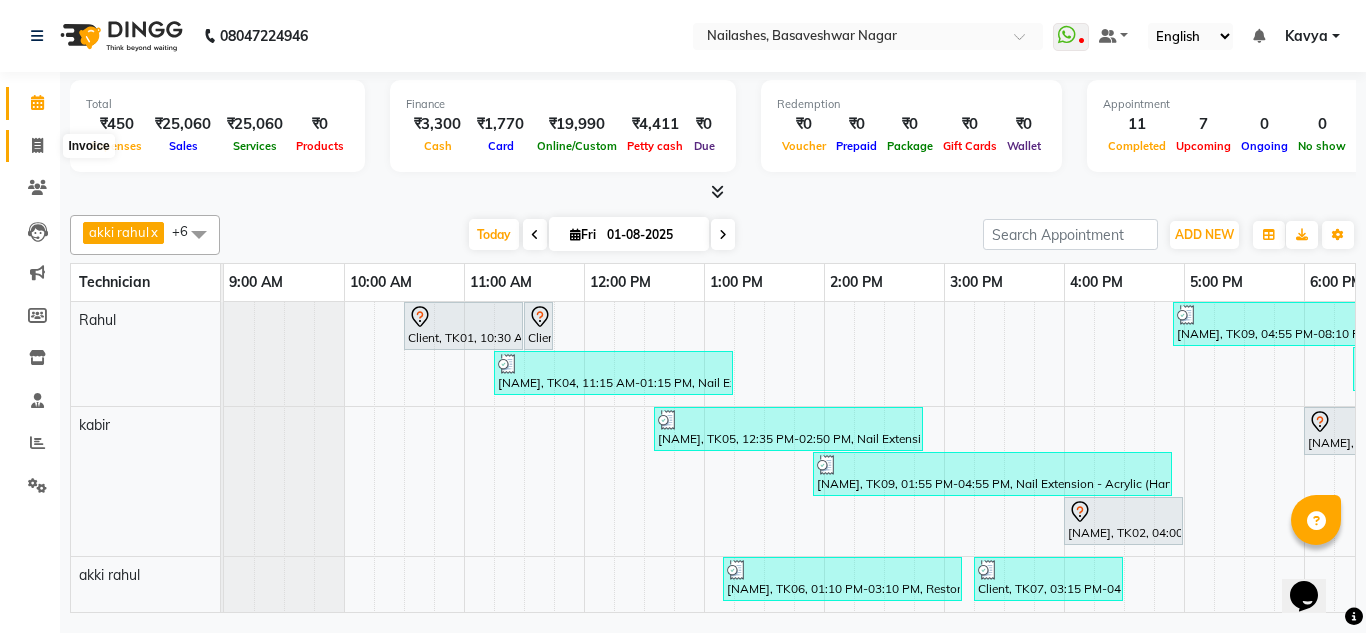 click 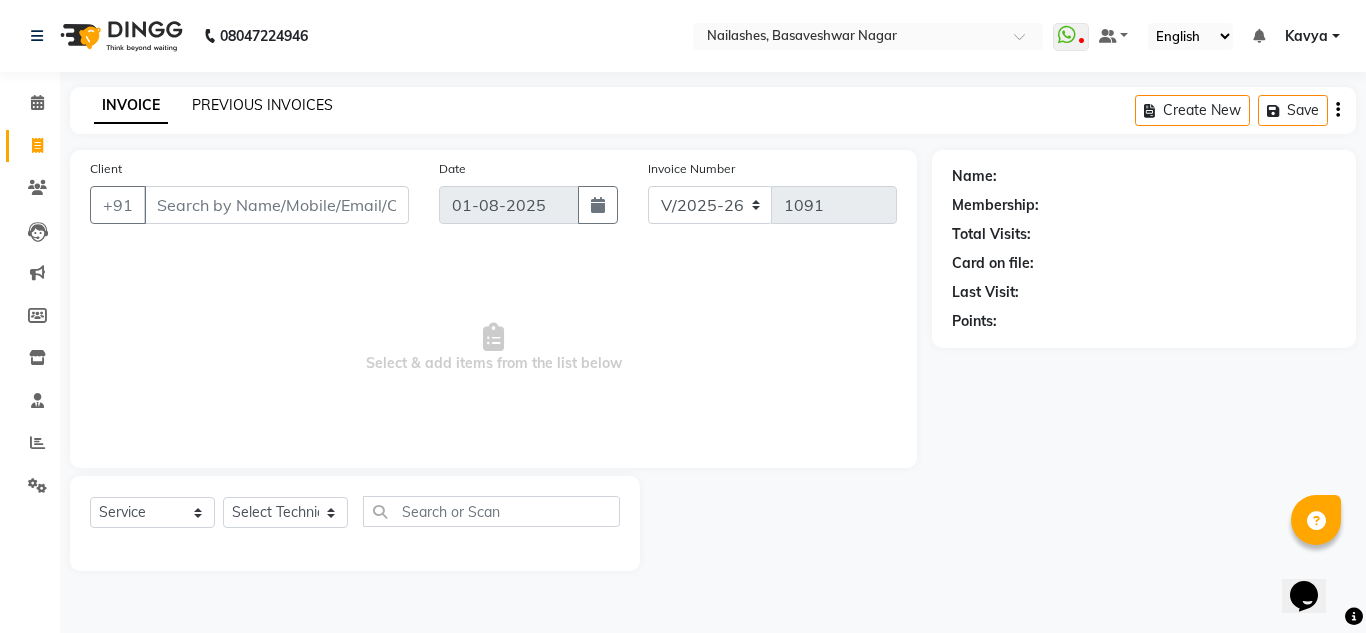 click on "PREVIOUS INVOICES" 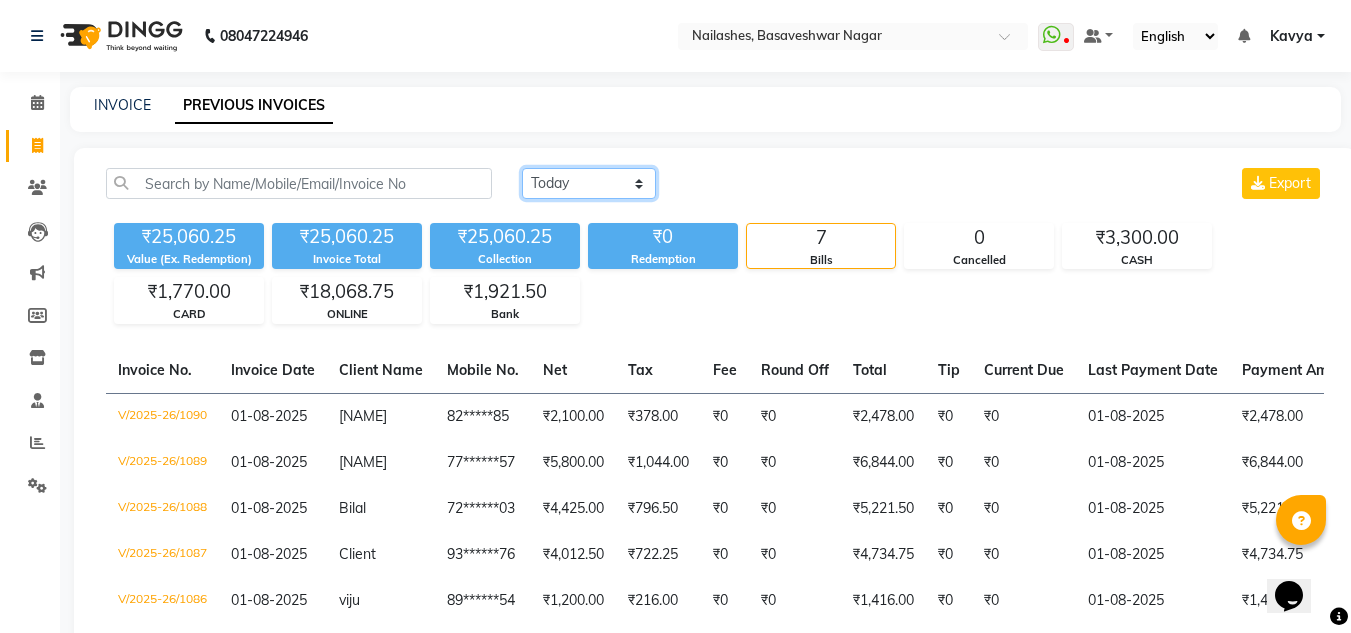 click on "Today Yesterday Custom Range" 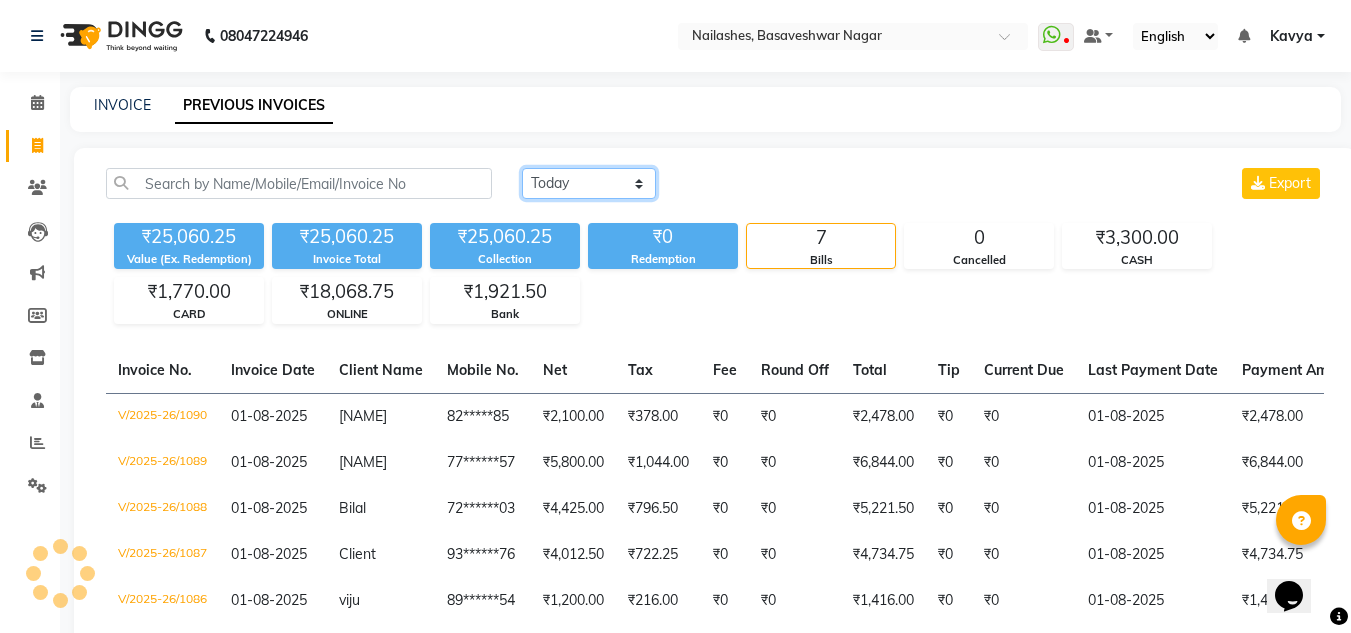 select on "yesterday" 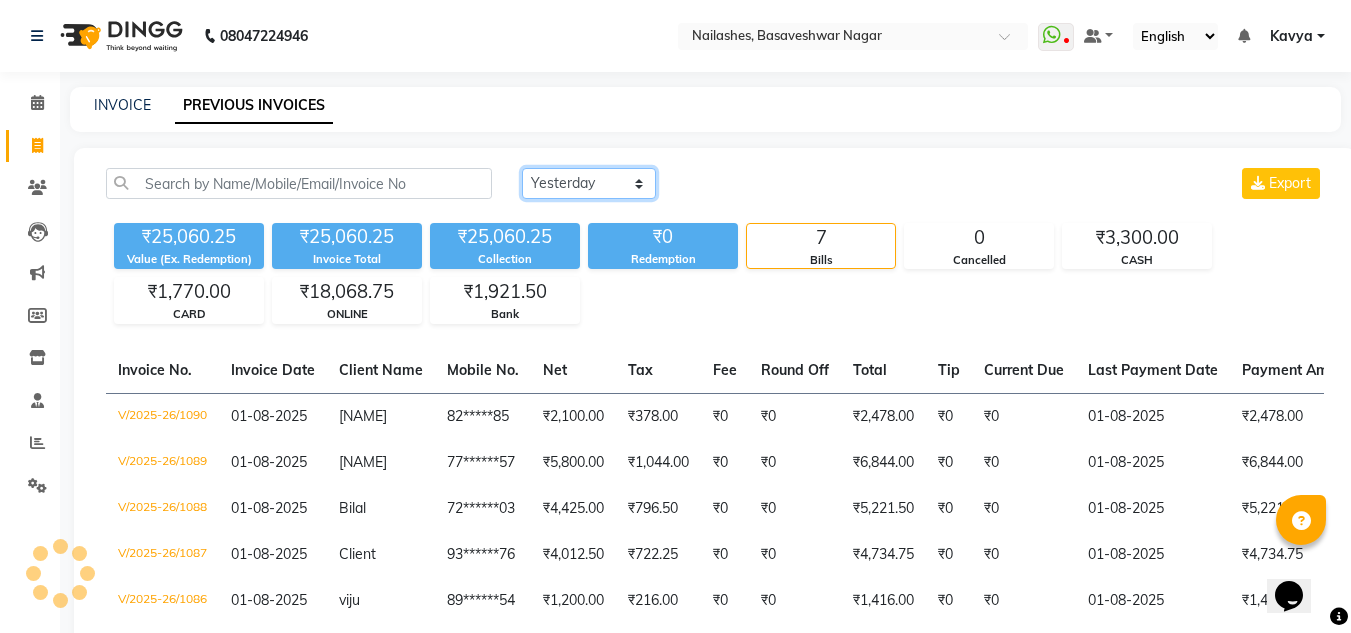 click on "Today Yesterday Custom Range" 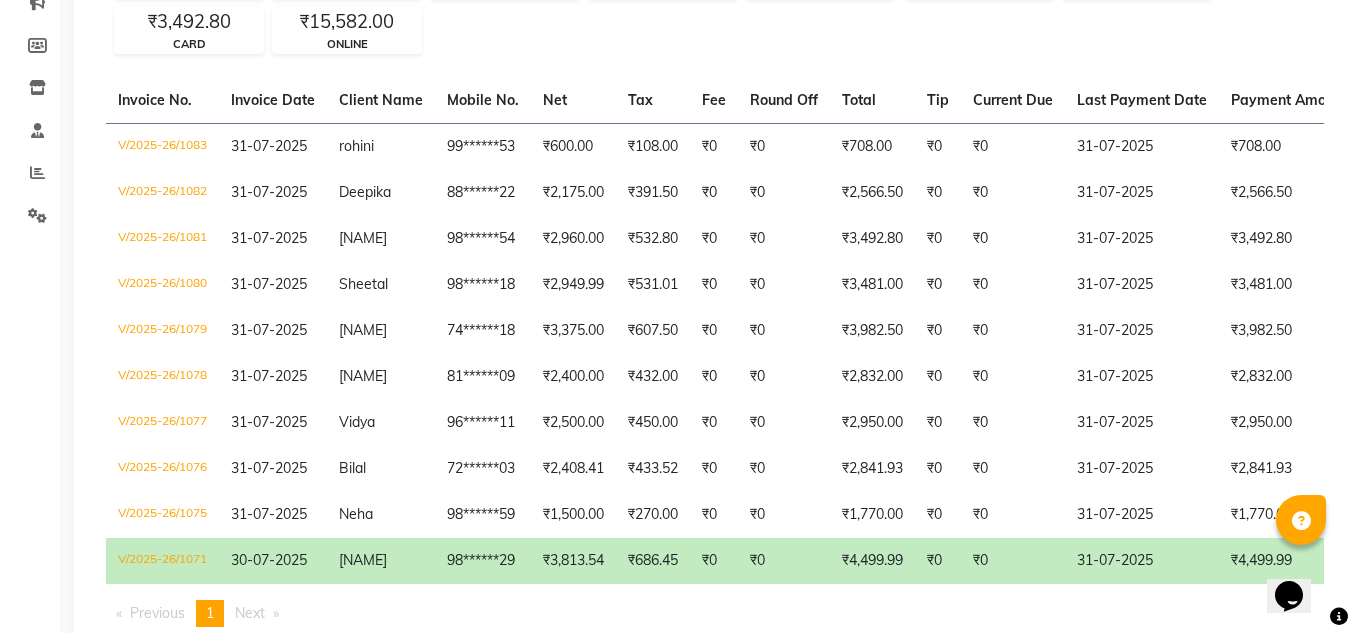 scroll, scrollTop: 271, scrollLeft: 0, axis: vertical 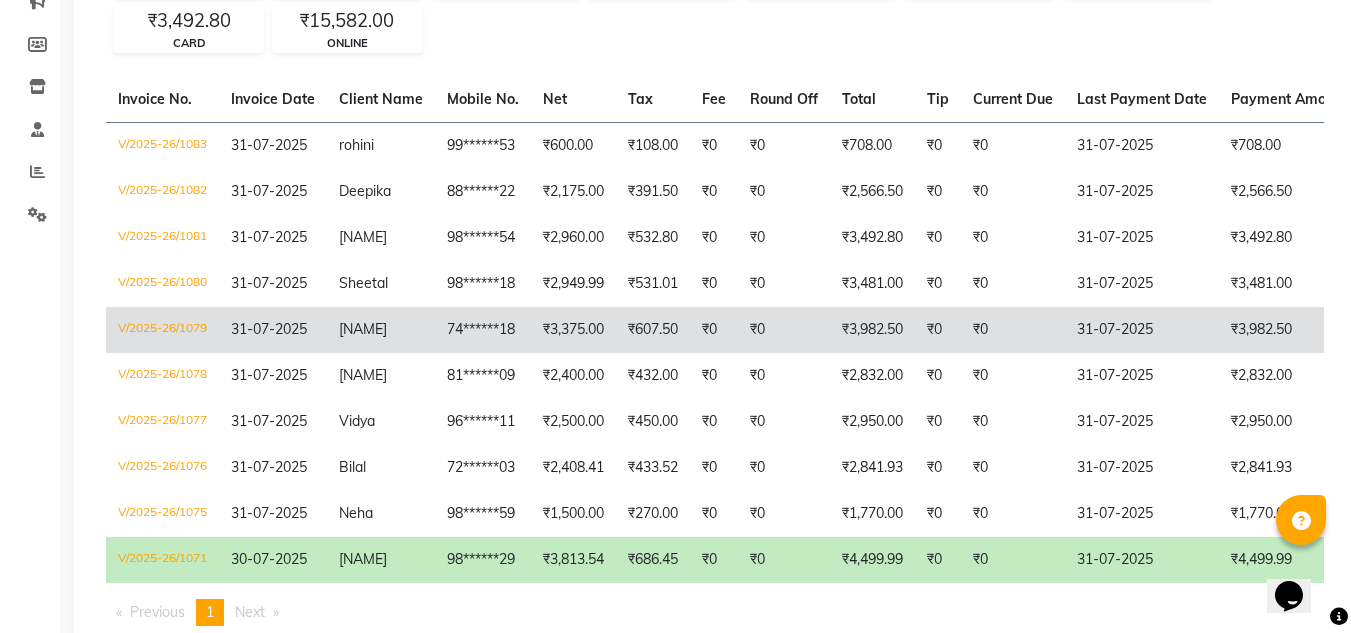 click on "₹3,375.00" 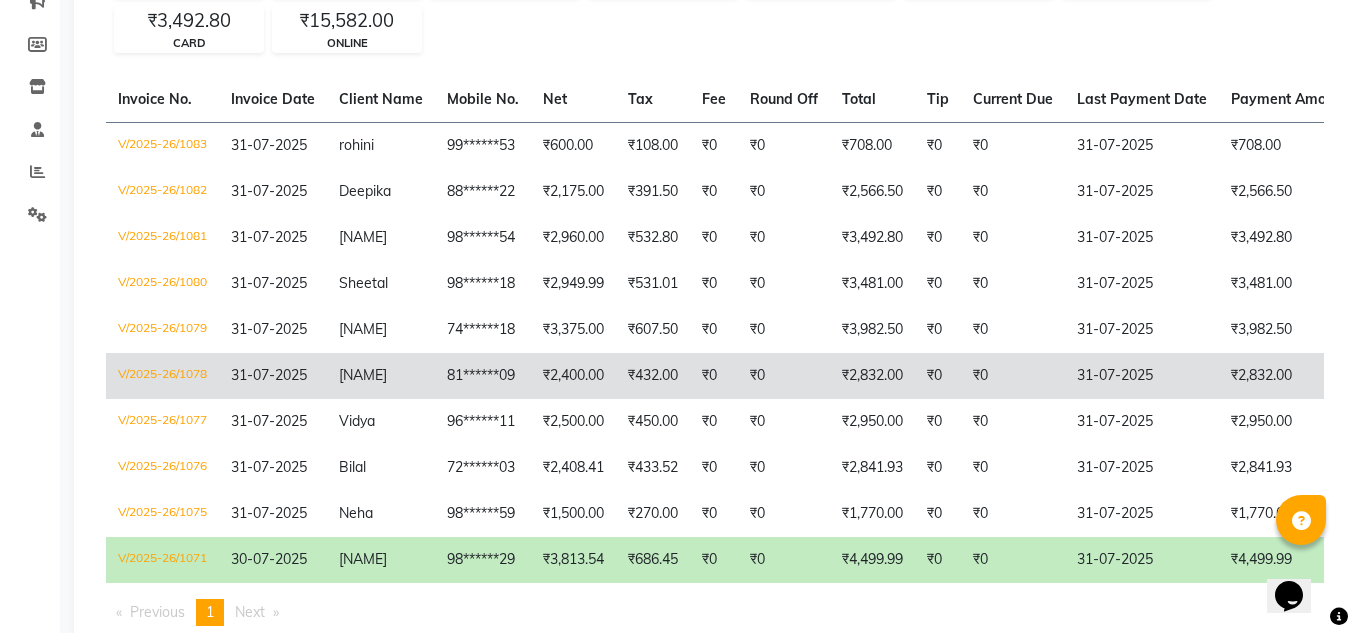 click on "31-07-2025" 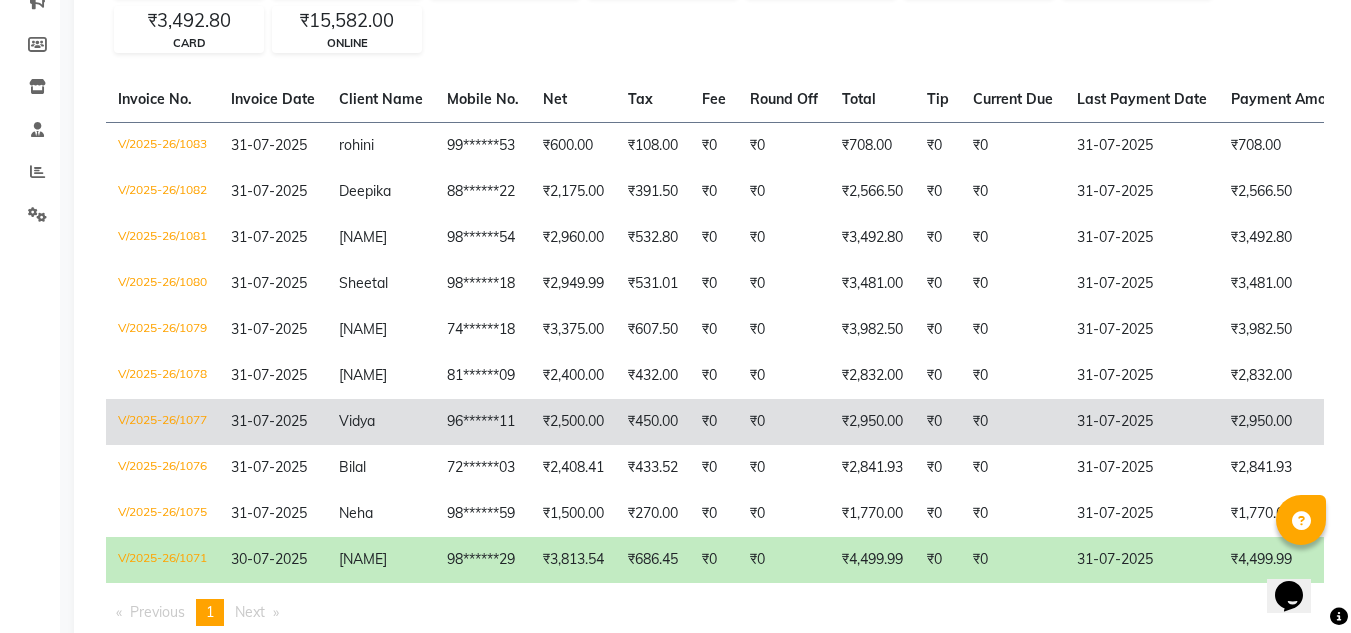 click on "31-07-2025" 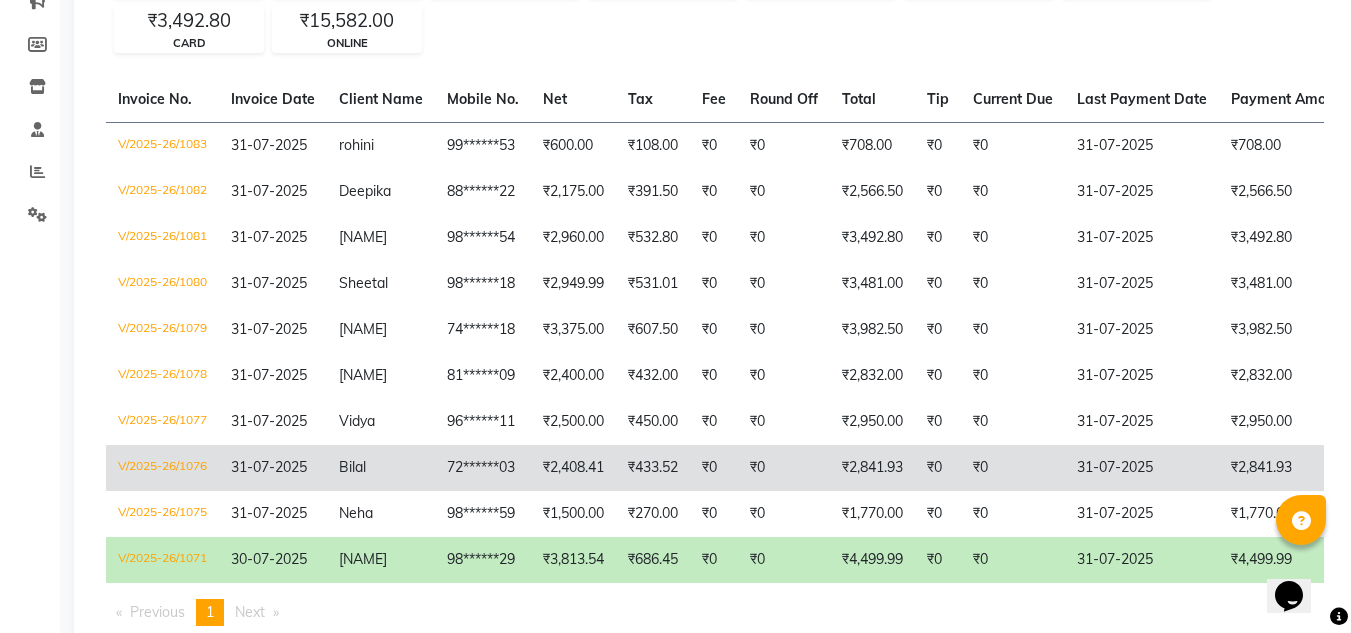 click on "31-07-2025" 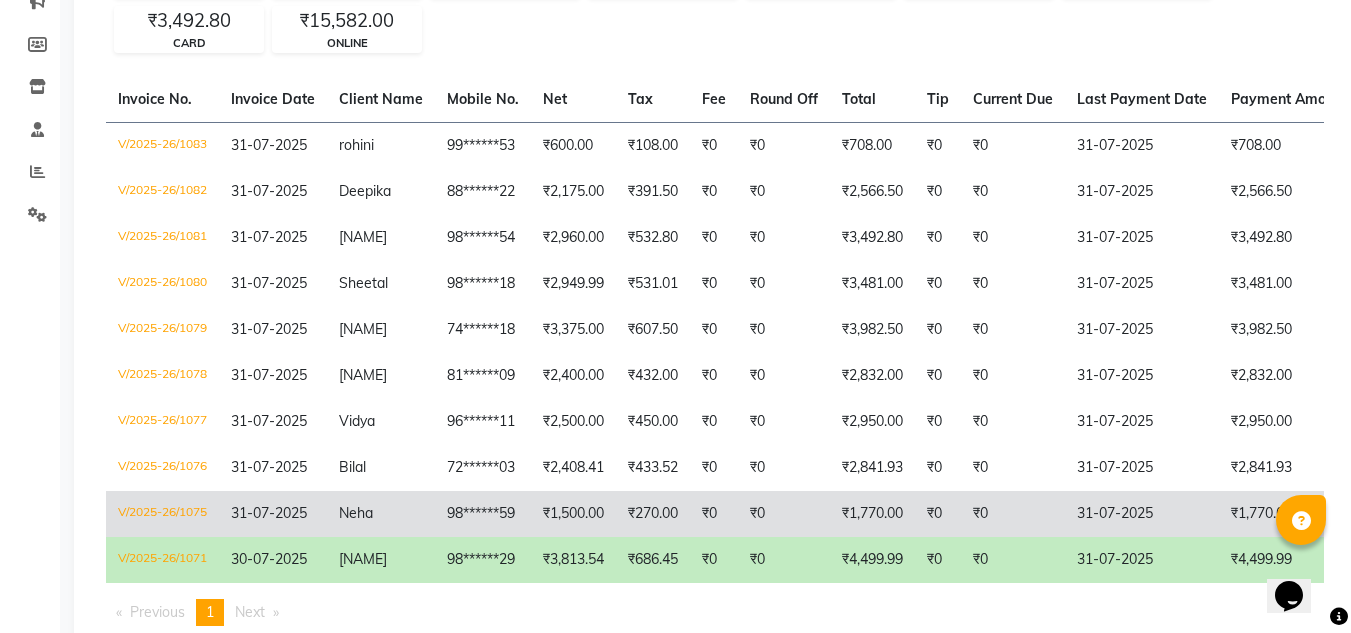 click on "V/2025-26/1075" 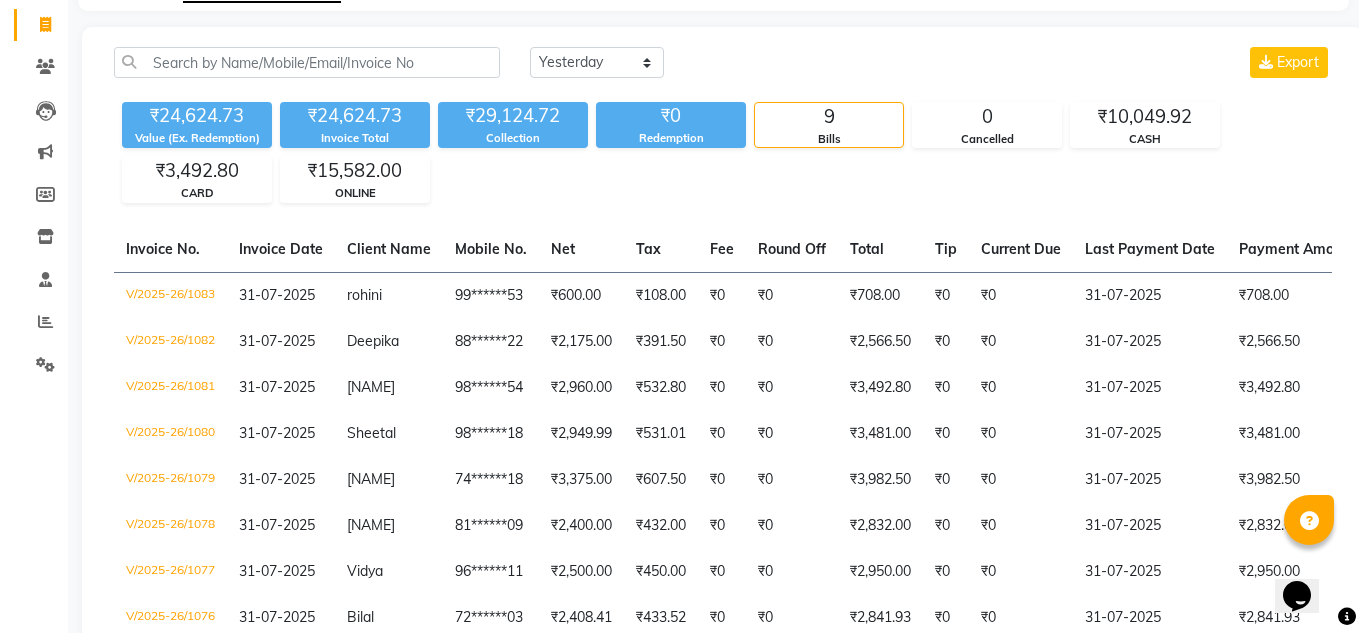 scroll, scrollTop: 0, scrollLeft: 0, axis: both 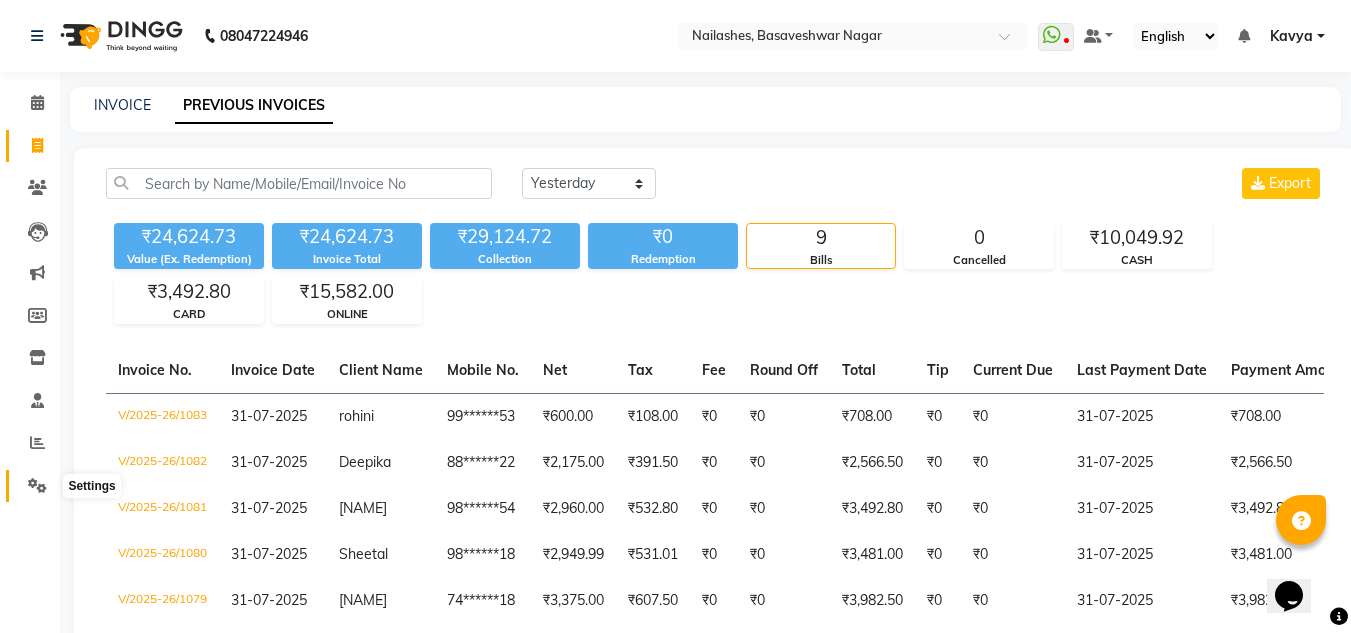 click 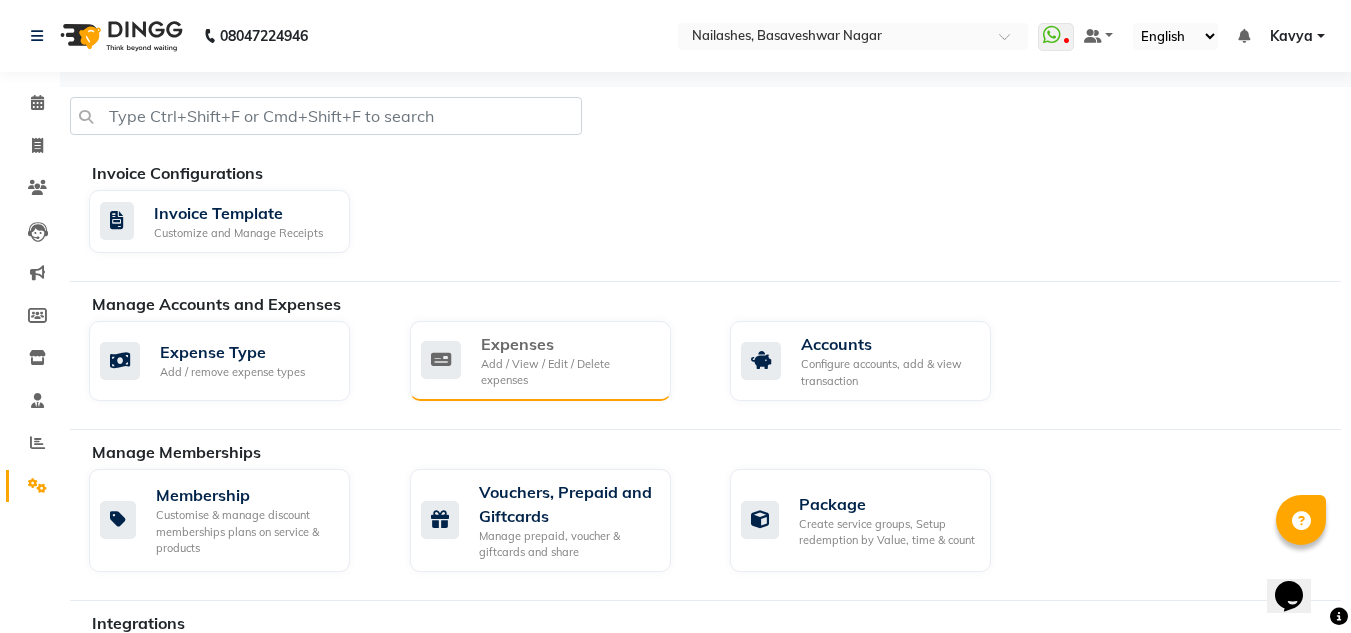 click on "Expenses Add / View / Edit / Delete expenses" 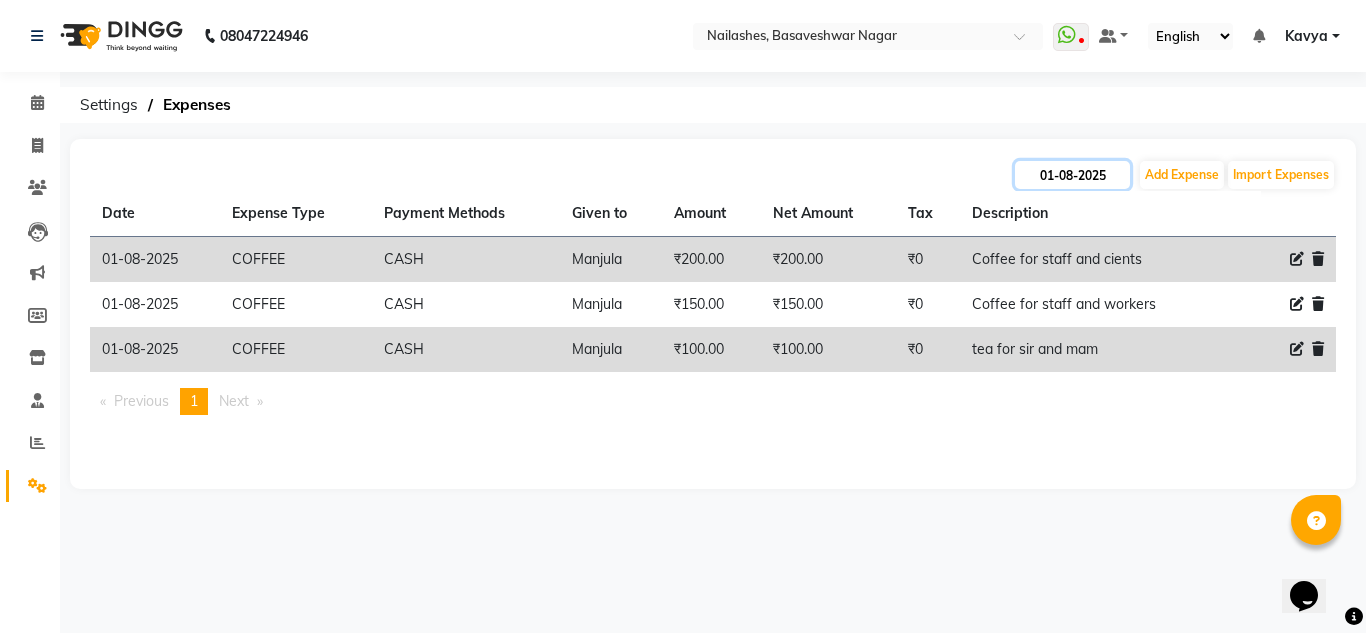 click on "01-08-2025" 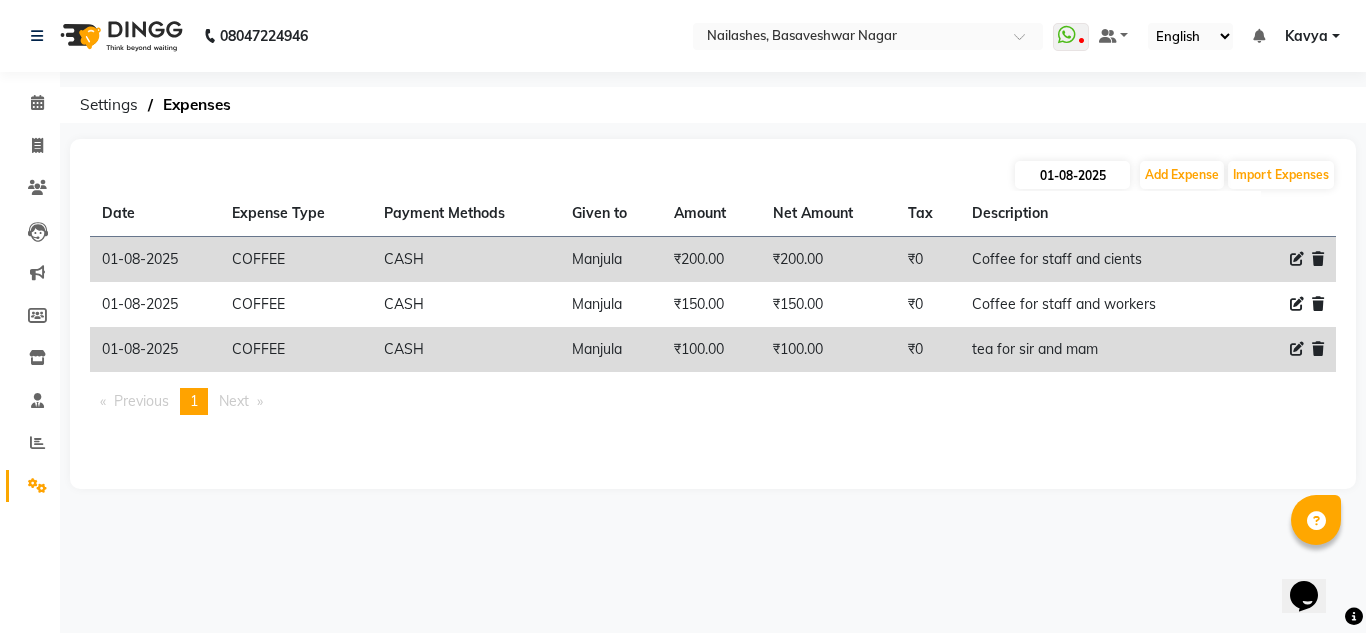 select on "8" 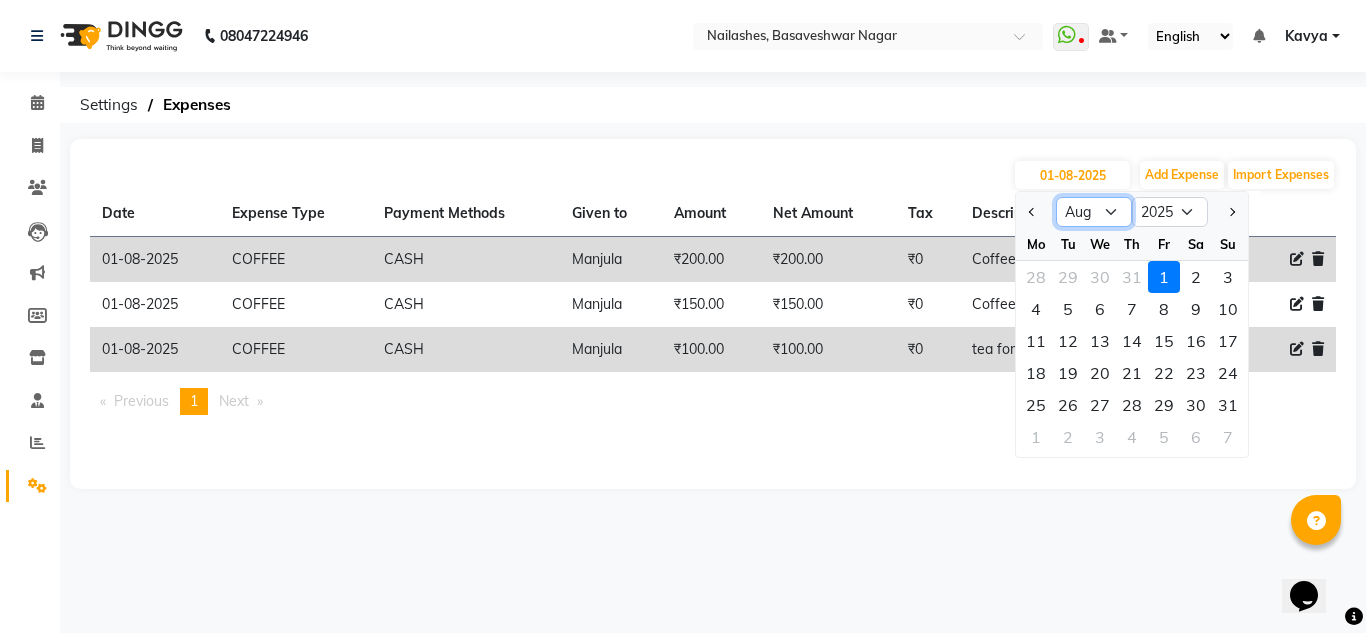 click on "Jan Feb Mar Apr May Jun Jul Aug Sep Oct Nov Dec" 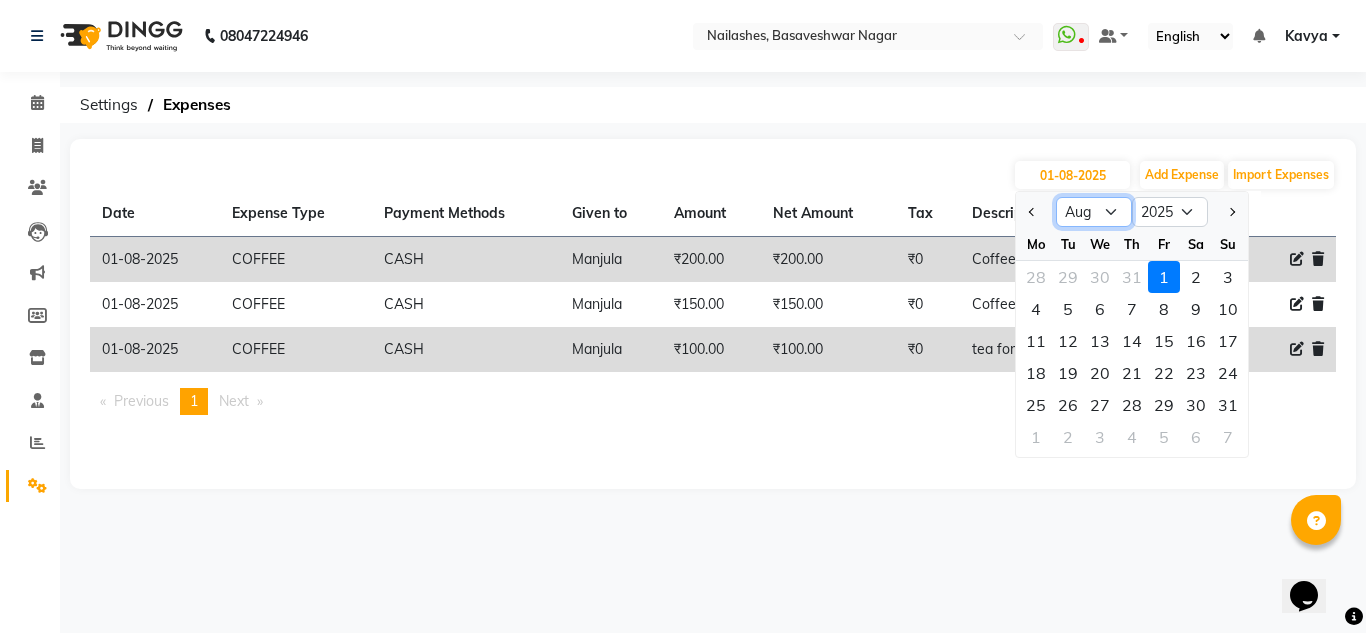 select on "7" 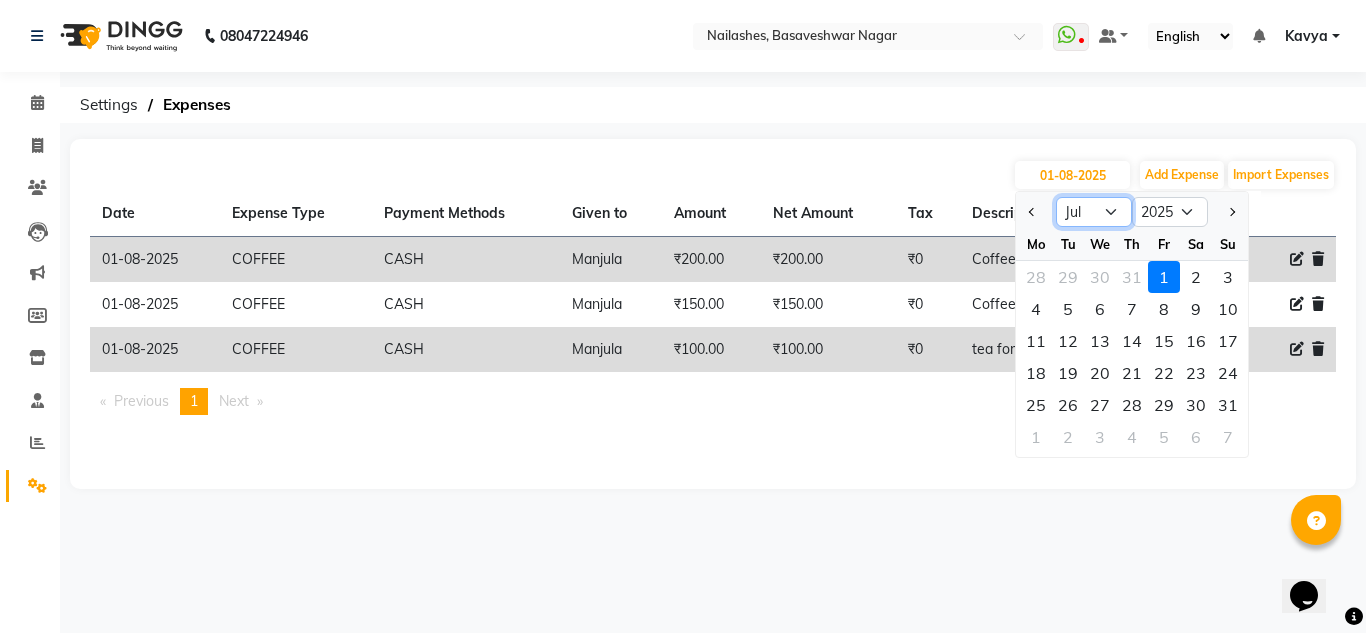 click on "Jan Feb Mar Apr May Jun Jul Aug Sep Oct Nov Dec" 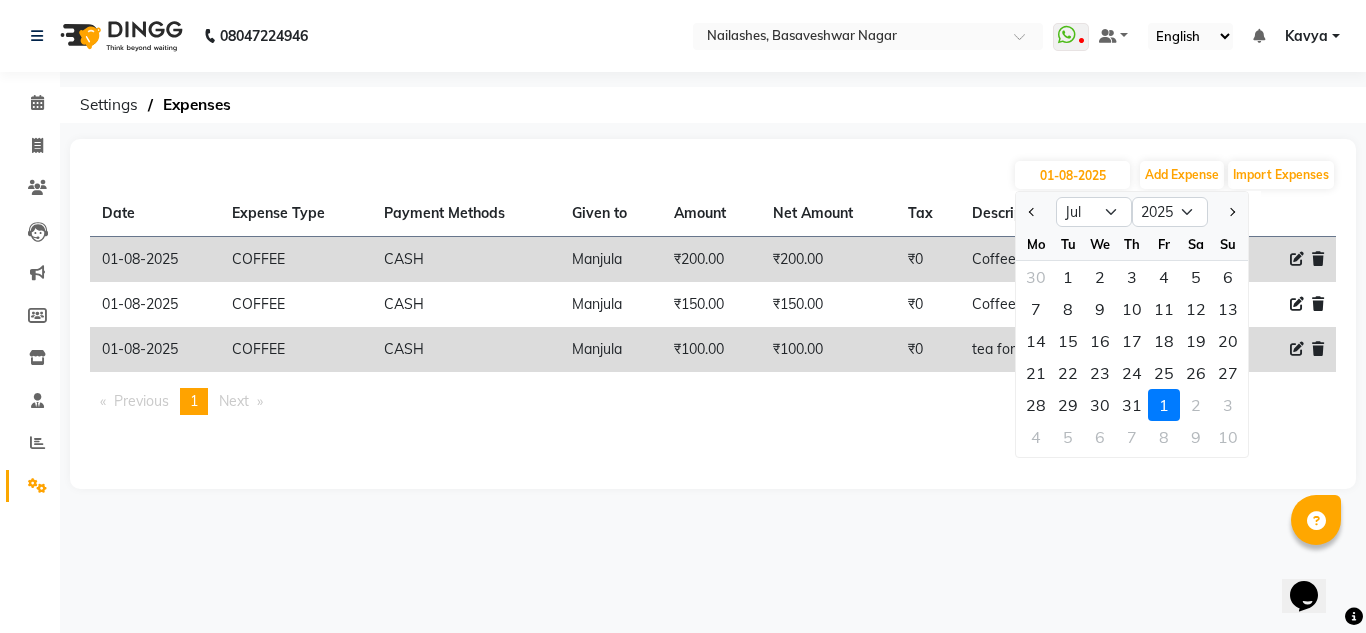 click on "01-08-2025 Jan Feb Mar Apr May Jun Jul Aug Sep Oct Nov Dec 2015 2016 2017 2018 2019 2020 2021 2022 2023 2024 2025 2026 2027 2028 2029 2030 2031 2032 2033 2034 2035 Mo Tu We Th Fr Sa Su 30 1 2 3 4 5 6 7 8 9 10 11 12 13 14 15 16 17 18 19 20 21 22 23 24 25 26 27 28 29 30 31 1 2 3 4 5 6 7 8 9 10 Add Expense Import Expenses Date Expense Type Payment Methods Given to Amount Net Amount Tax Description  01-08-2025   COFFEE   CASH   Manjula   ₹200.00  ₹200.00 ₹0  Coffee for staff and cients   01-08-2025   COFFEE   CASH   Manjula   ₹150.00  ₹150.00 ₹0  Coffee for staff and workers   01-08-2025   COFFEE   CASH   Manjula   ₹100.00  ₹100.00 ₹0  tea for sir and mam   Previous  page  1 / 1  You're on page  1  Next  page" 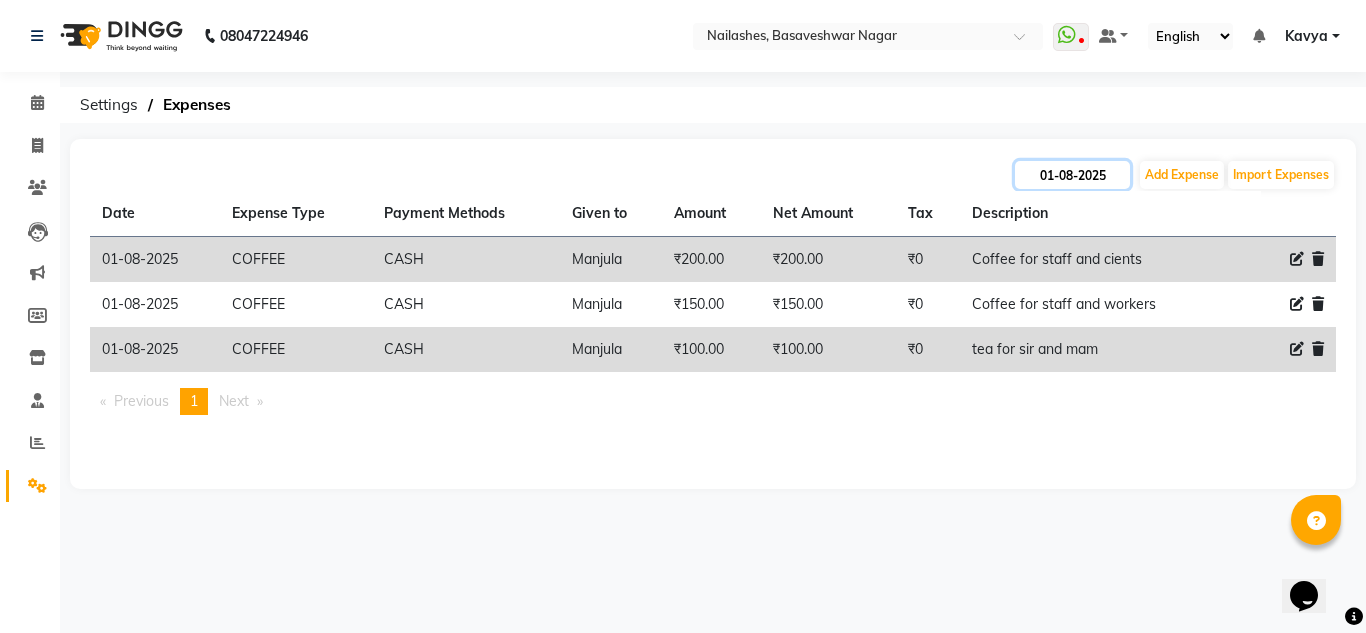 click on "01-08-2025" 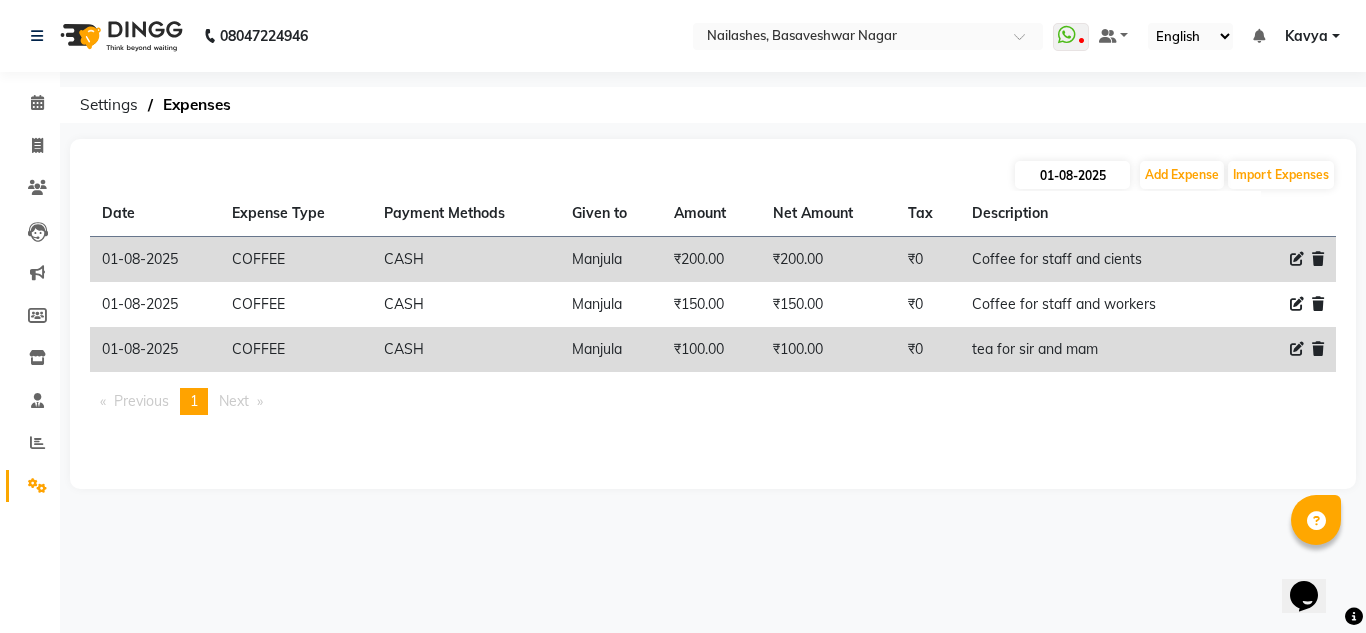 select on "8" 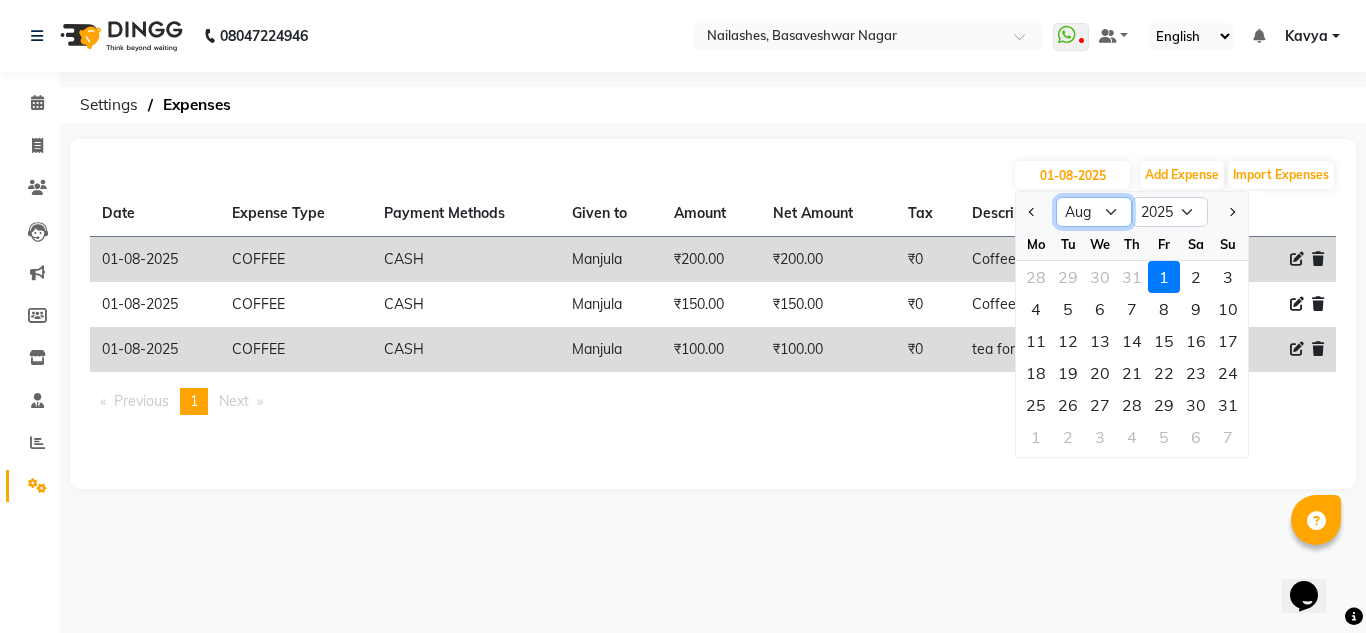 click on "Jan Feb Mar Apr May Jun Jul Aug Sep Oct Nov Dec" 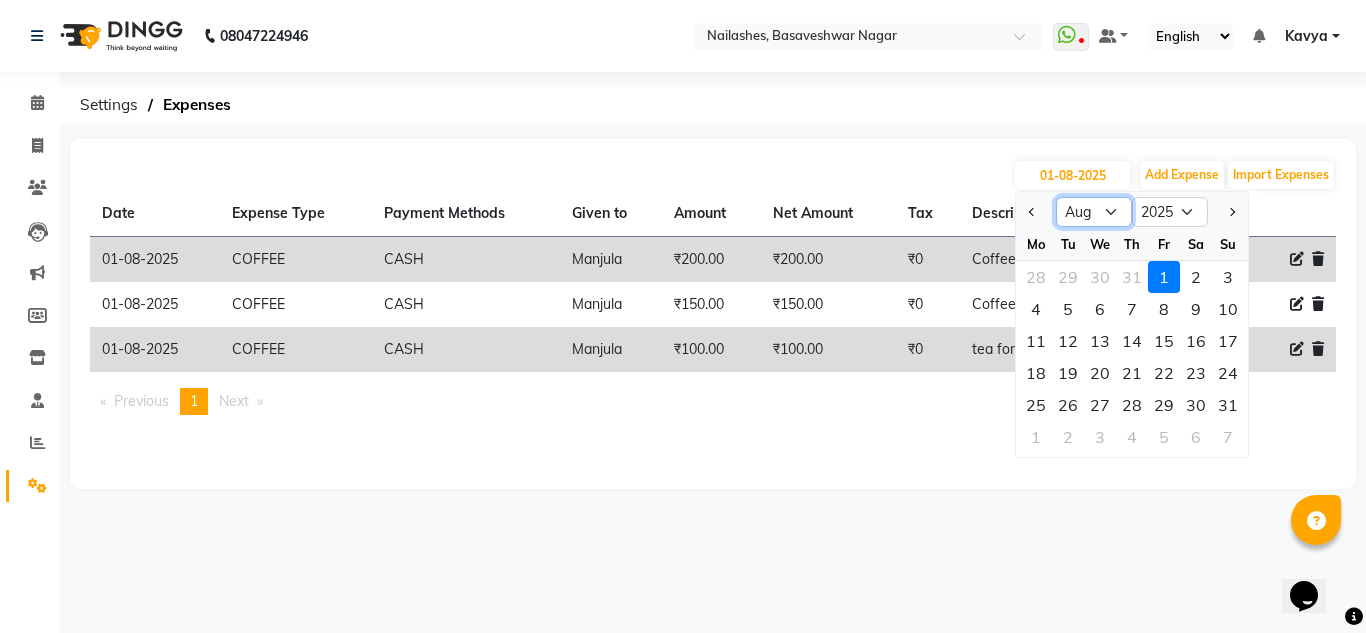 select on "7" 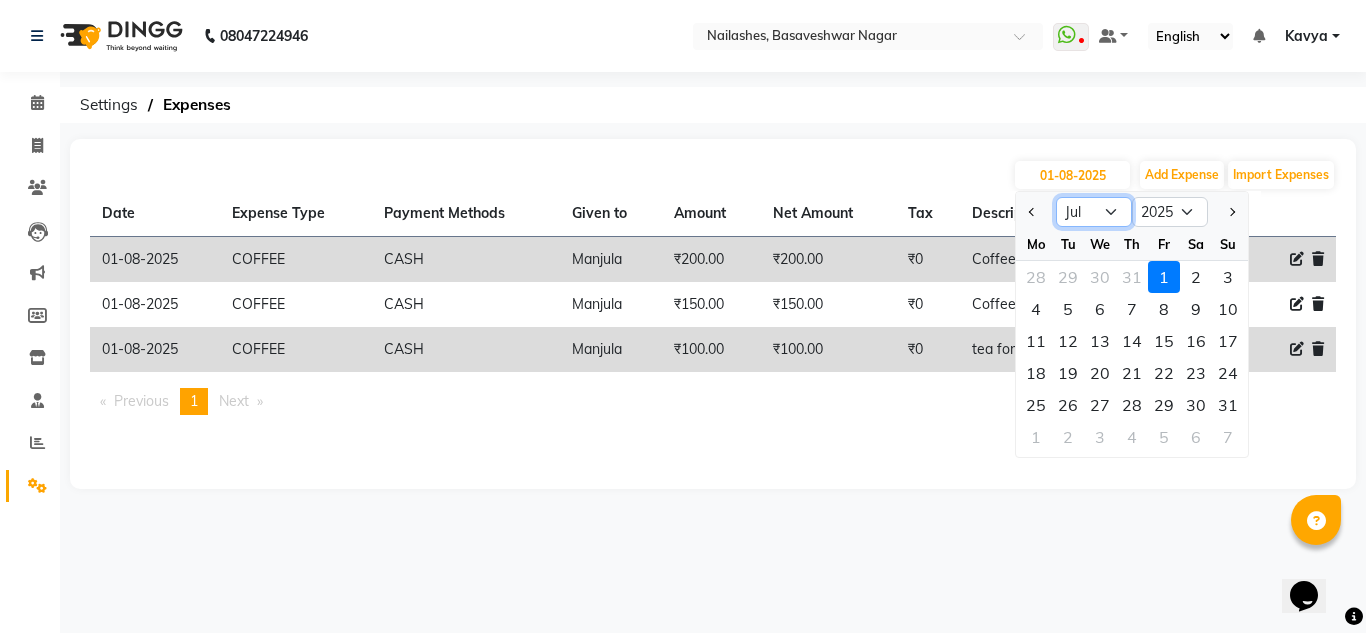 click on "Jan Feb Mar Apr May Jun Jul Aug Sep Oct Nov Dec" 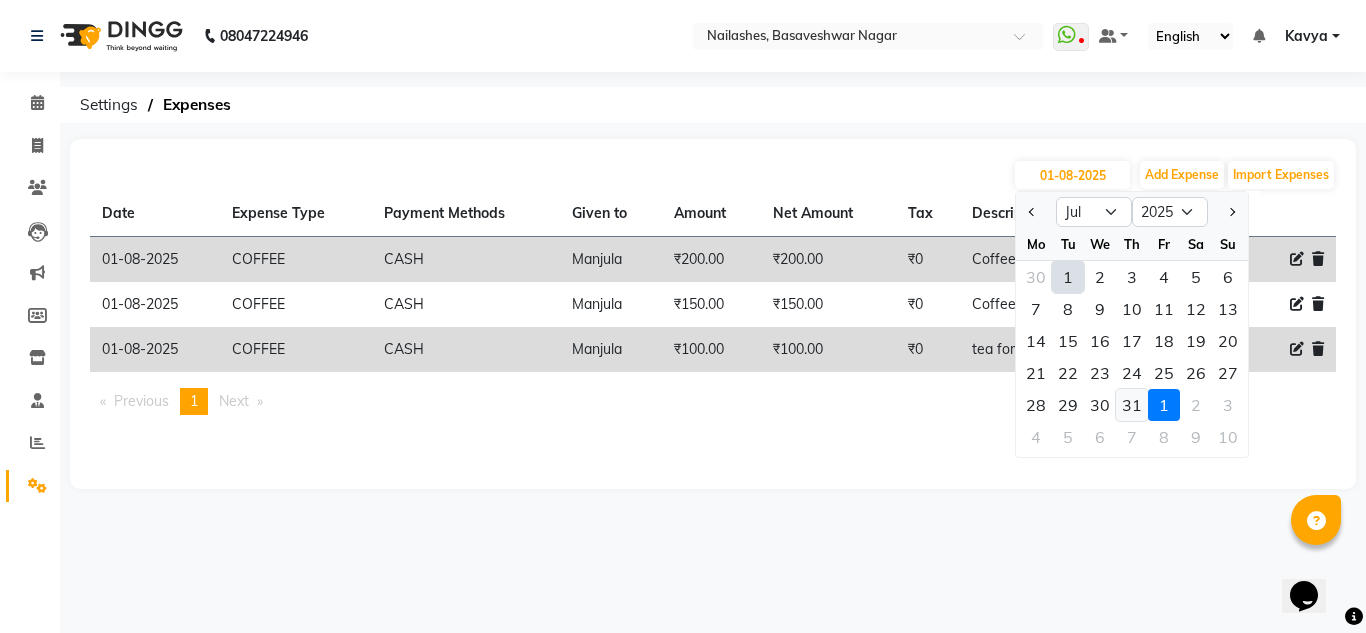 click on "31" 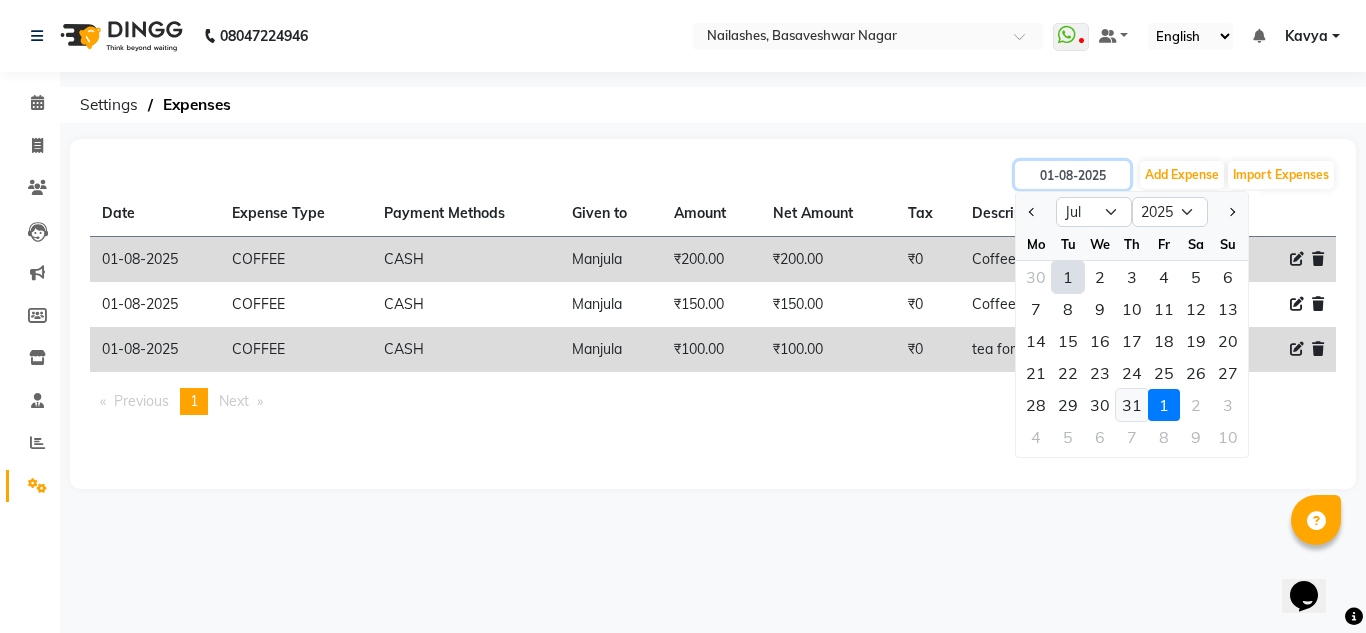 type on "31-07-2025" 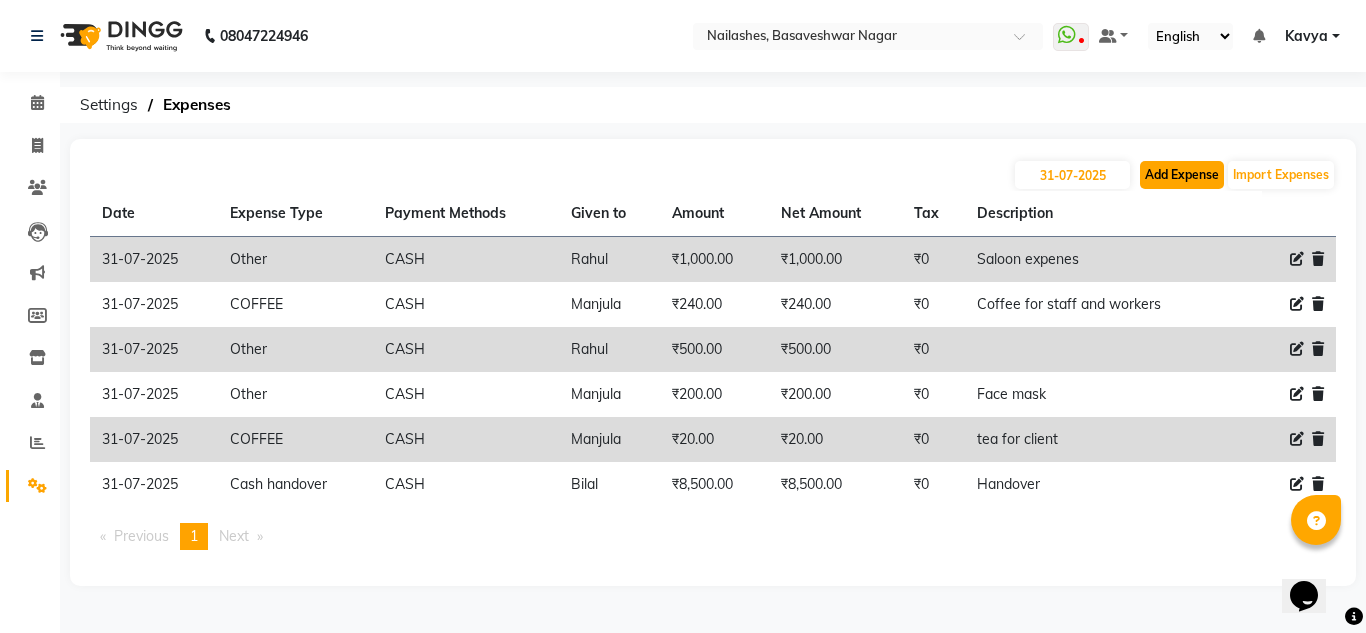 click on "Add Expense" 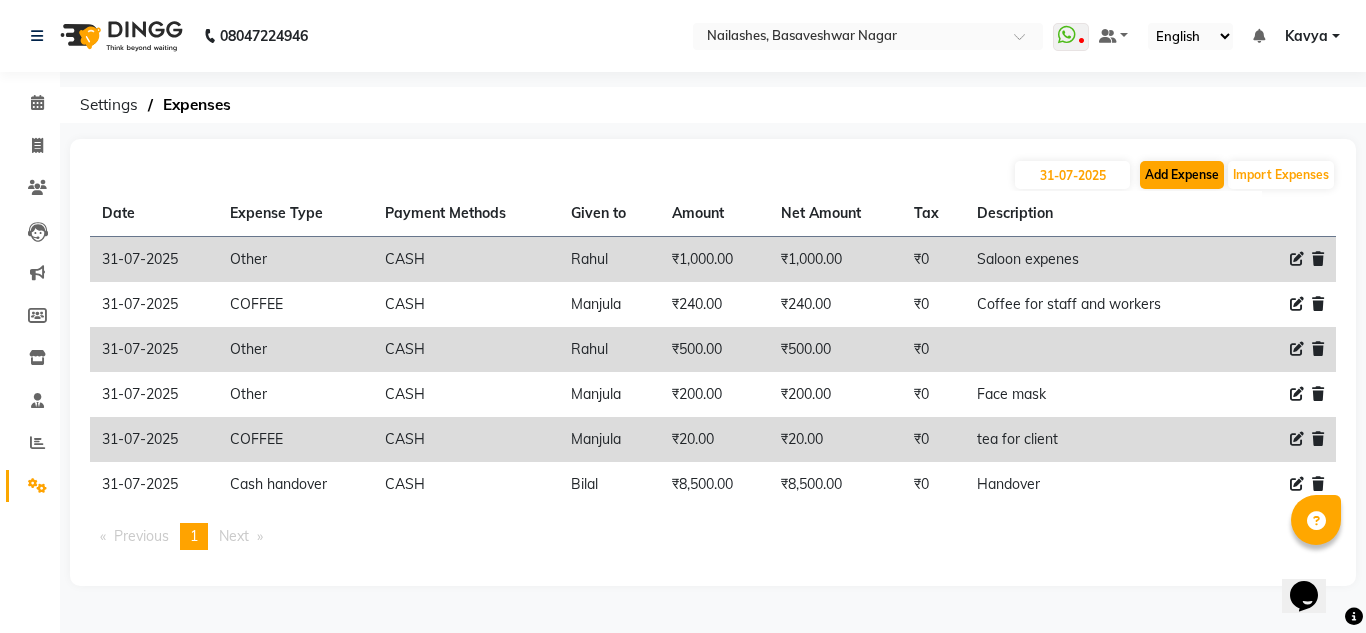 select on "1" 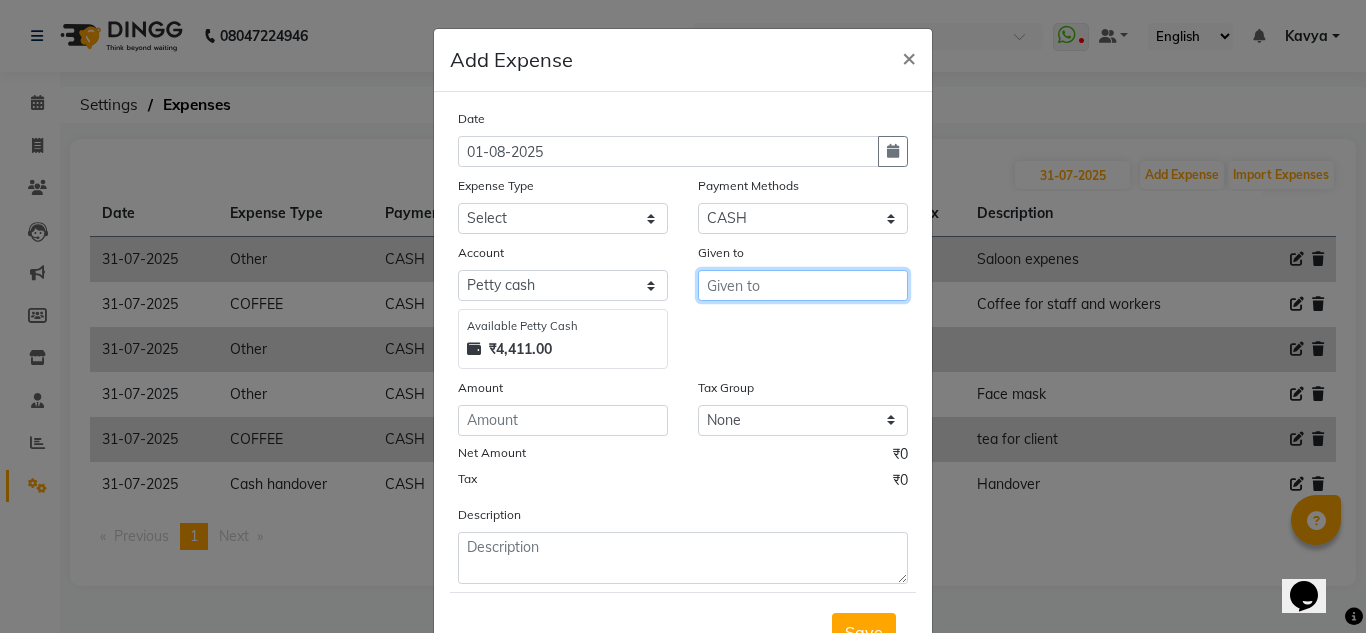 click at bounding box center (803, 285) 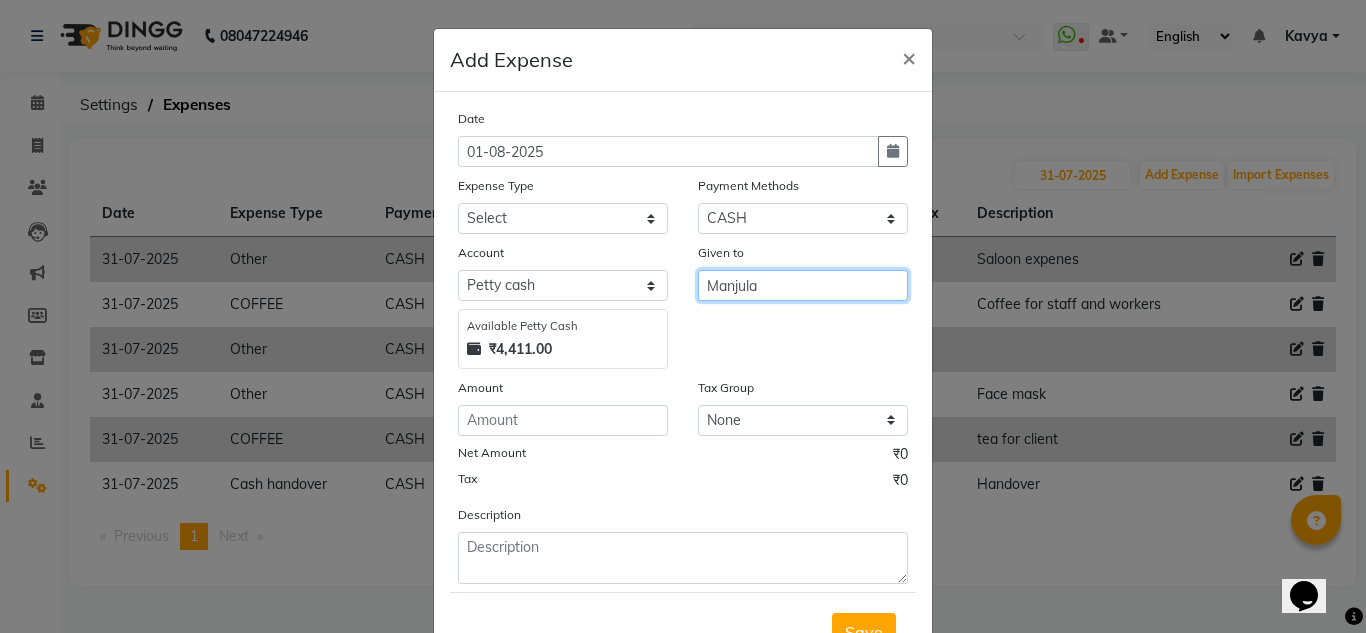 type on "Manjula" 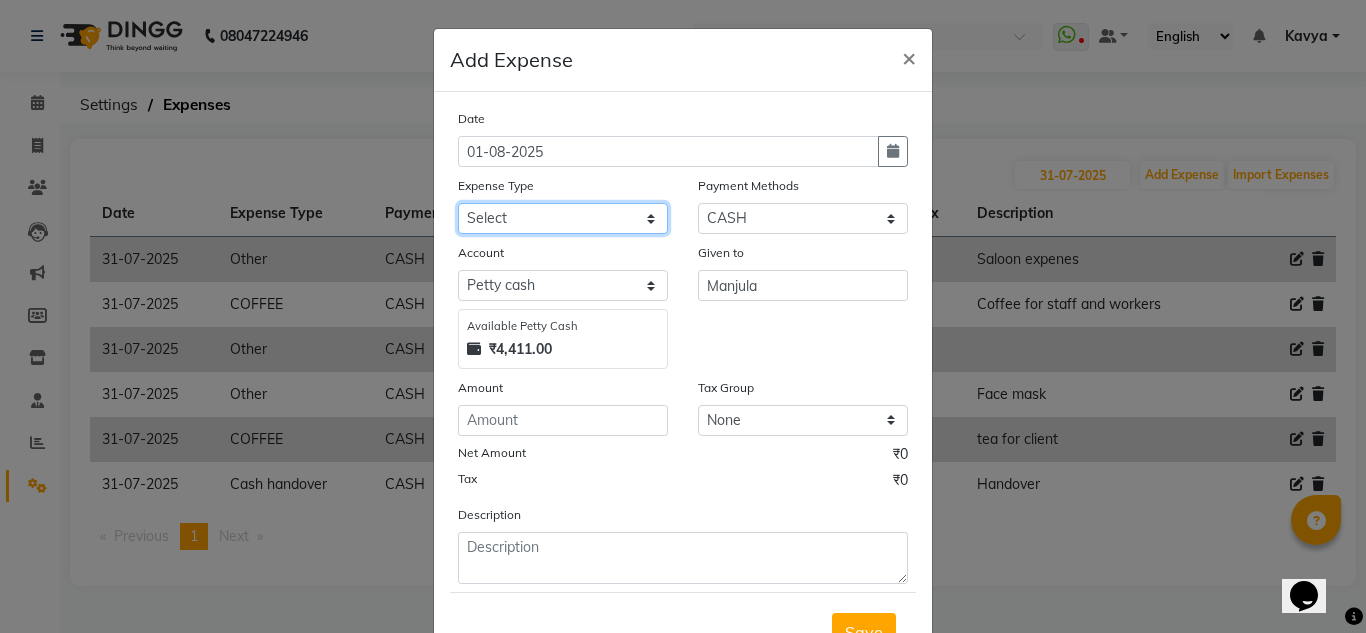 click on "Select acetone Advance Salary bank deposite BBMP Beauty products Bed charges BIRTHDAY CAKE Bonus Carpenter CASH EXPENSE VOUCHER Cash handover chocolate for store cleaning things Client Refreshment coconut water for clients COFFEE coffee cup coffee powder Commission Conveyance Cotton Courier decoration Diesel for generator Donation Drinking Water Electricity Eyelashes return Face mask floor cleaner flowers daily garbage generator diesel green tea GST handover HANDWASH House Keeping Material House keeping Salary Incentive Internet Bill juice LAUNDRY Maintainance Marketing Medical Membership Milk Milk miscelleneous Naturals salon NEWSPAPER O T Other Pantry PETROL Phone Bill Plants plumber pooja items Porter priest Product Purchase product return Product sale puja items RAPIDO Refund Rent Shop Rent Staff Accommodation Royalty Salary Staff cab charges Staff dinner Staff Flight Ticket Staff  Hiring from another Branch Staff Snacks Stationary STORE OPENING CHARGE sugar sweets TEAM DINNER TIPS Tissue Transgender" 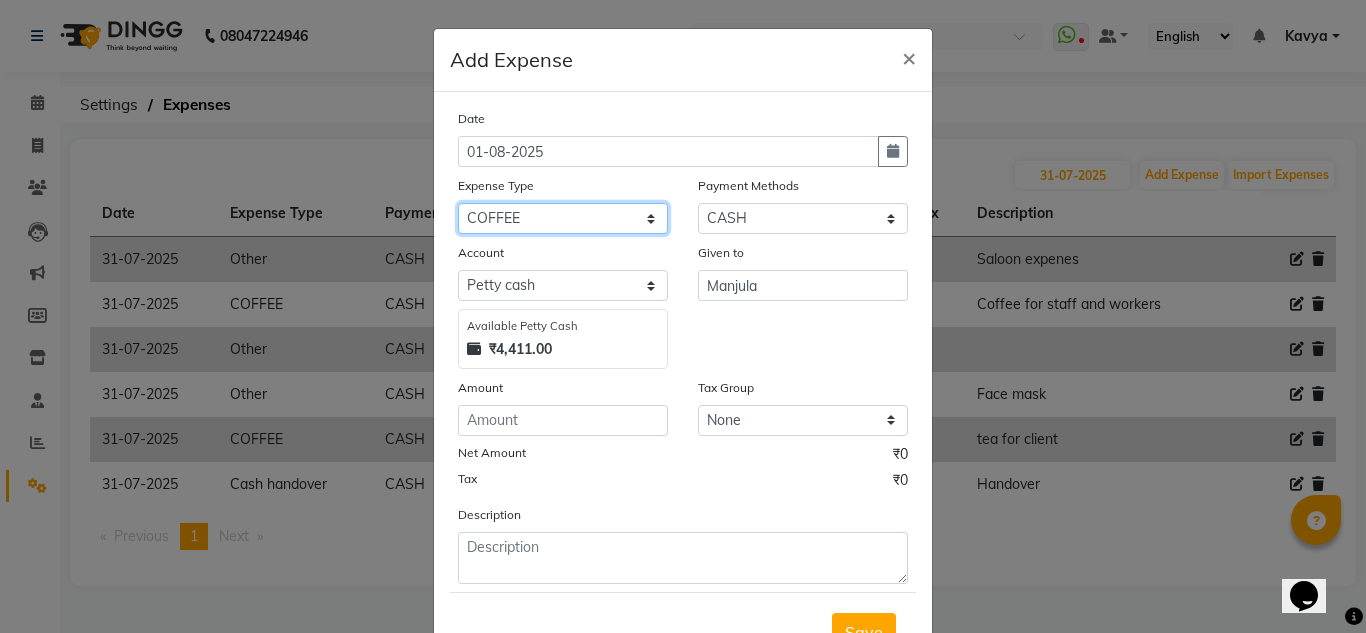 click on "Select acetone Advance Salary bank deposite BBMP Beauty products Bed charges BIRTHDAY CAKE Bonus Carpenter CASH EXPENSE VOUCHER Cash handover chocolate for store cleaning things Client Refreshment coconut water for clients COFFEE coffee cup coffee powder Commission Conveyance Cotton Courier decoration Diesel for generator Donation Drinking Water Electricity Eyelashes return Face mask floor cleaner flowers daily garbage generator diesel green tea GST handover HANDWASH House Keeping Material House keeping Salary Incentive Internet Bill juice LAUNDRY Maintainance Marketing Medical Membership Milk Milk miscelleneous Naturals salon NEWSPAPER O T Other Pantry PETROL Phone Bill Plants plumber pooja items Porter priest Product Purchase product return Product sale puja items RAPIDO Refund Rent Shop Rent Staff Accommodation Royalty Salary Staff cab charges Staff dinner Staff Flight Ticket Staff  Hiring from another Branch Staff Snacks Stationary STORE OPENING CHARGE sugar sweets TEAM DINNER TIPS Tissue Transgender" 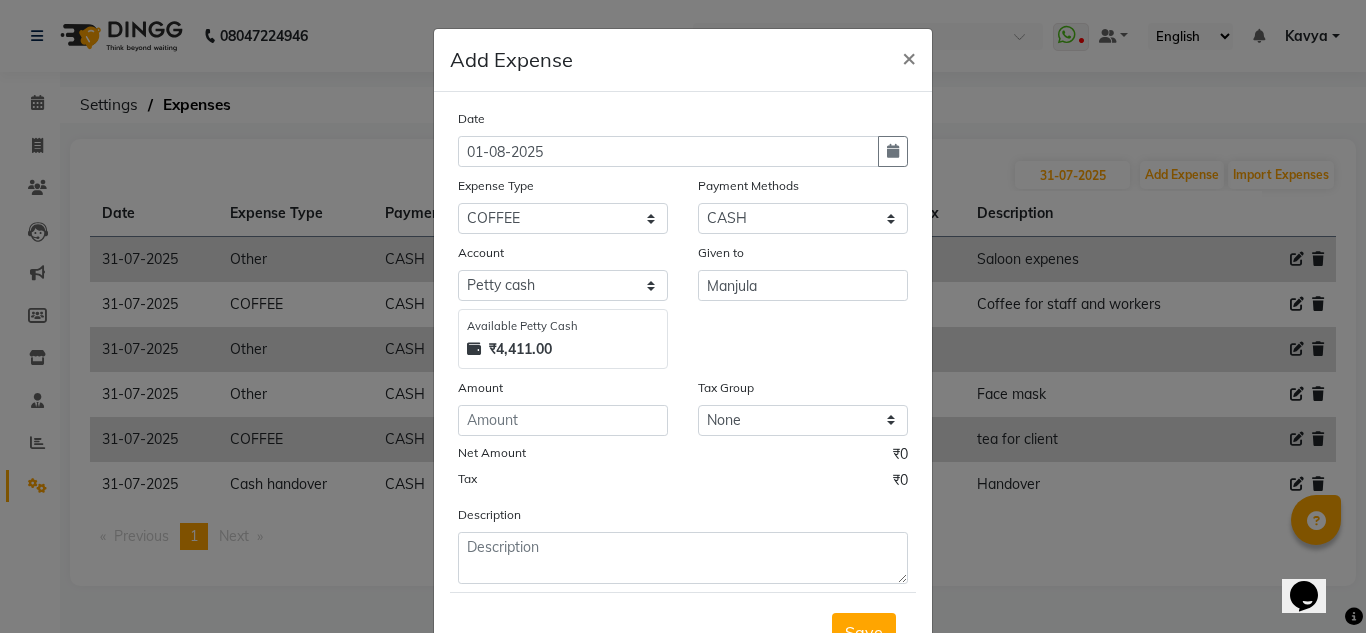 click on "Amount" 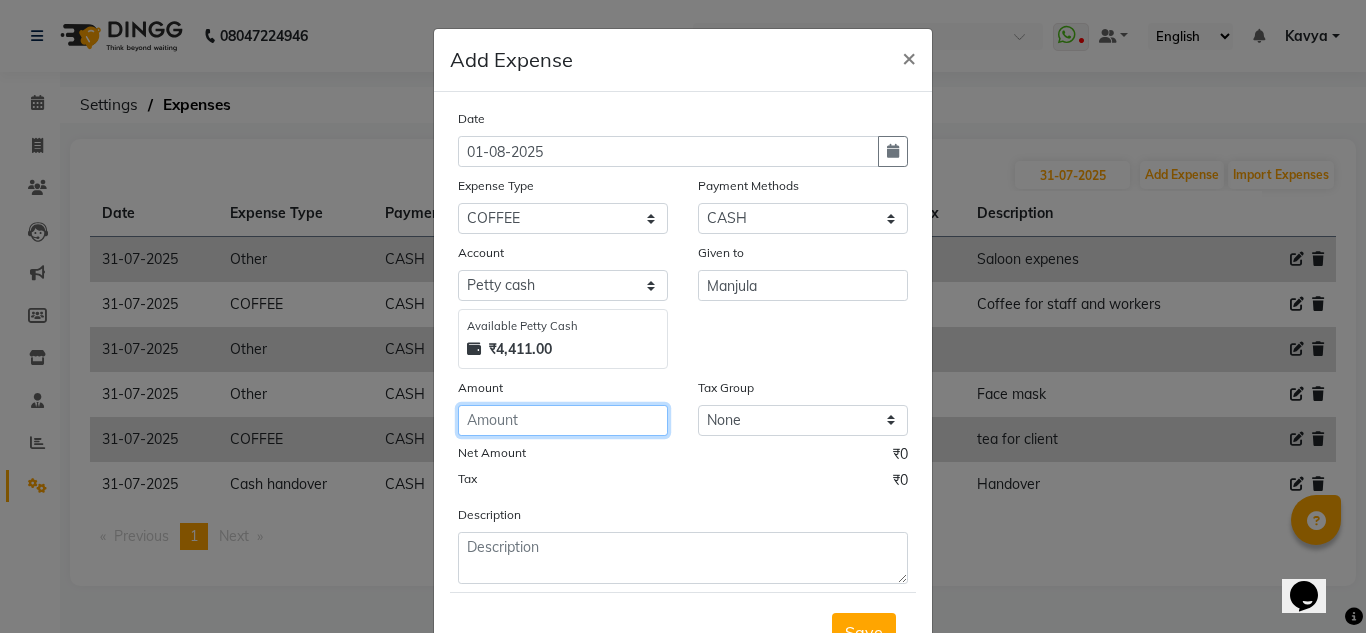 click 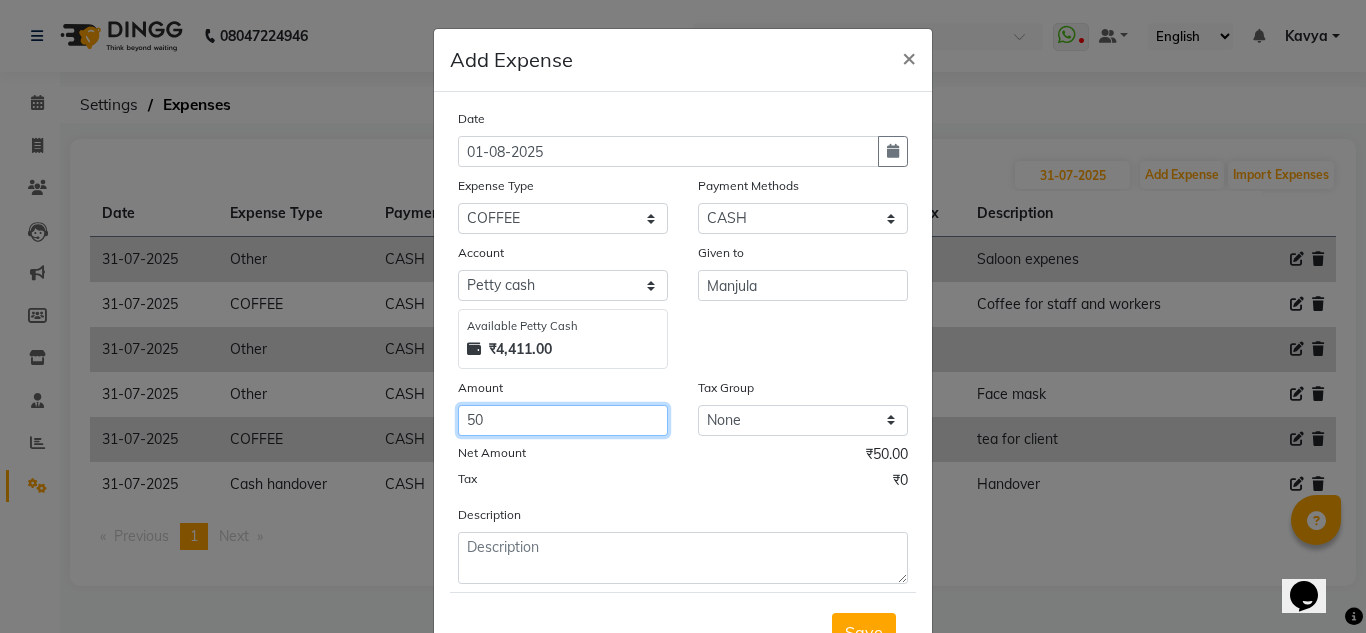type on "50" 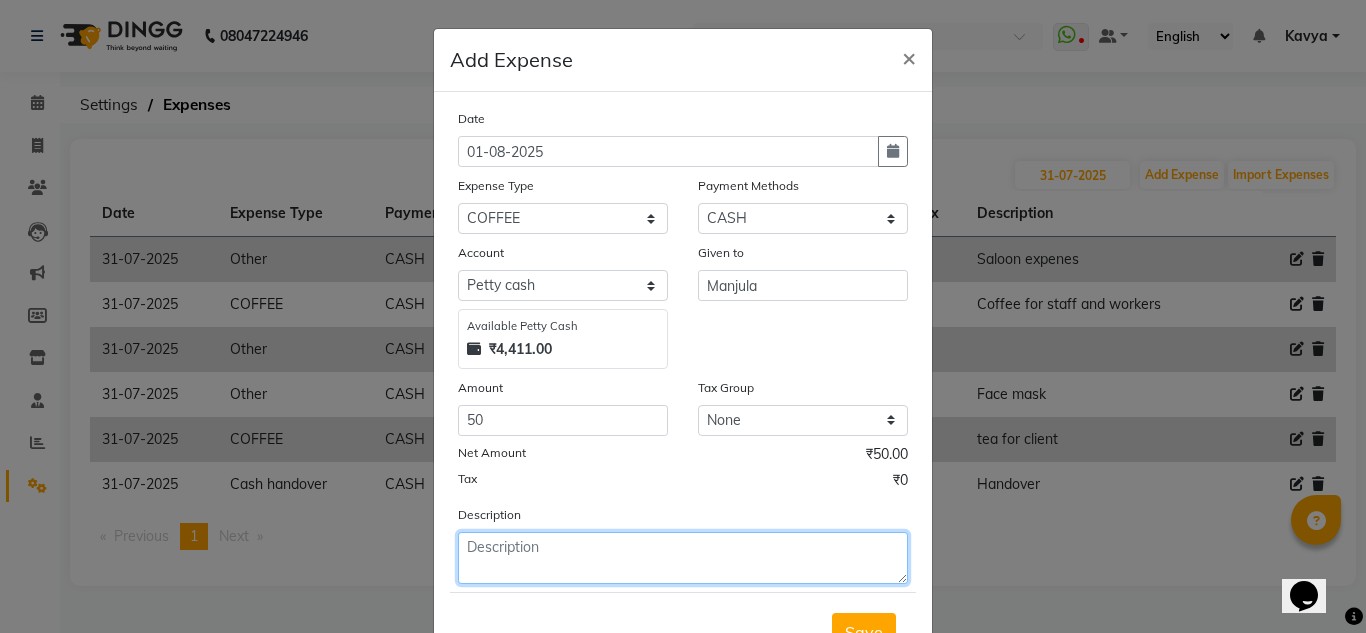 click 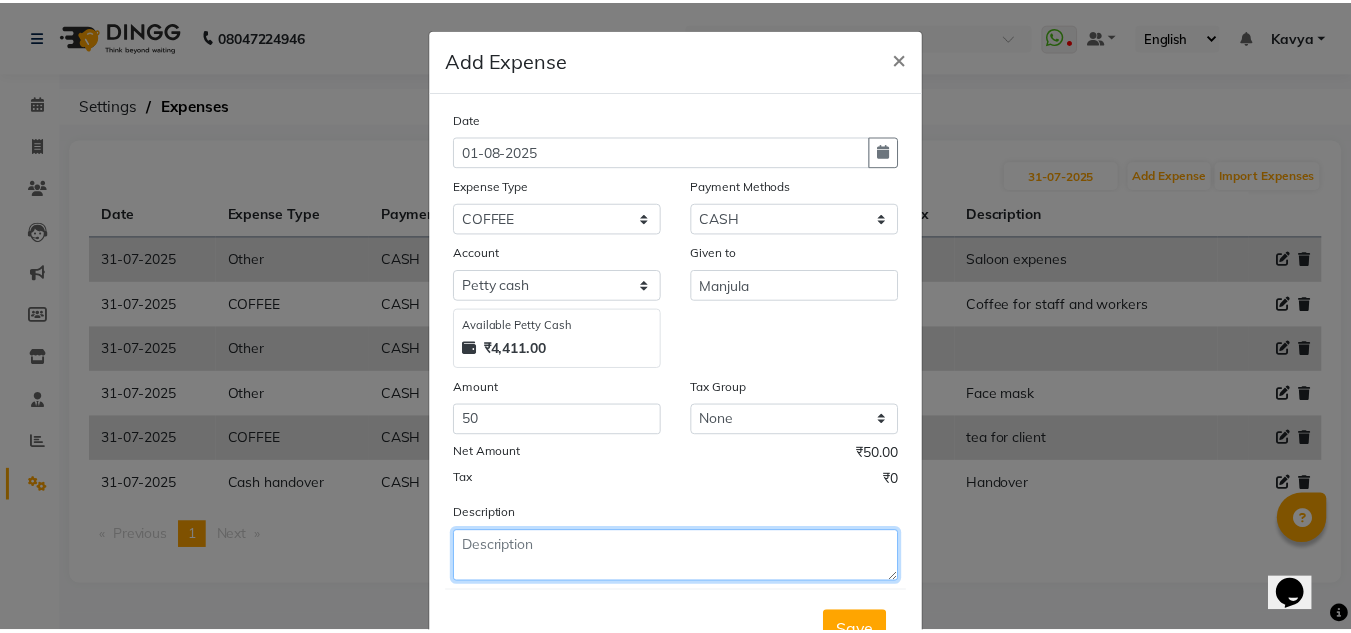 scroll, scrollTop: 83, scrollLeft: 0, axis: vertical 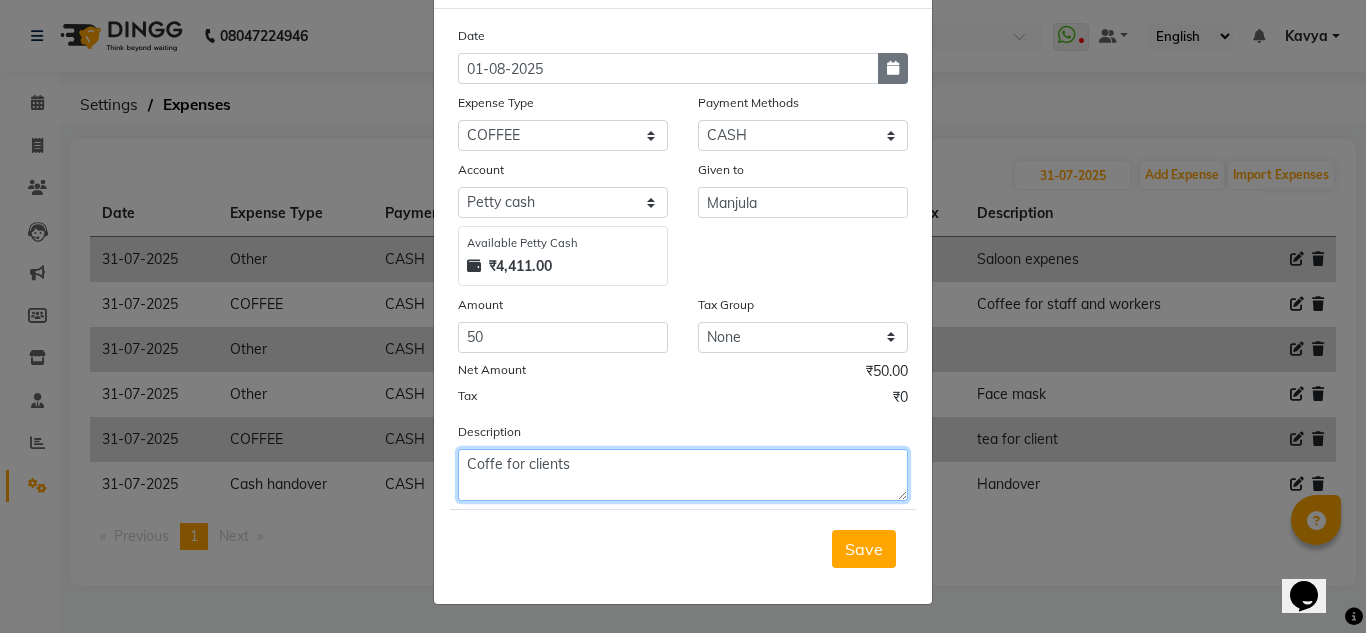type on "Coffe for clients" 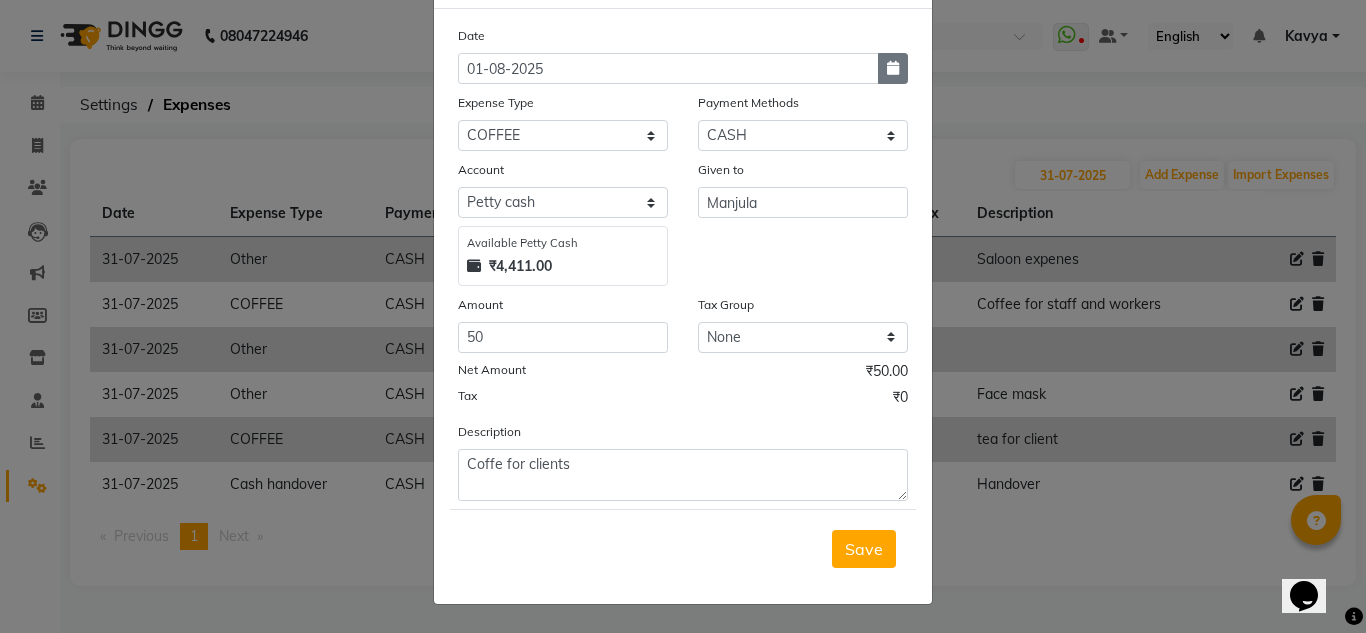 click 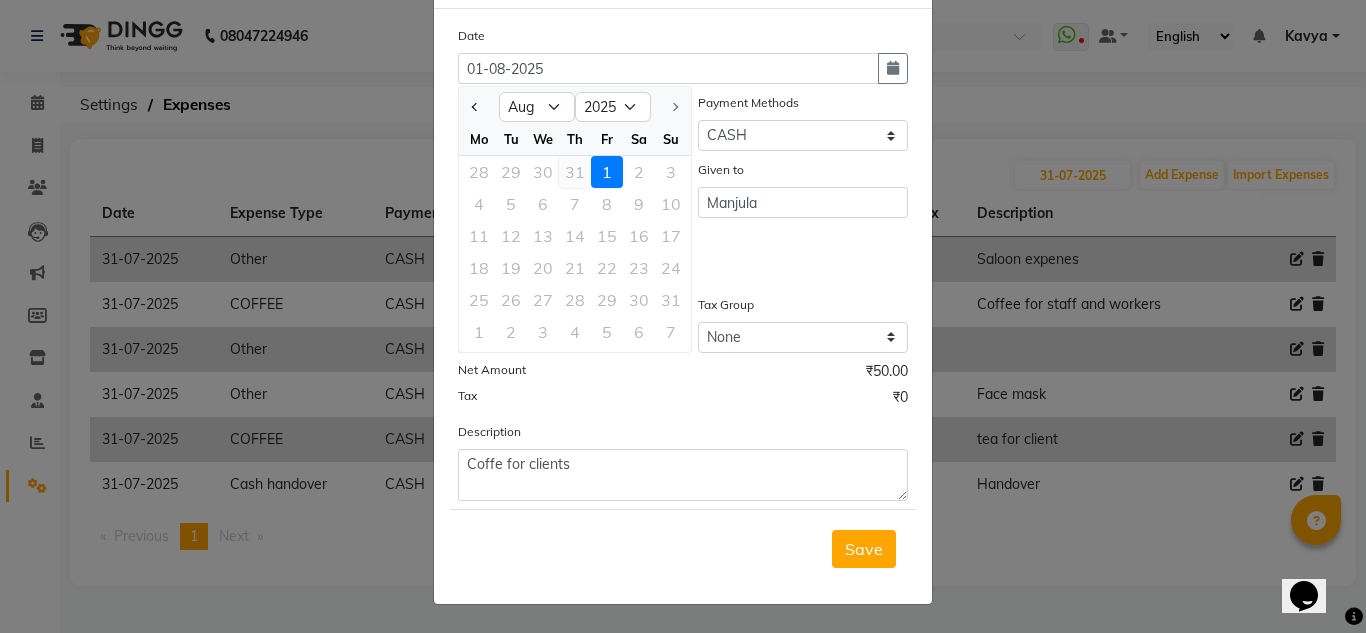 click on "31" 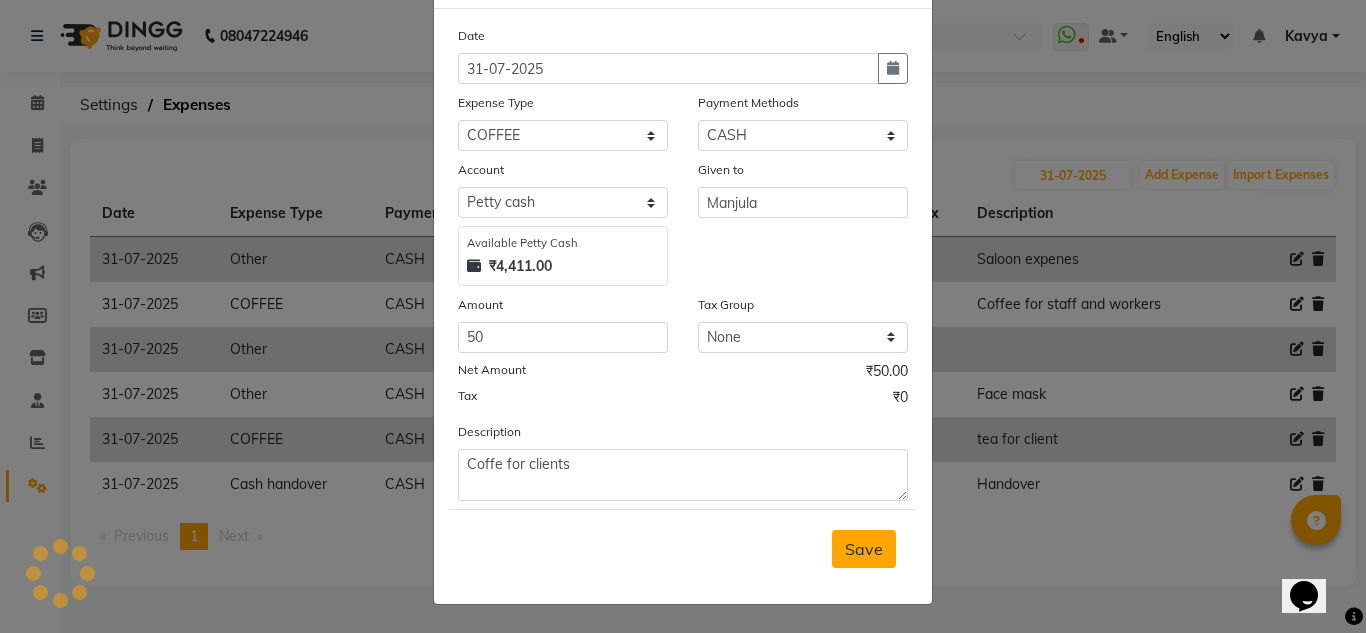 click on "Save" at bounding box center [864, 549] 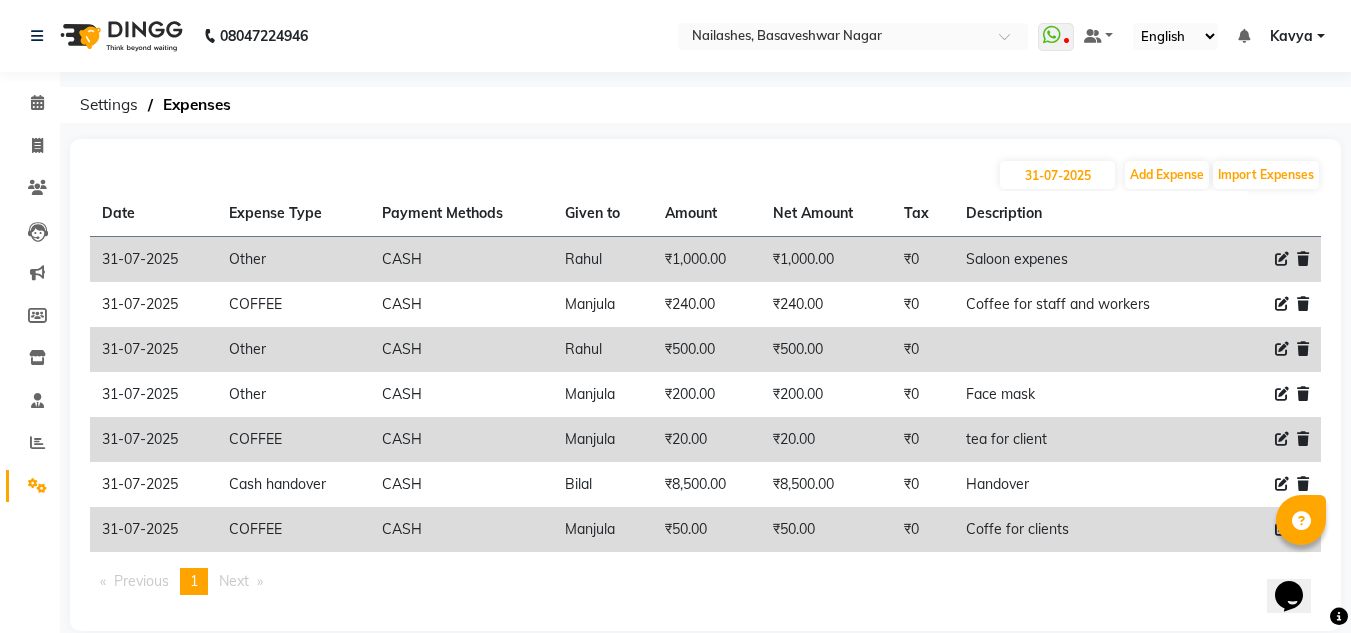 click 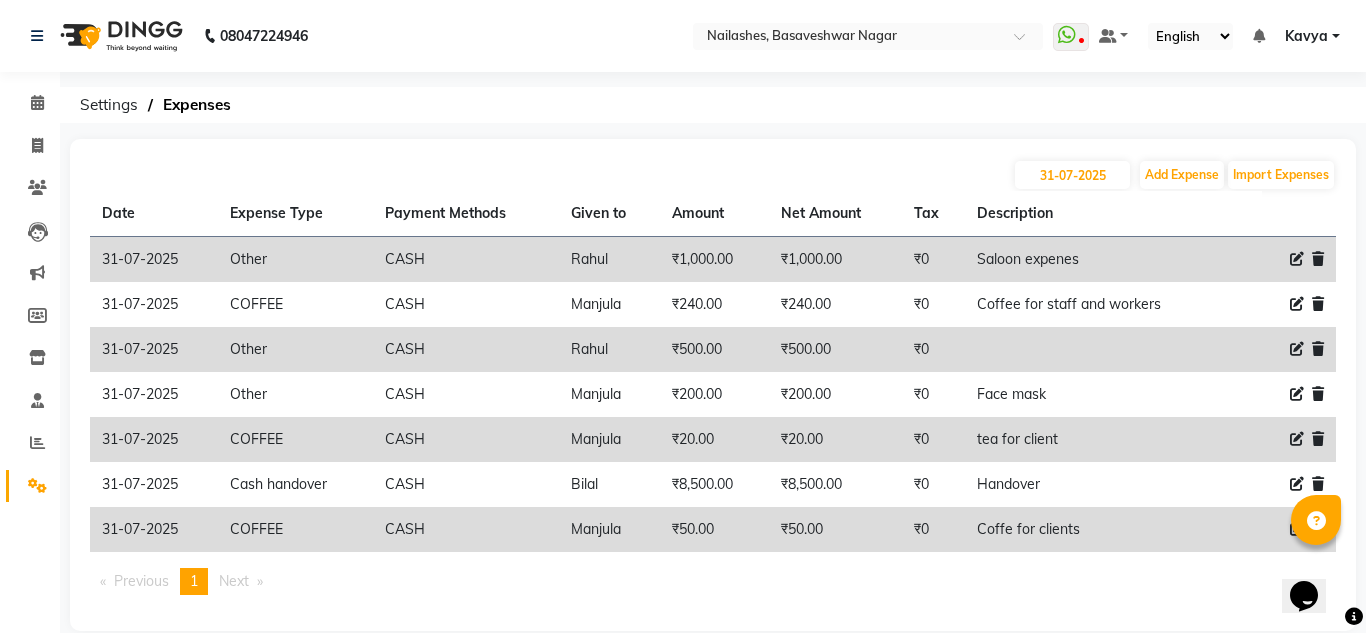 select on "16927" 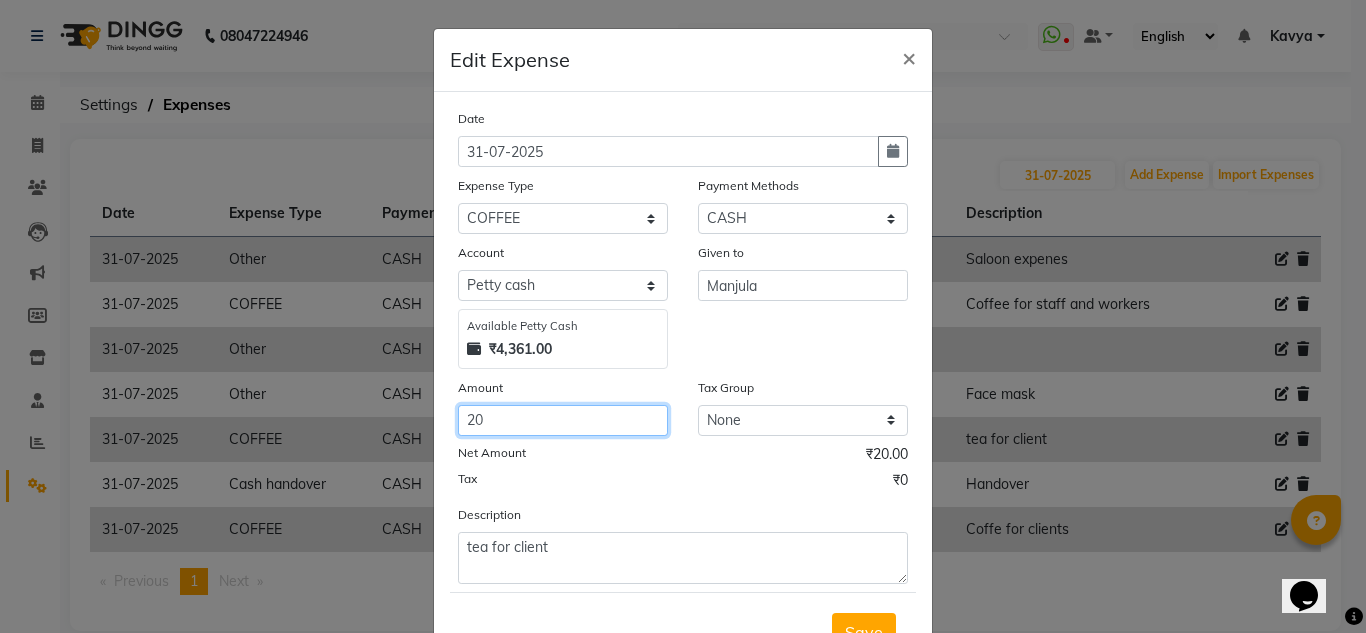 click on "20" 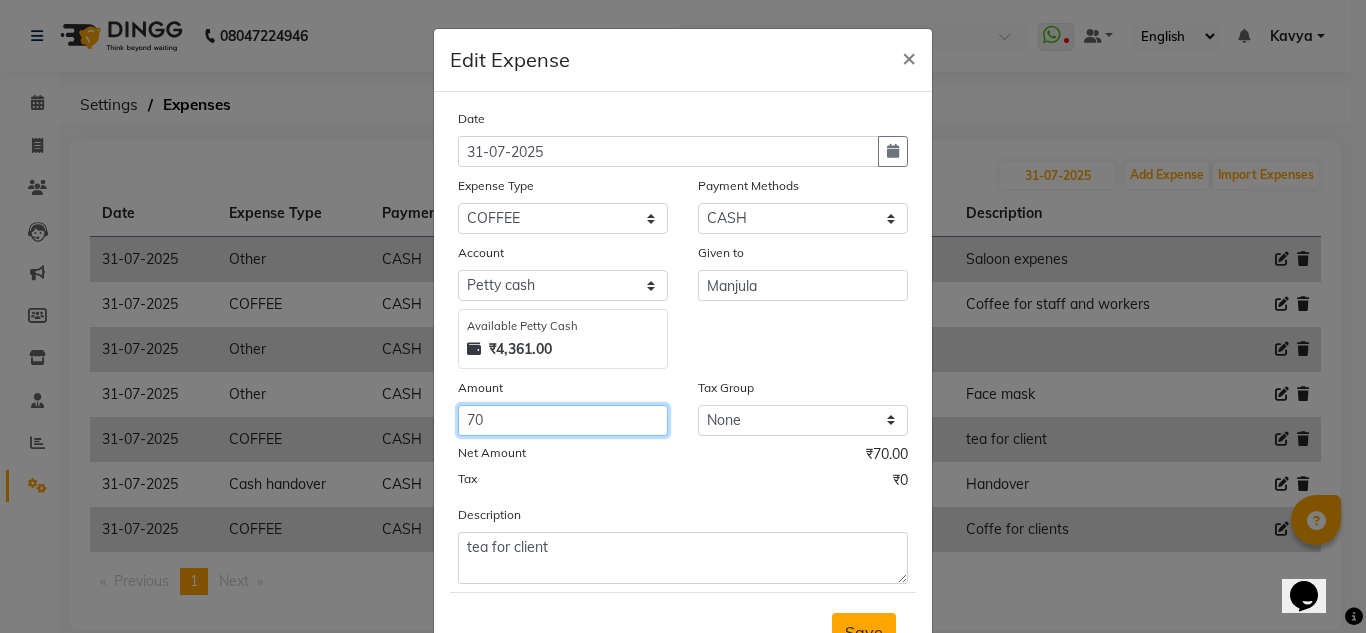 type on "70" 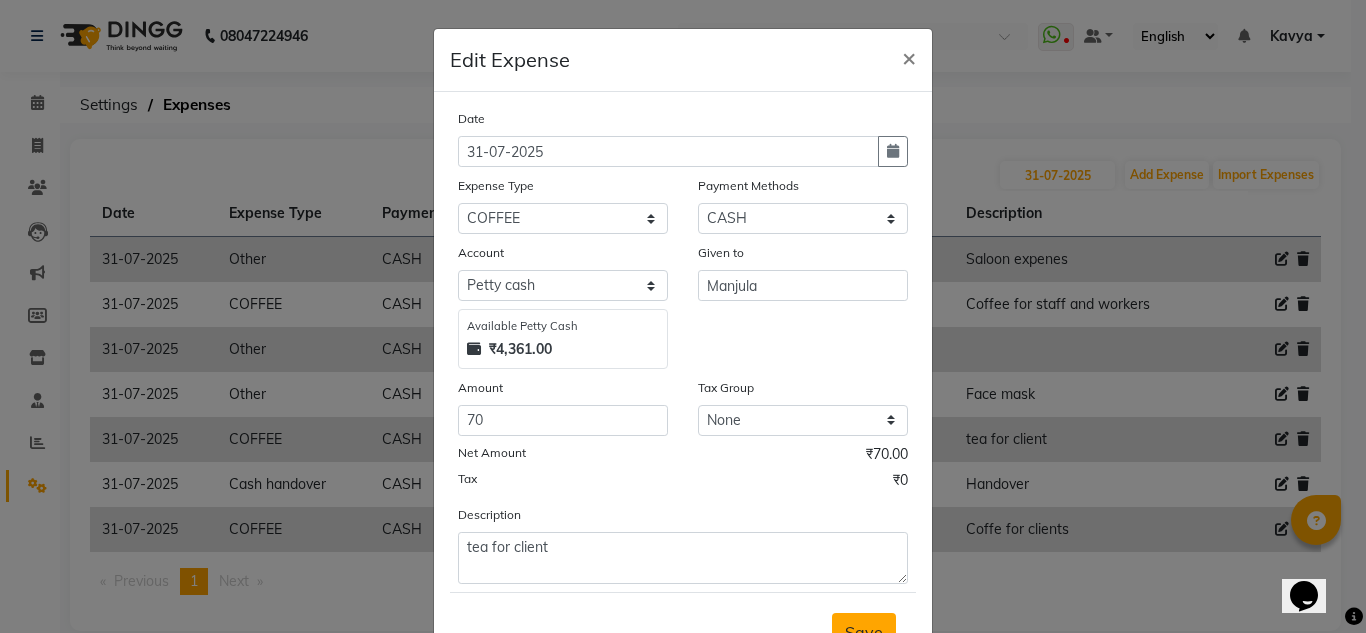 click on "Save" at bounding box center [864, 632] 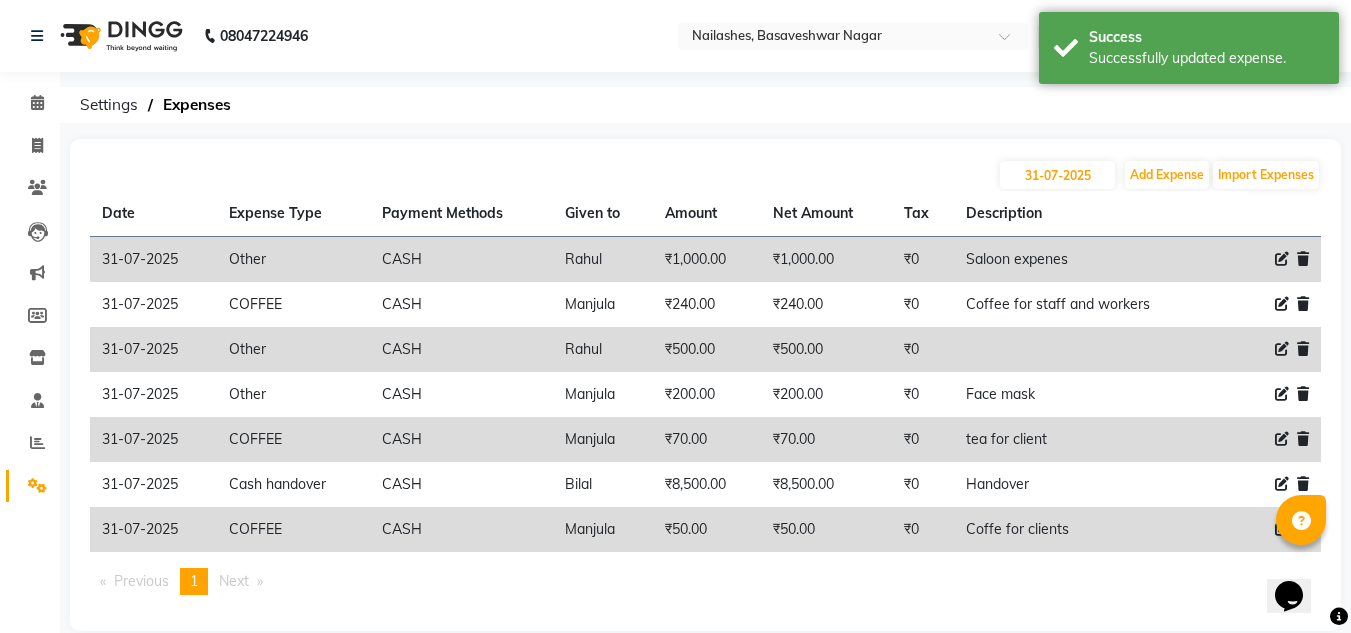 click at bounding box center [1301, 520] 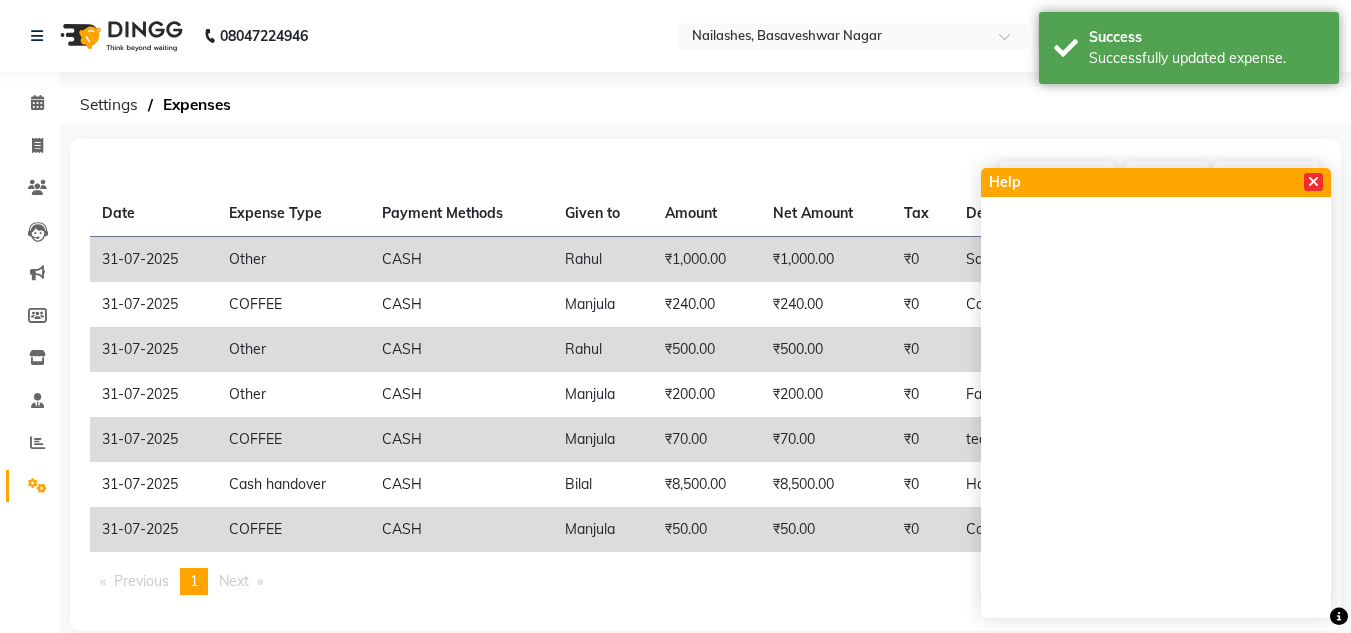 click at bounding box center (1313, 182) 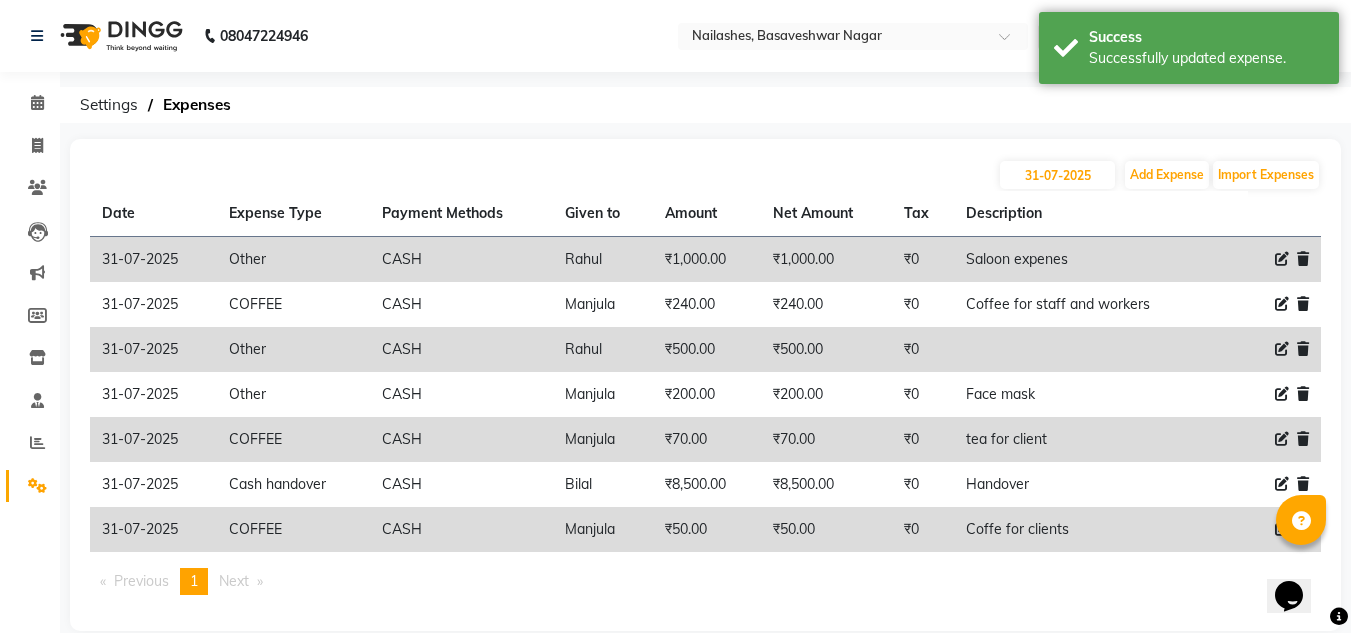 scroll, scrollTop: 28, scrollLeft: 0, axis: vertical 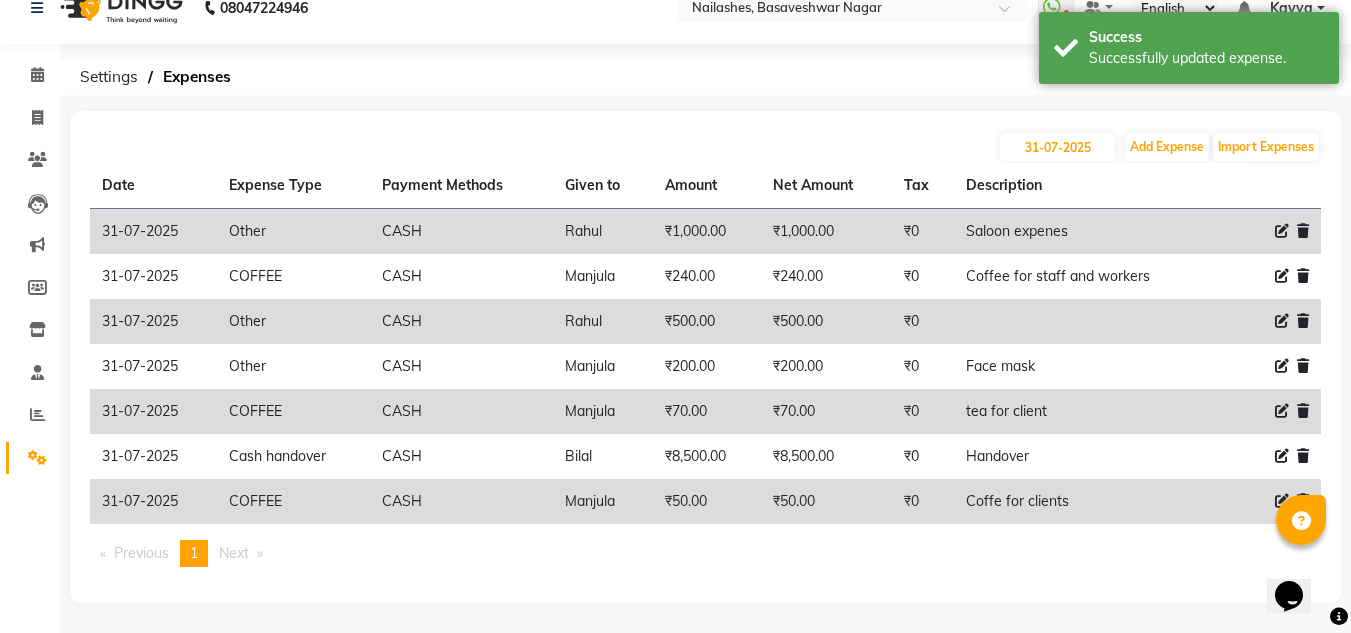 click 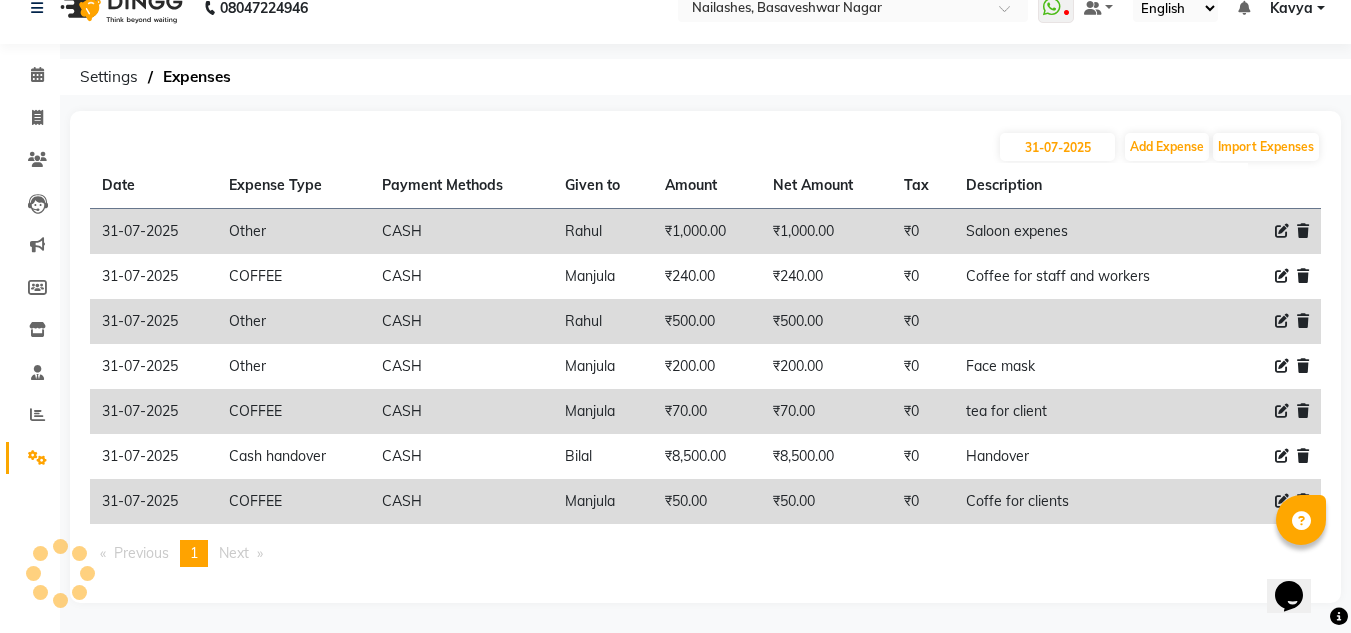 click 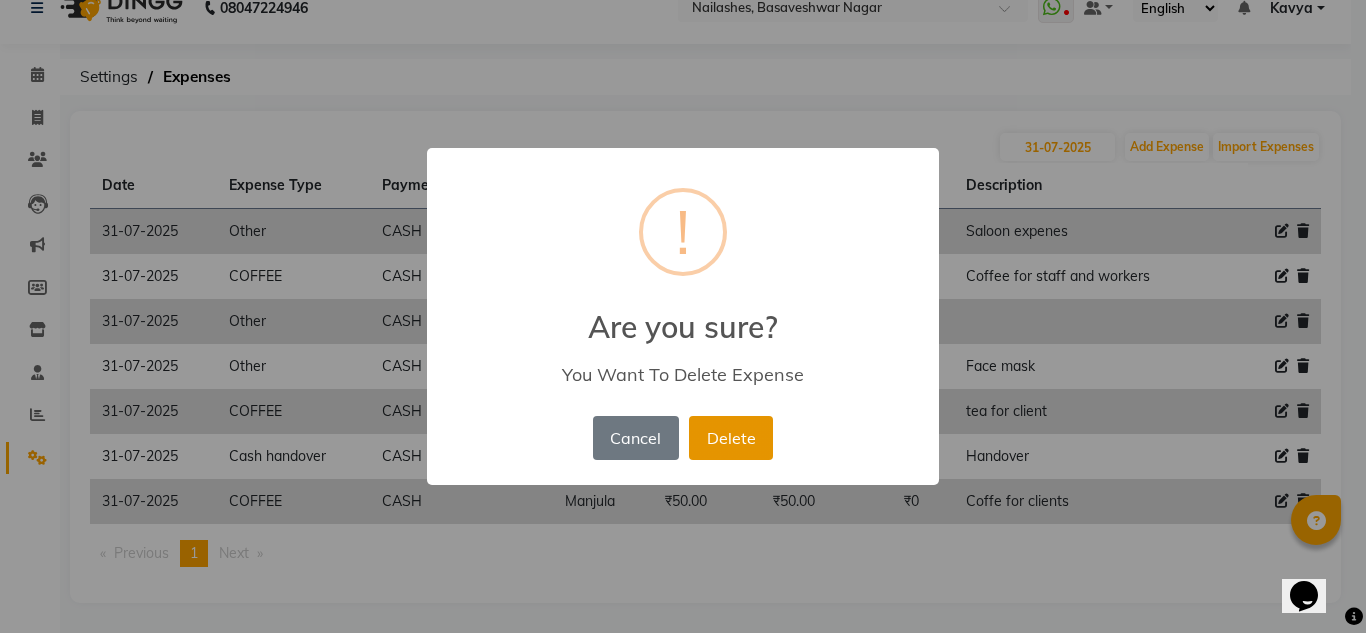 click on "Delete" at bounding box center [731, 438] 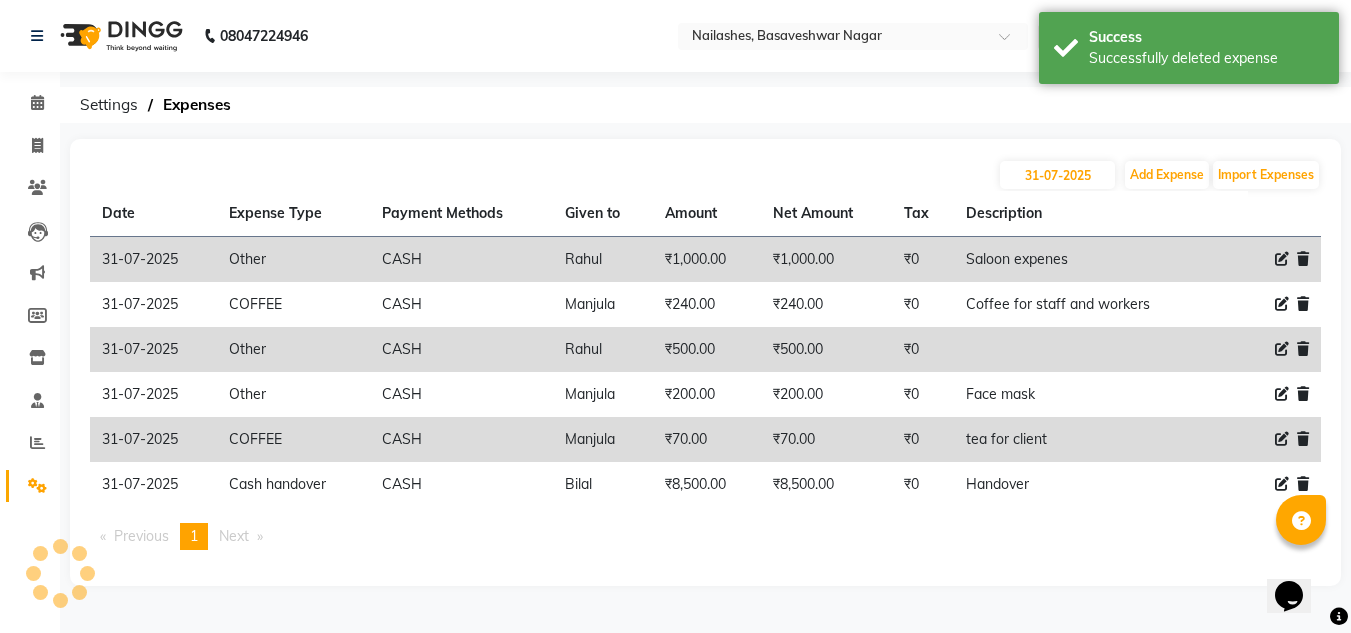 scroll, scrollTop: 0, scrollLeft: 0, axis: both 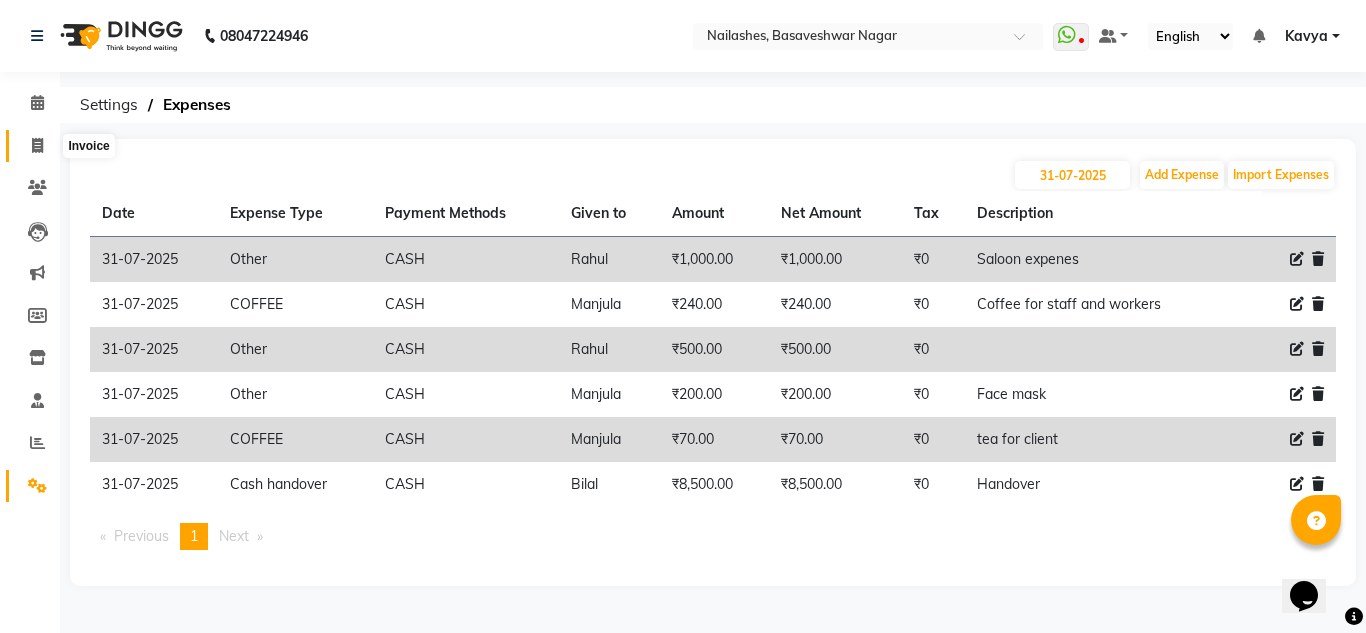 click 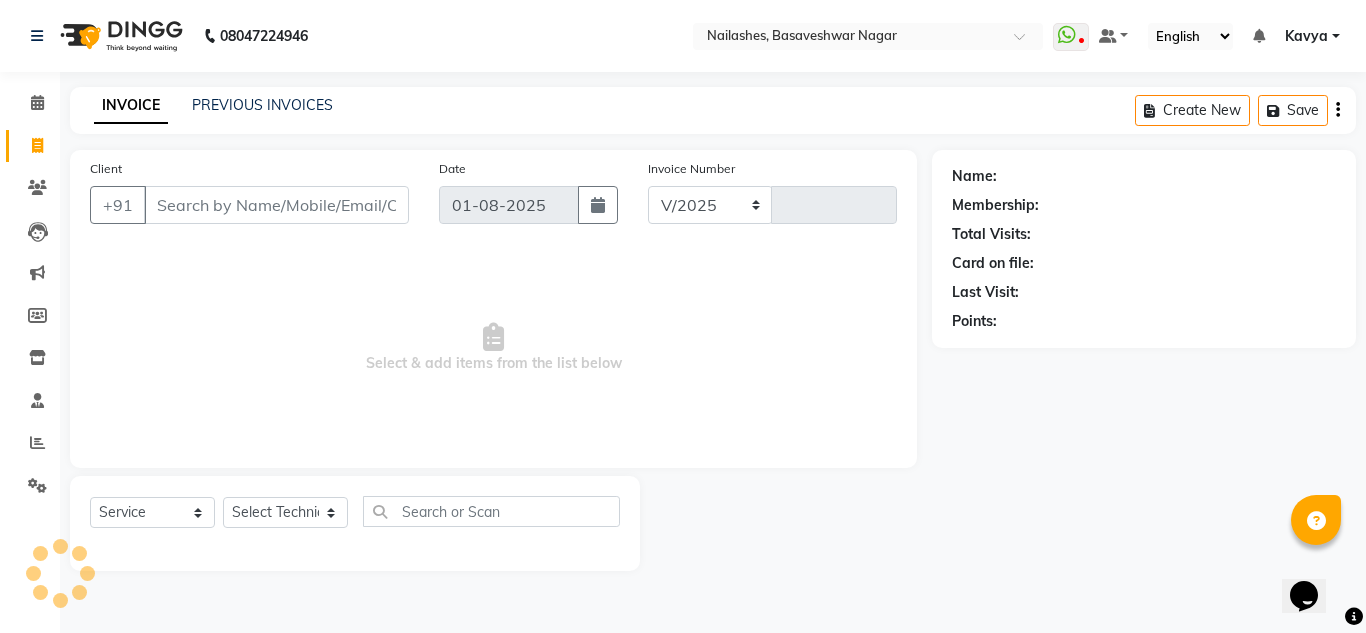 select on "7686" 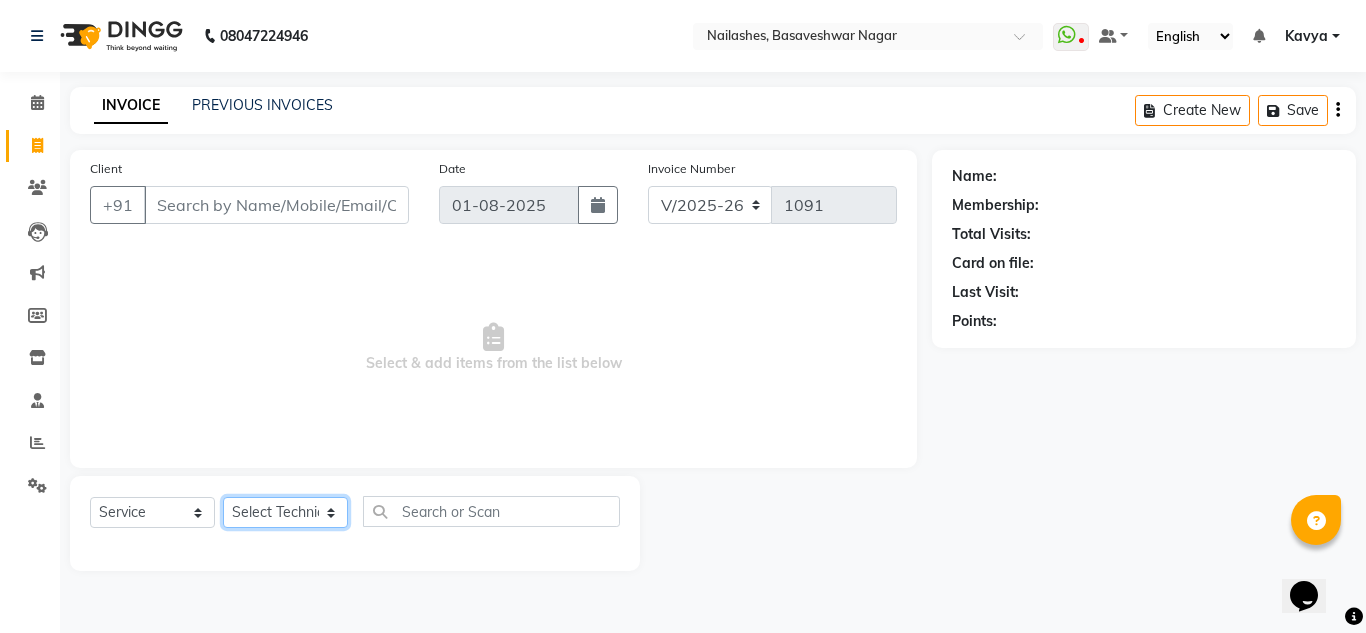 click on "Select Technician akki rahul Basiya Sultha Bilal jin kabir Kavya Kiruba  kunal Manager Rahul swangamlu" 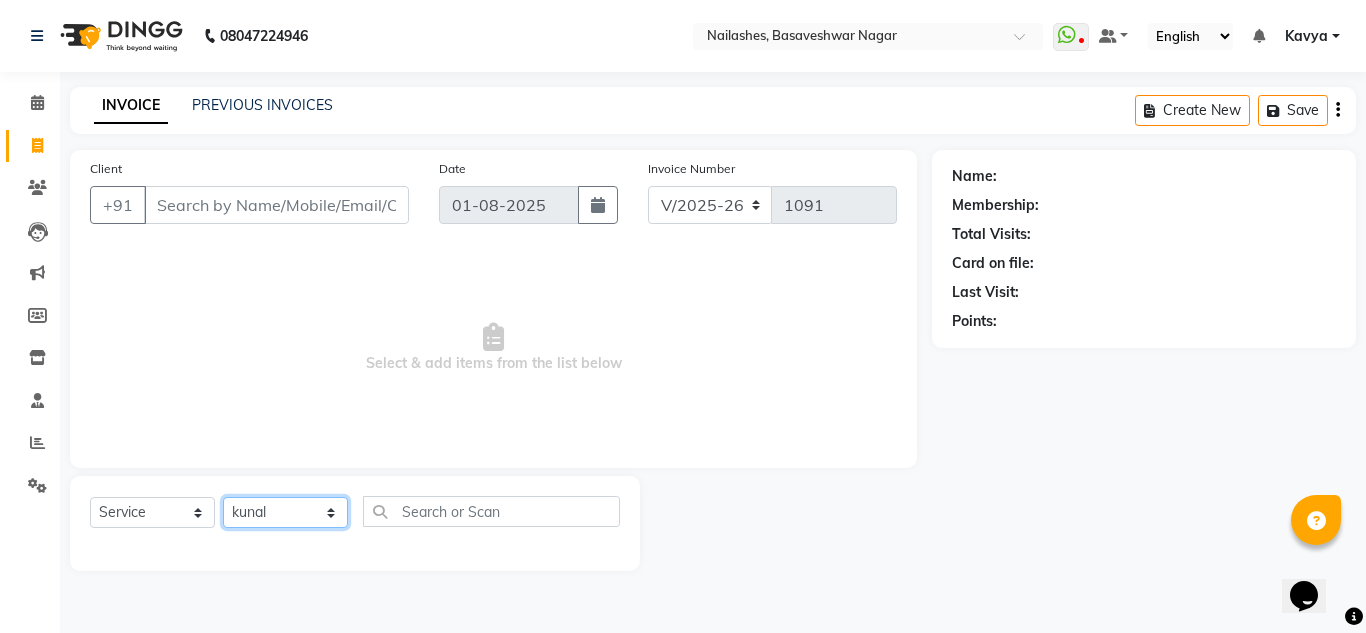 click on "Select Technician akki rahul Basiya Sultha Bilal jin kabir Kavya Kiruba  kunal Manager Rahul swangamlu" 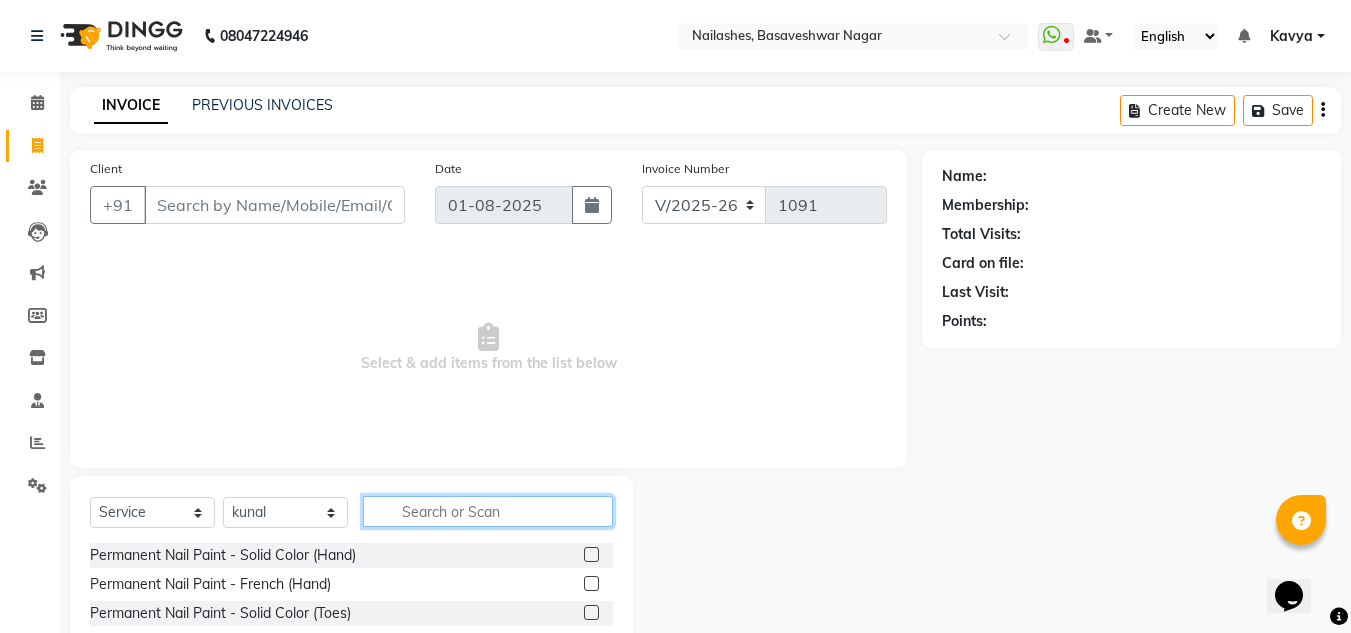 click 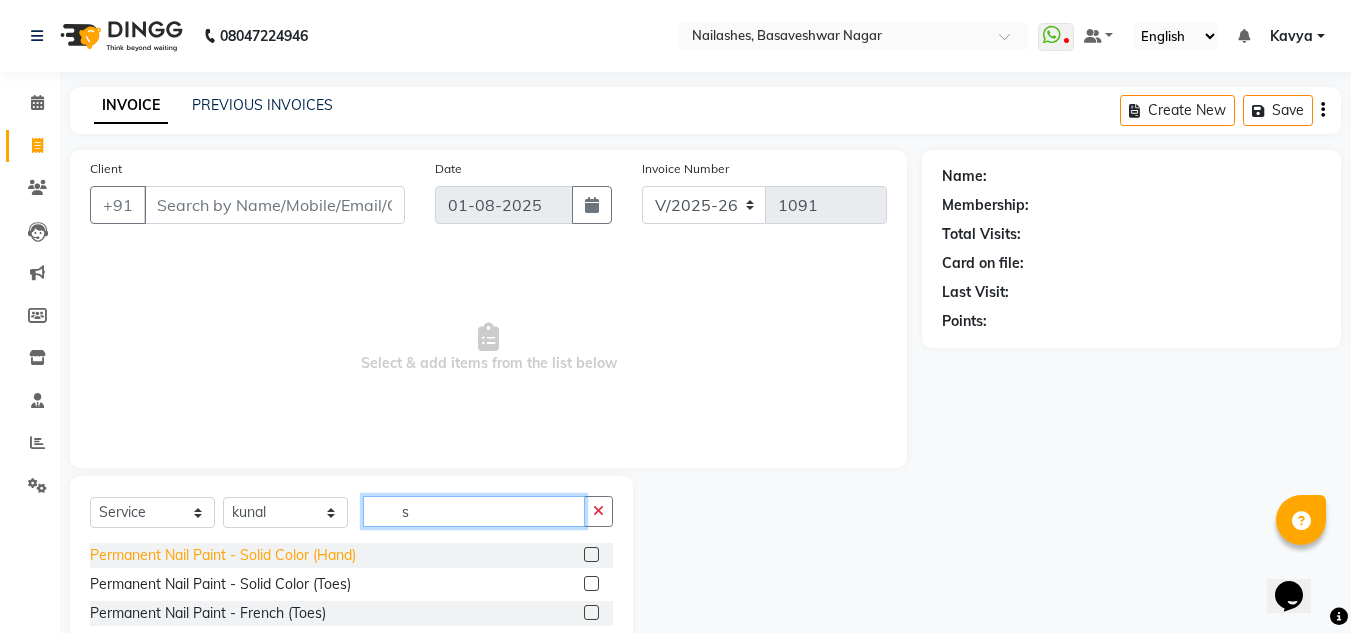 type on "s" 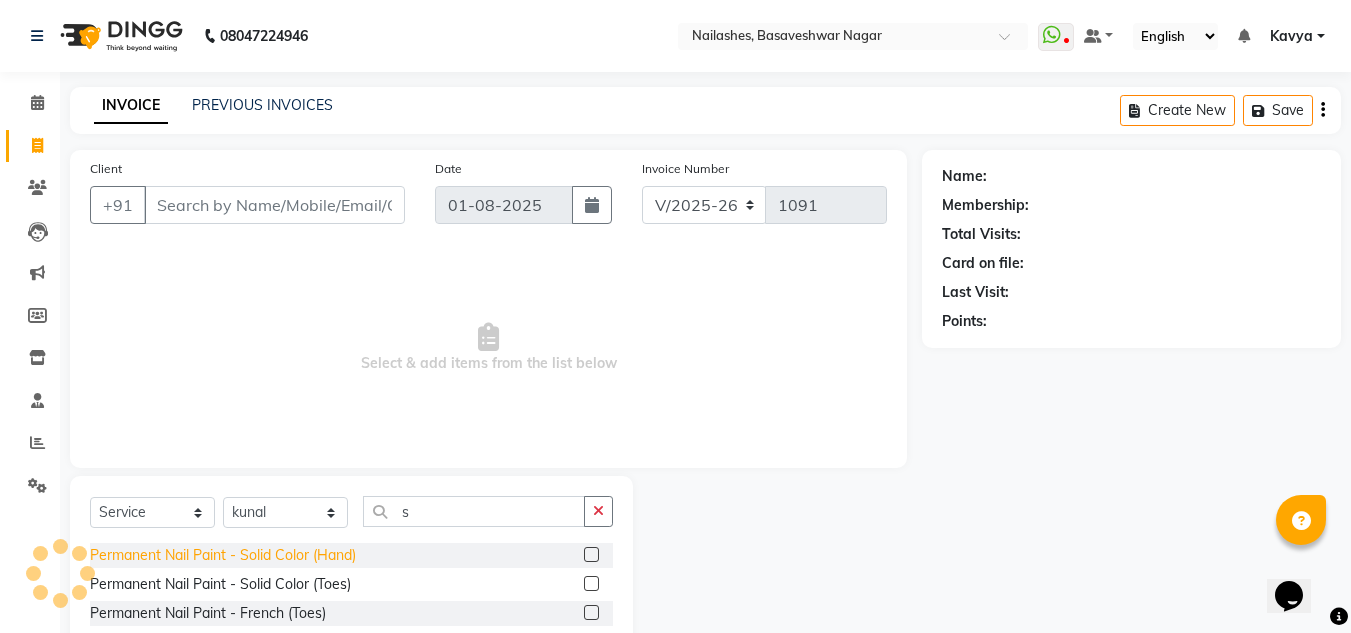 click on "Permanent Nail Paint - Solid Color (Hand)" 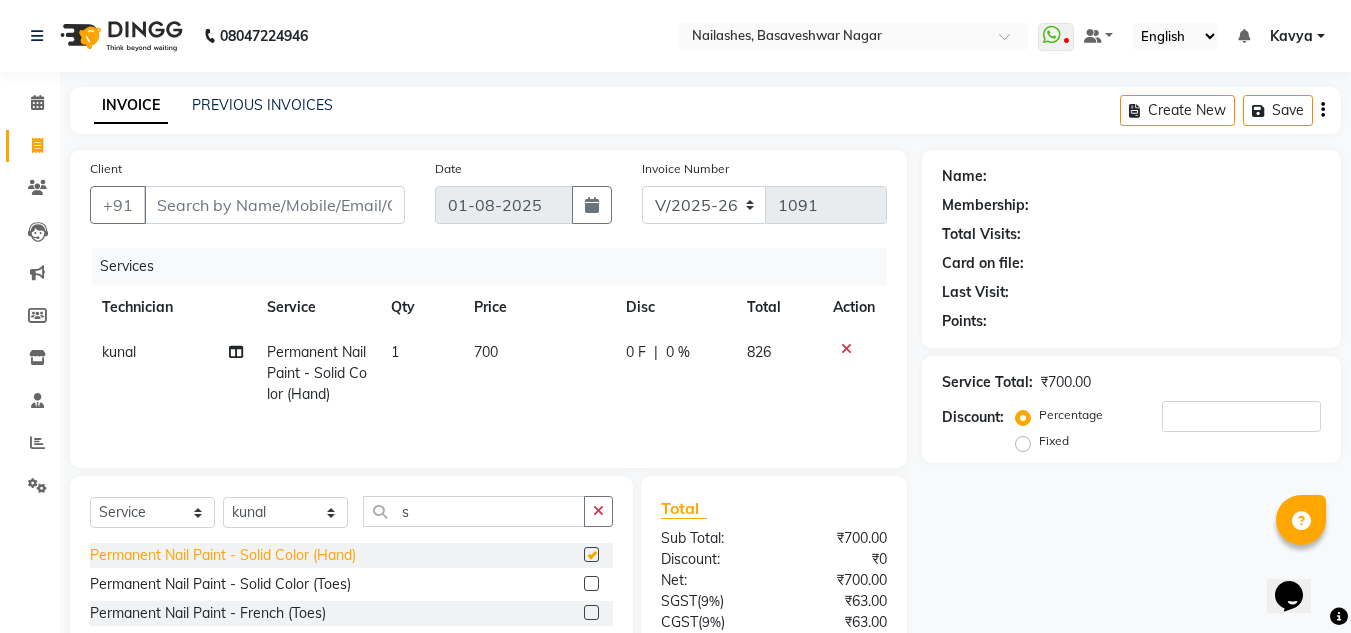 checkbox on "false" 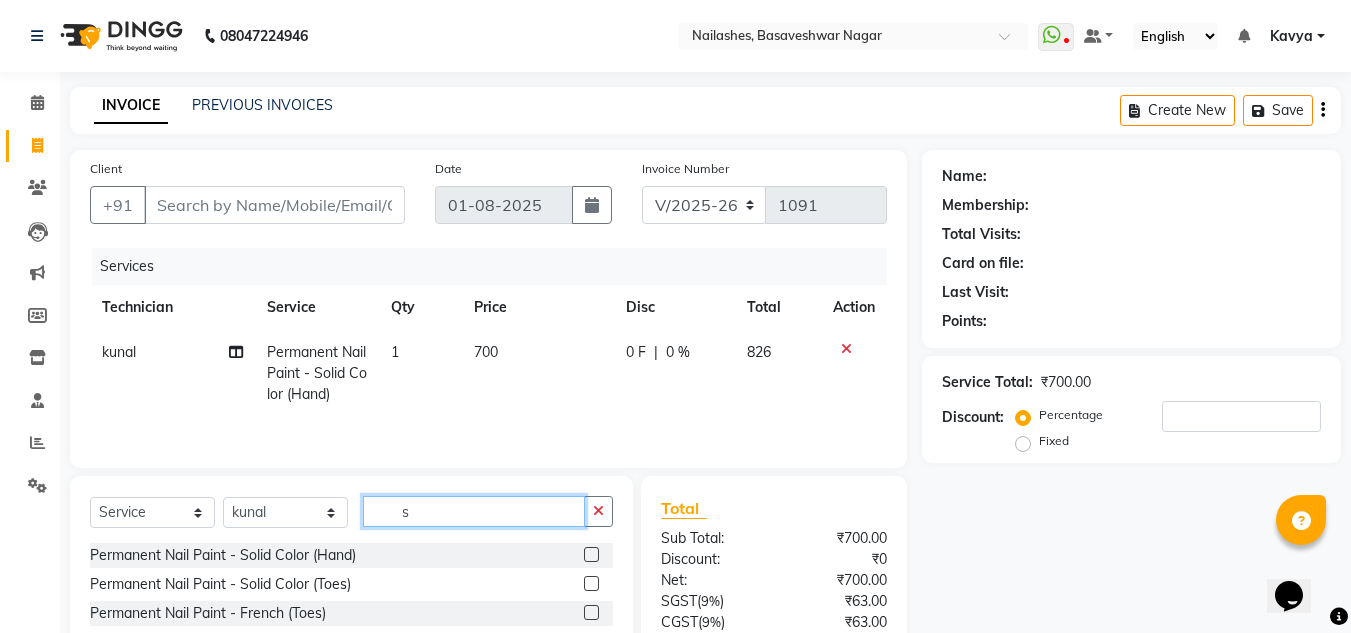 click on "s" 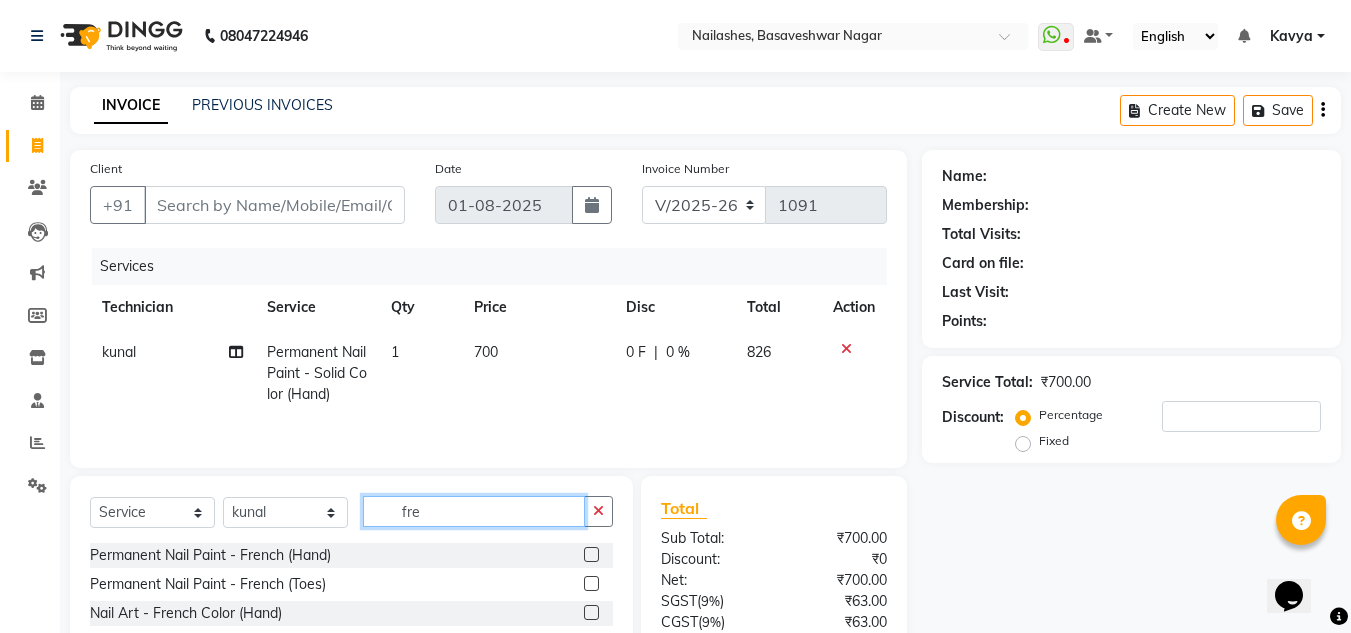 type on "fre" 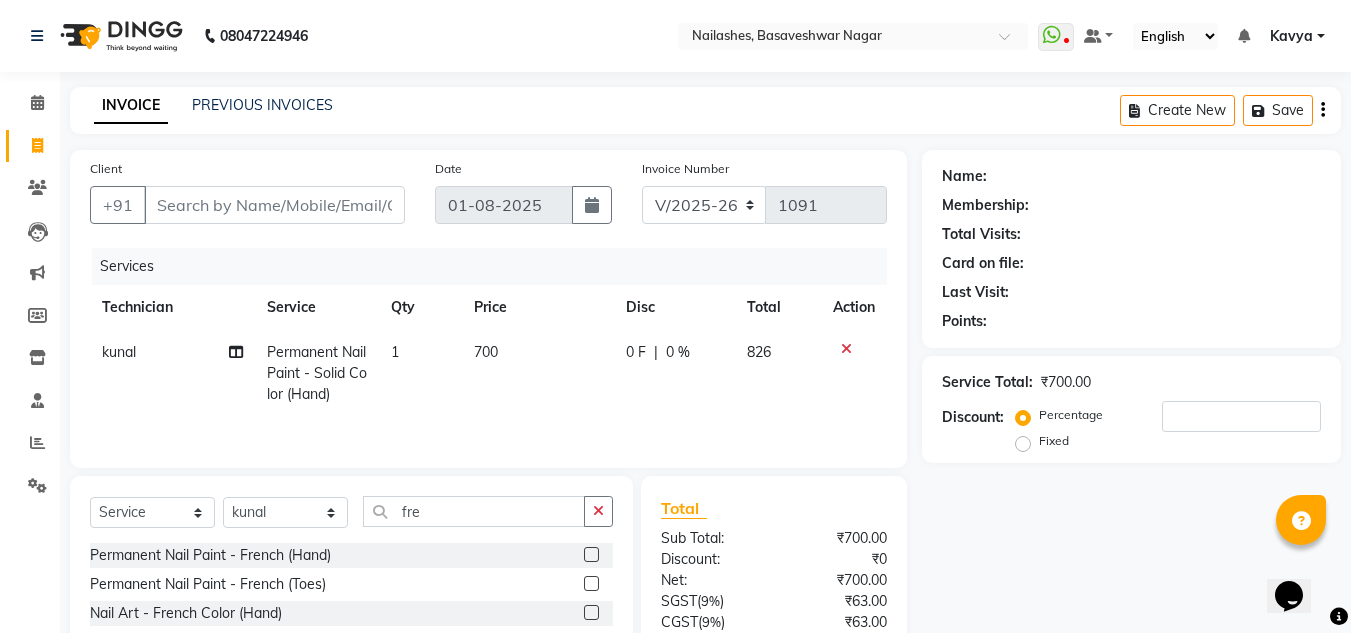 click on "Select  Service  Product  Membership  Package Voucher Prepaid Gift Card  Select Technician akki rahul Basiya Sultha Bilal jin kabir Kavya Kiruba  kunal Manager Rahul swangamlu fre" 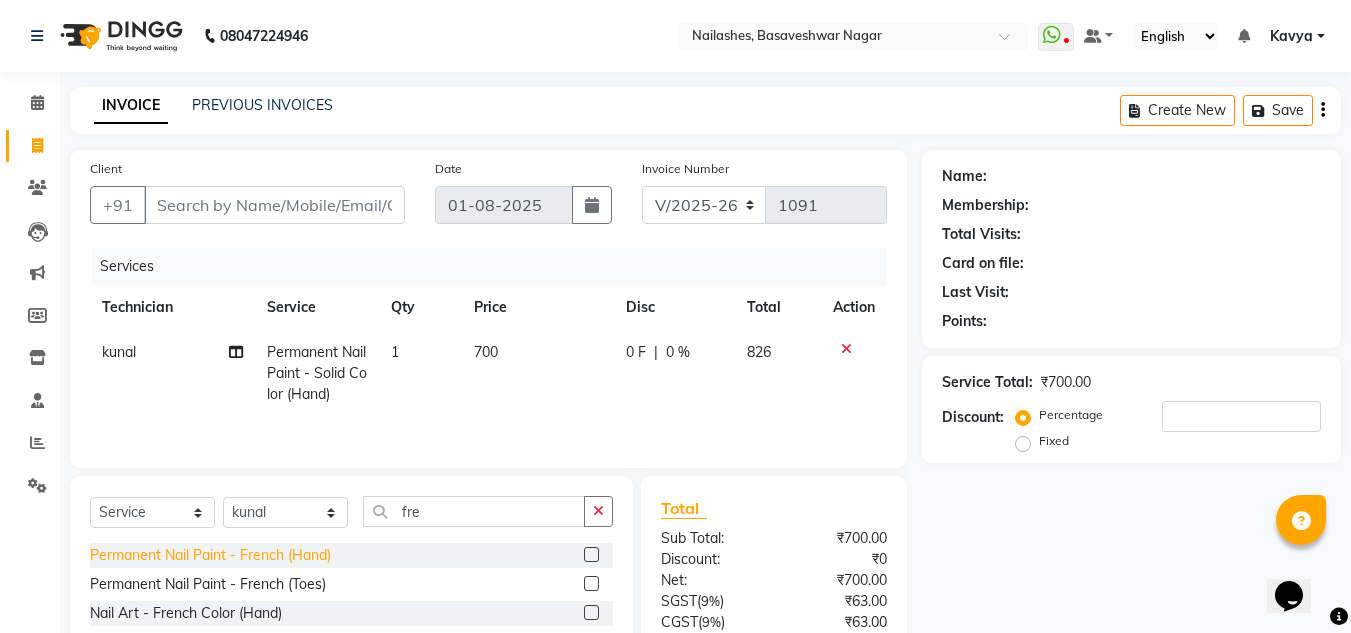click on "Permanent Nail Paint - French (Hand)" 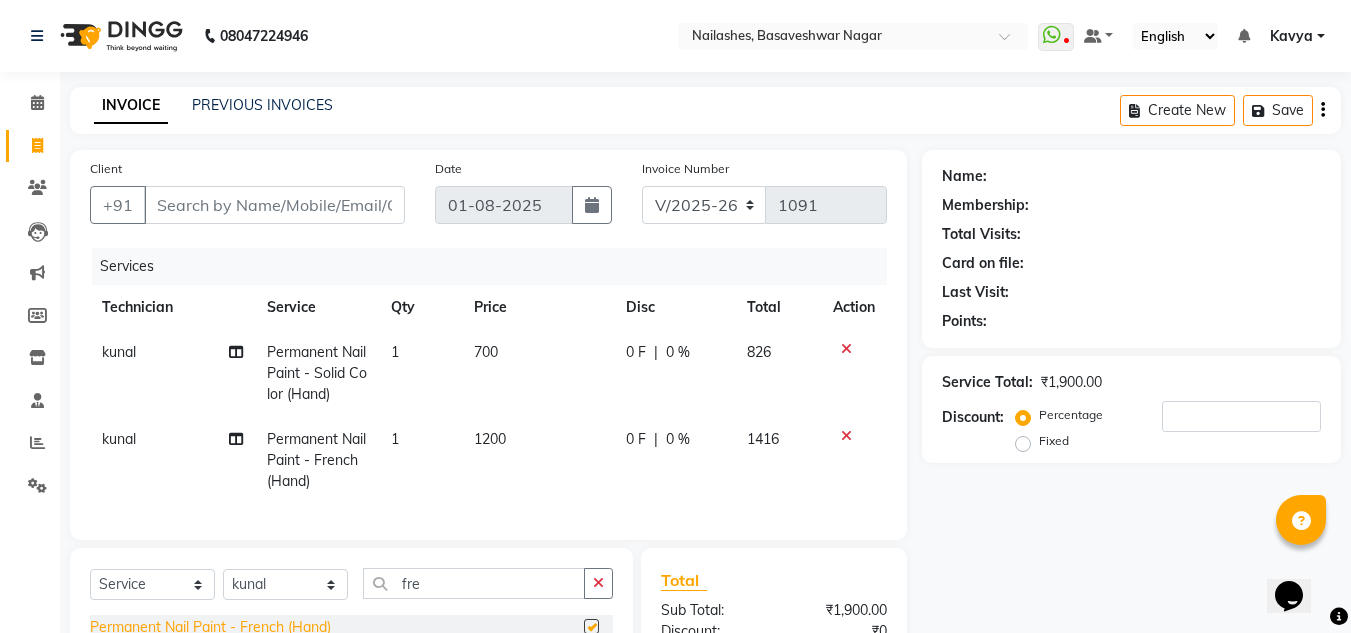 checkbox on "false" 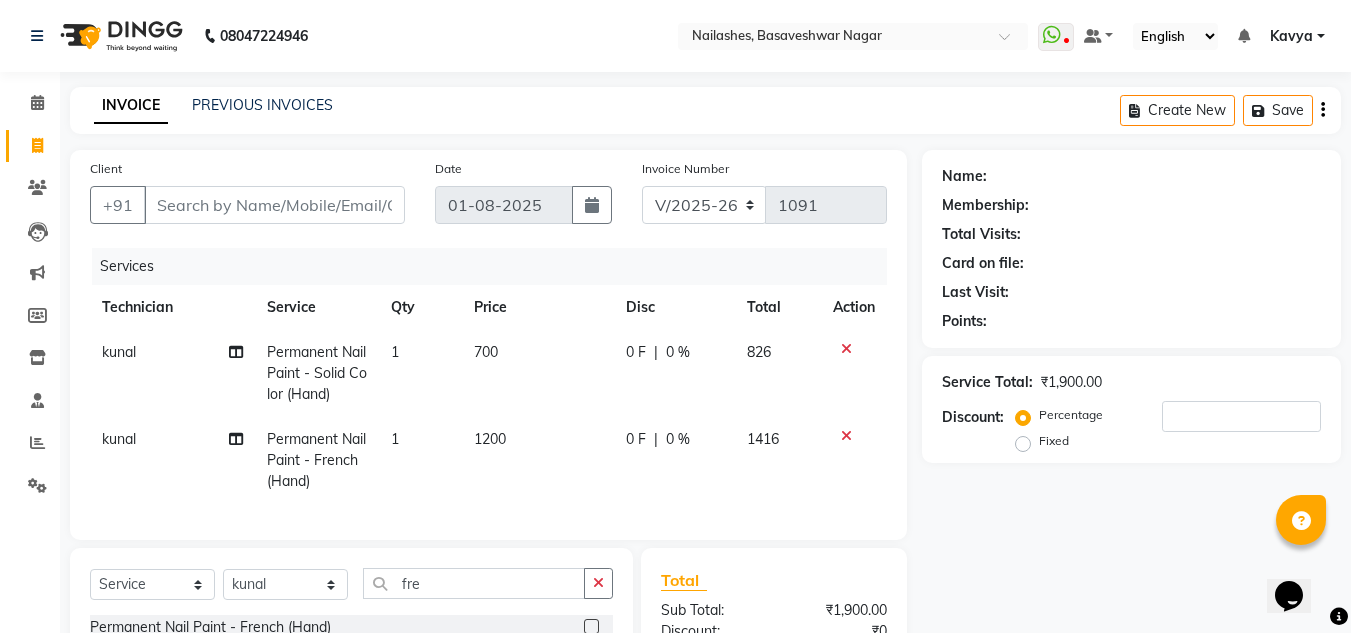 click on "1200" 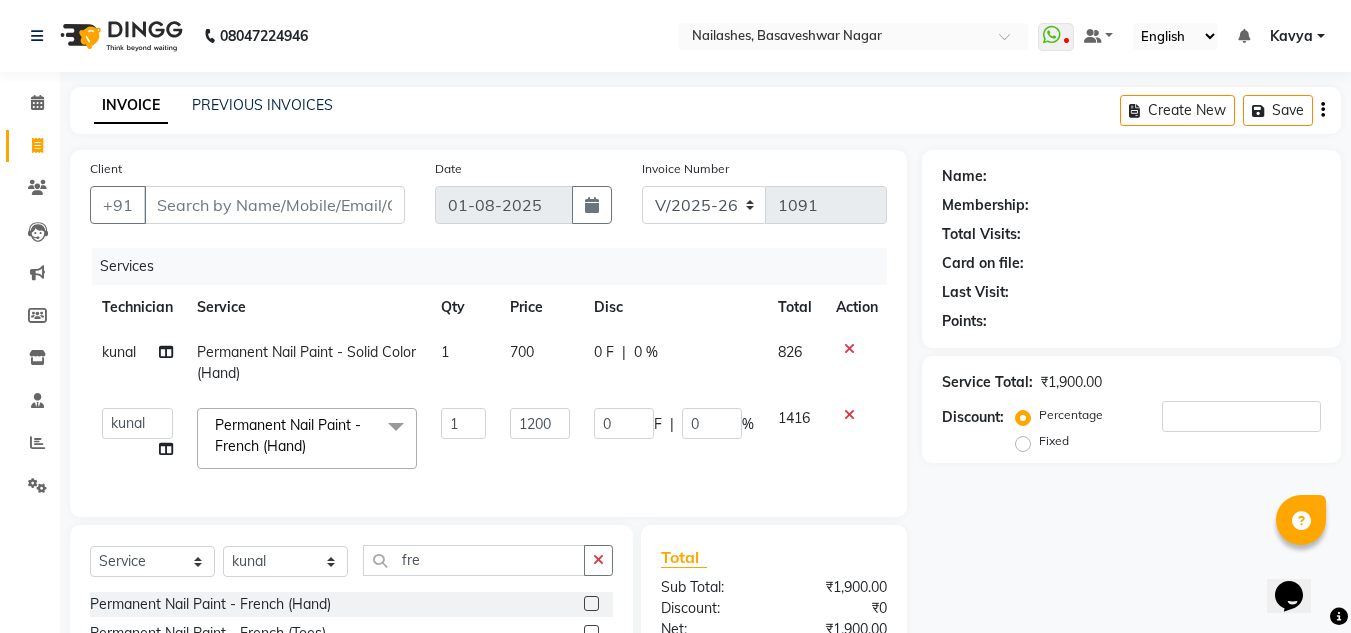 click on "1200" 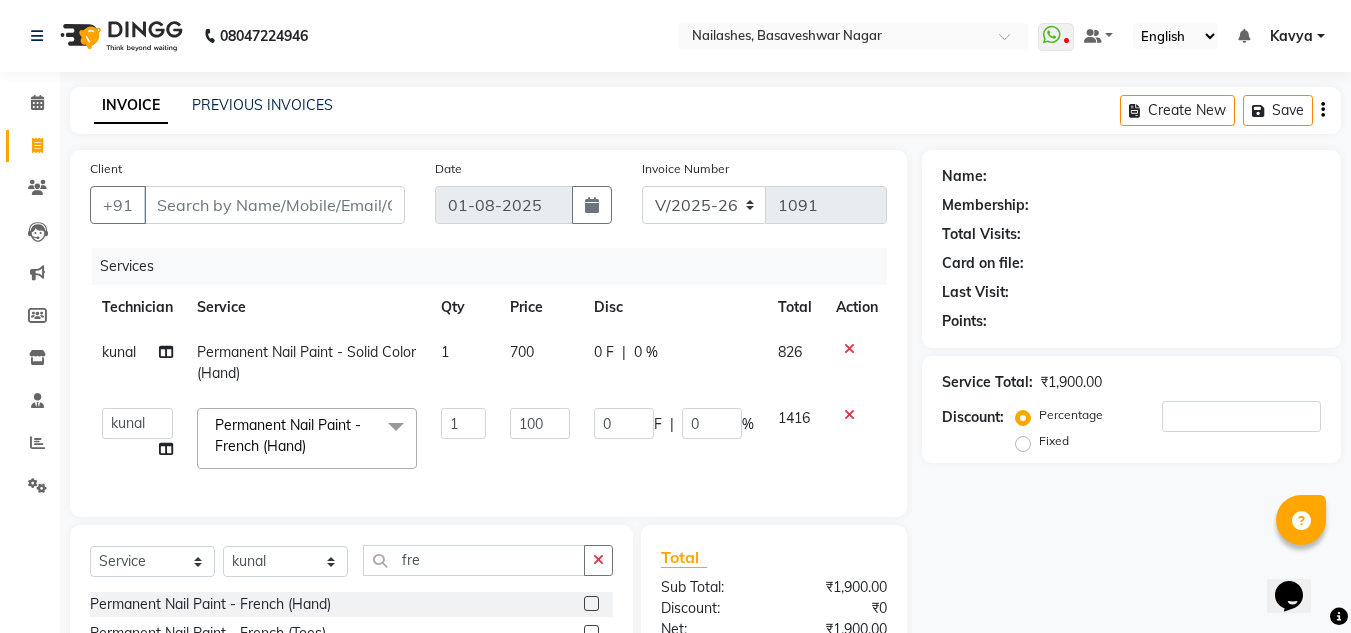 type on "1000" 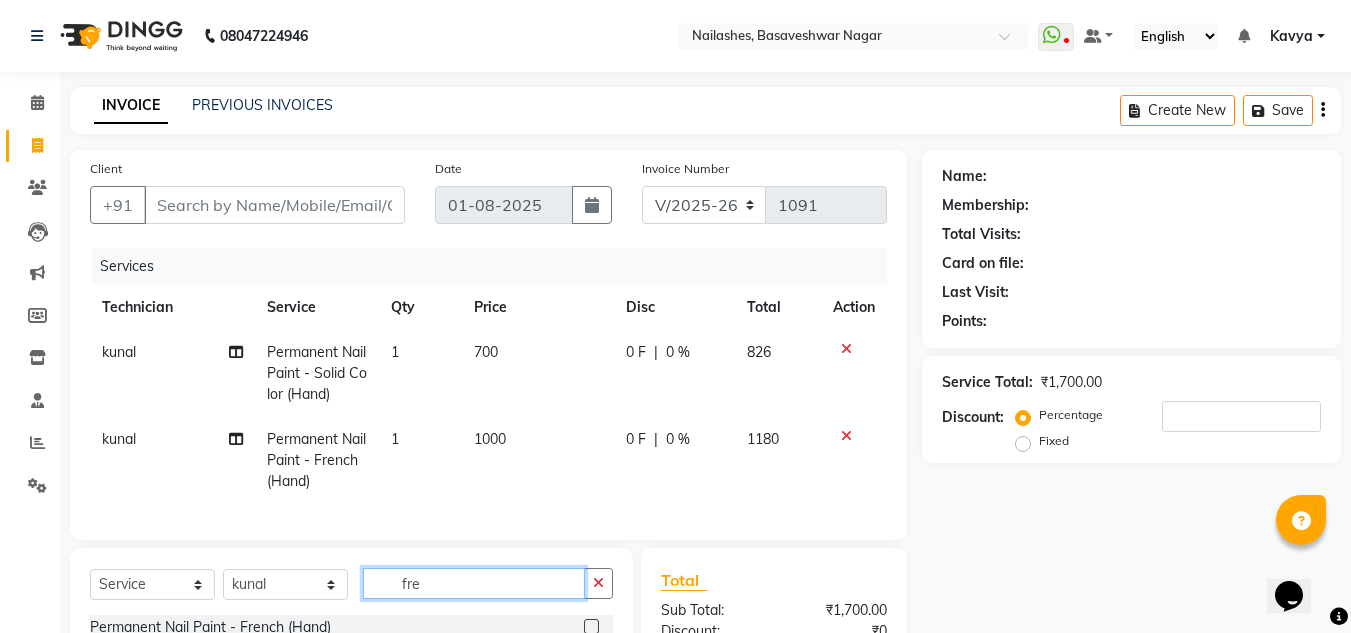 click on "Select  Service  Product  Membership  Package Voucher Prepaid Gift Card  Select Technician akki rahul Basiya Sultha Bilal jin kabir Kavya Kiruba  kunal Manager Rahul swangamlu fre Permanent Nail Paint - French (Hand)  Permanent Nail Paint - French (Toes)  Nail Art - French Color  (Hand)  Nail Art - French Color  (Toes)" 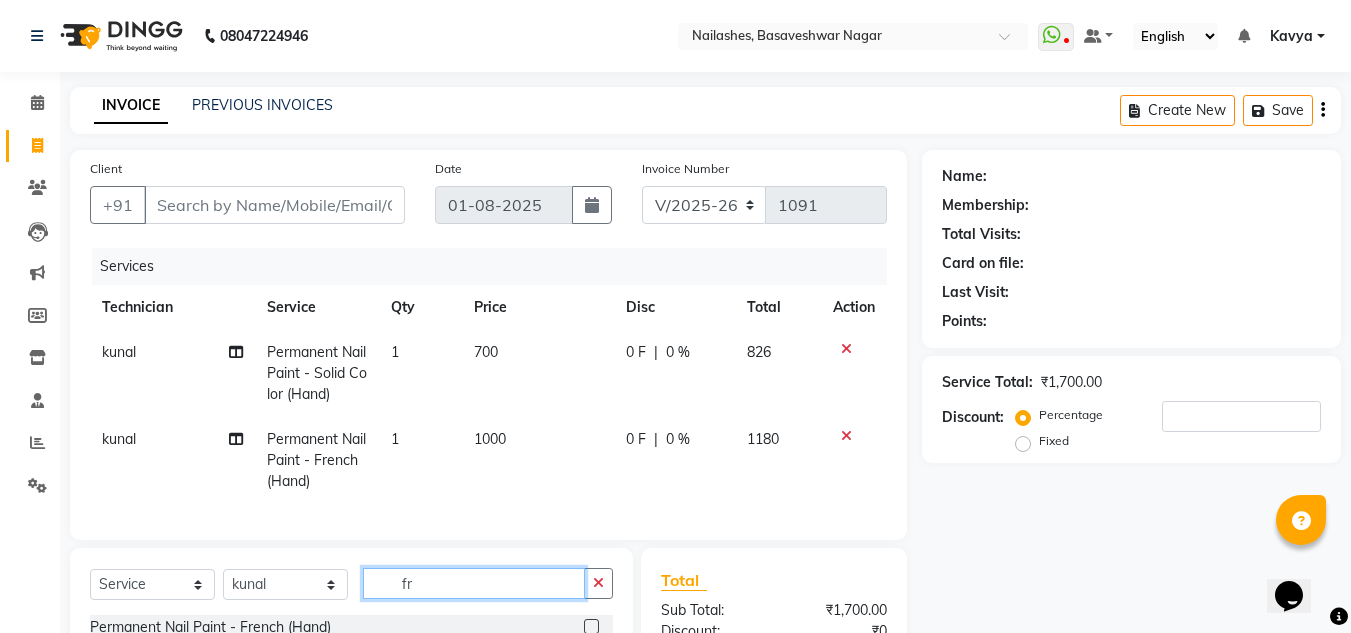 type on "f" 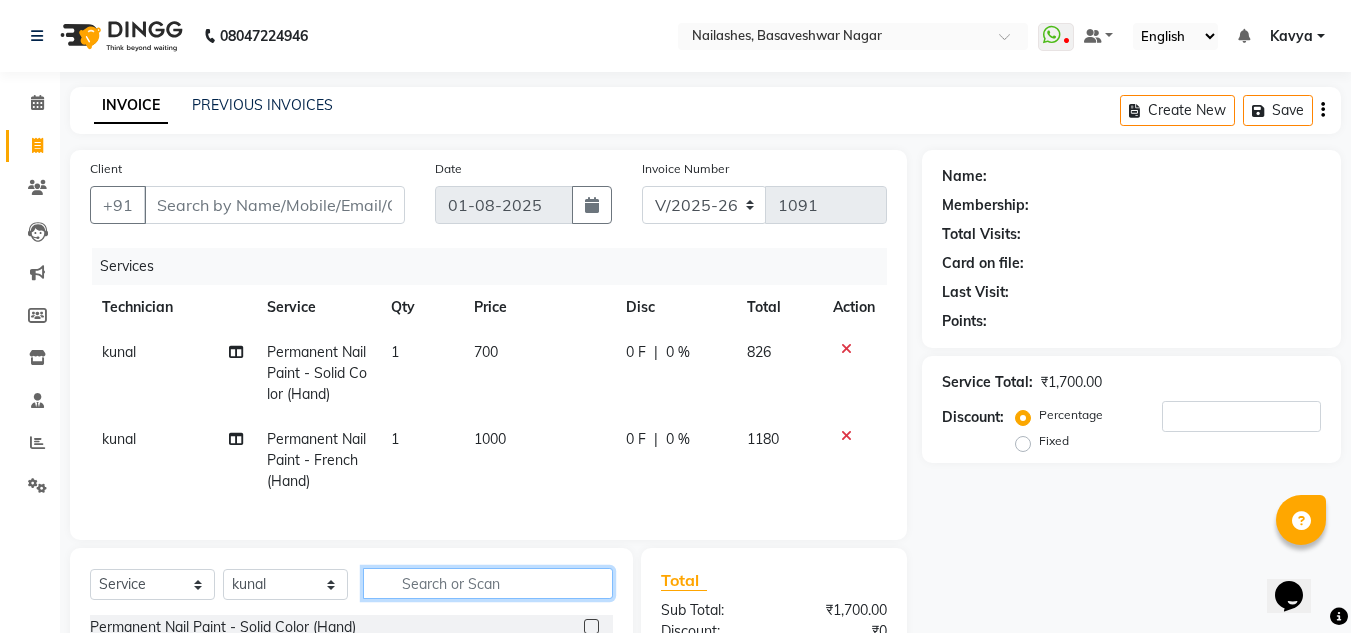 click 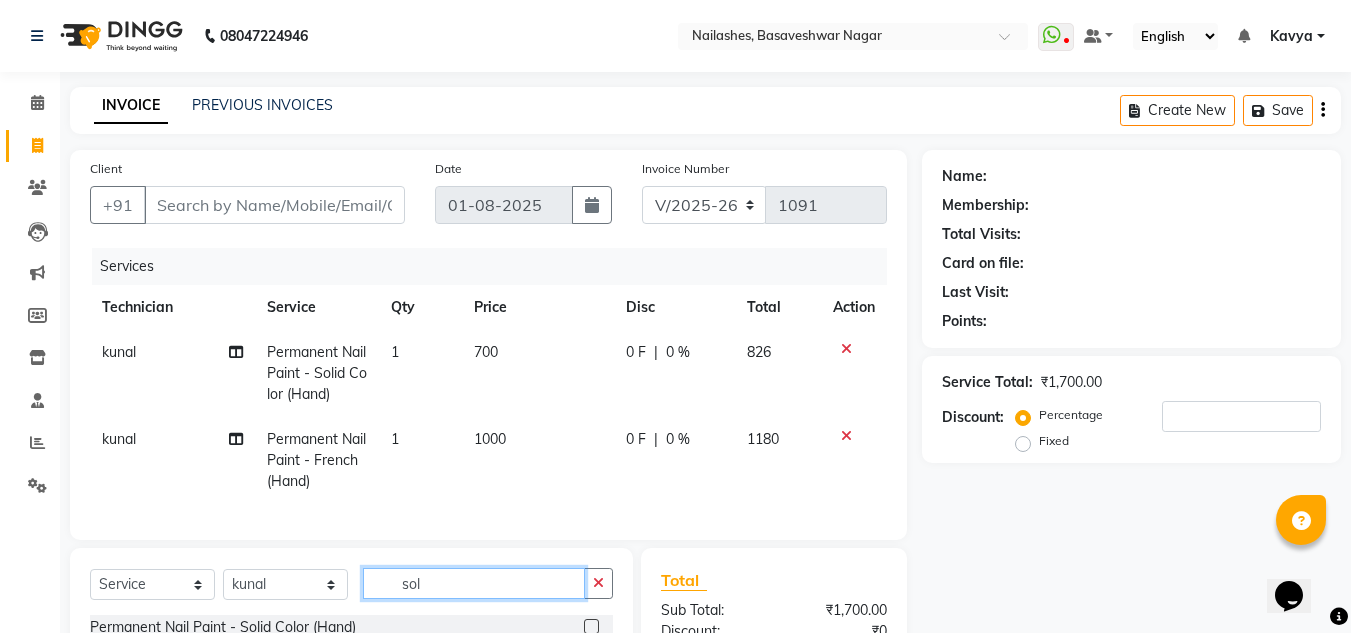 scroll, scrollTop: 254, scrollLeft: 0, axis: vertical 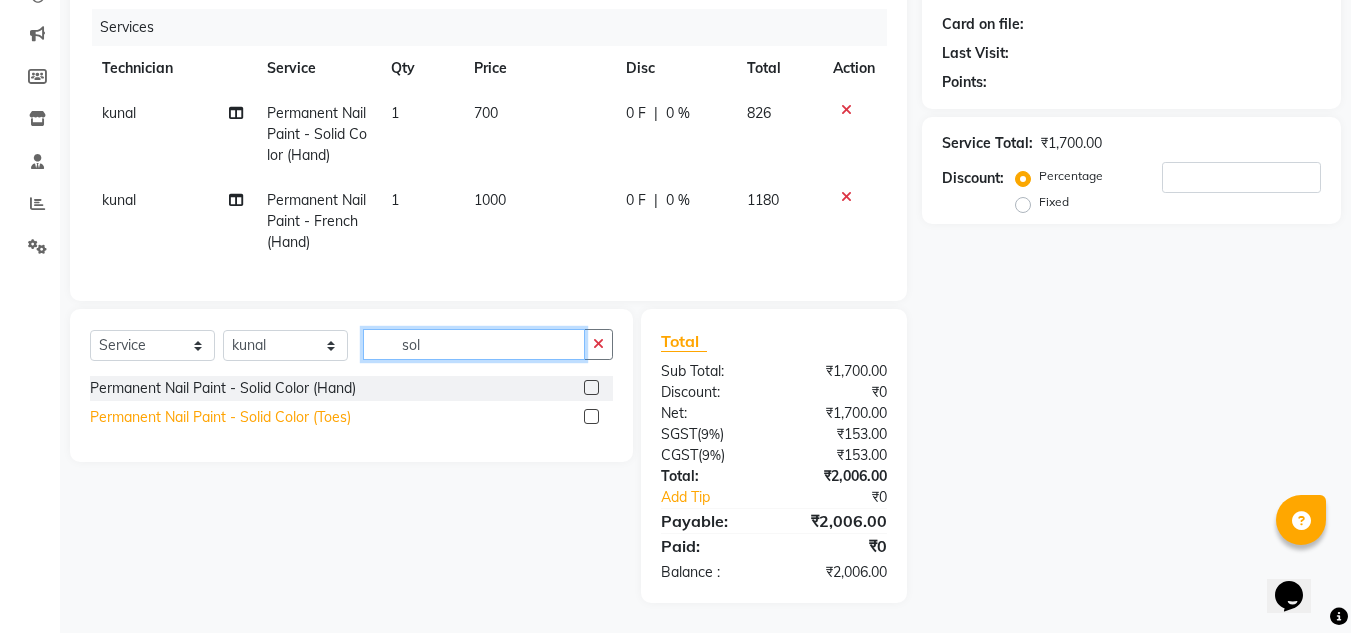 type on "sol" 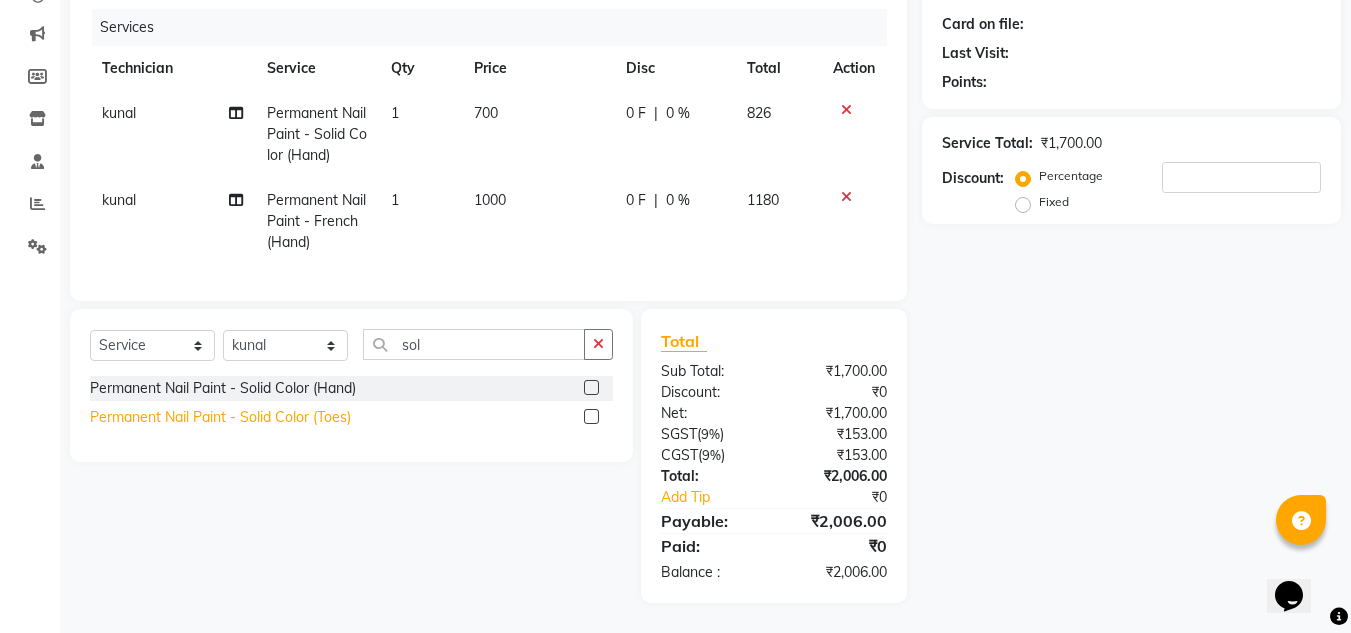 click on "Permanent Nail Paint - Solid Color (Toes)" 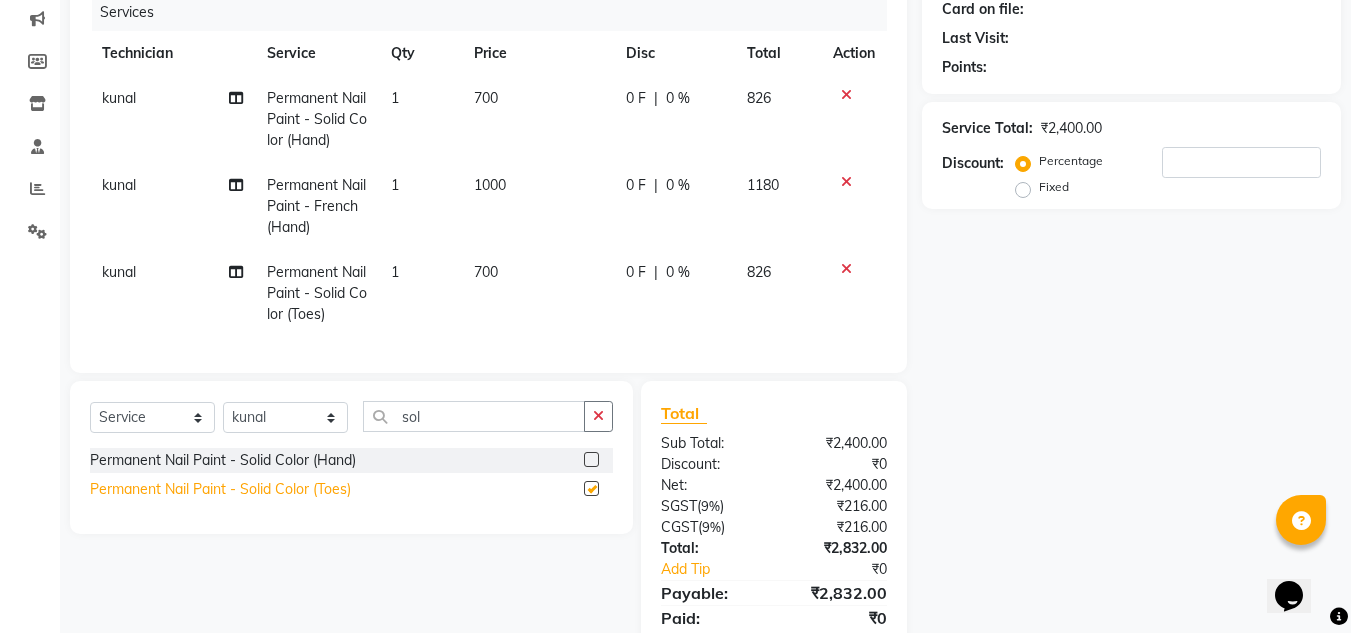 checkbox on "false" 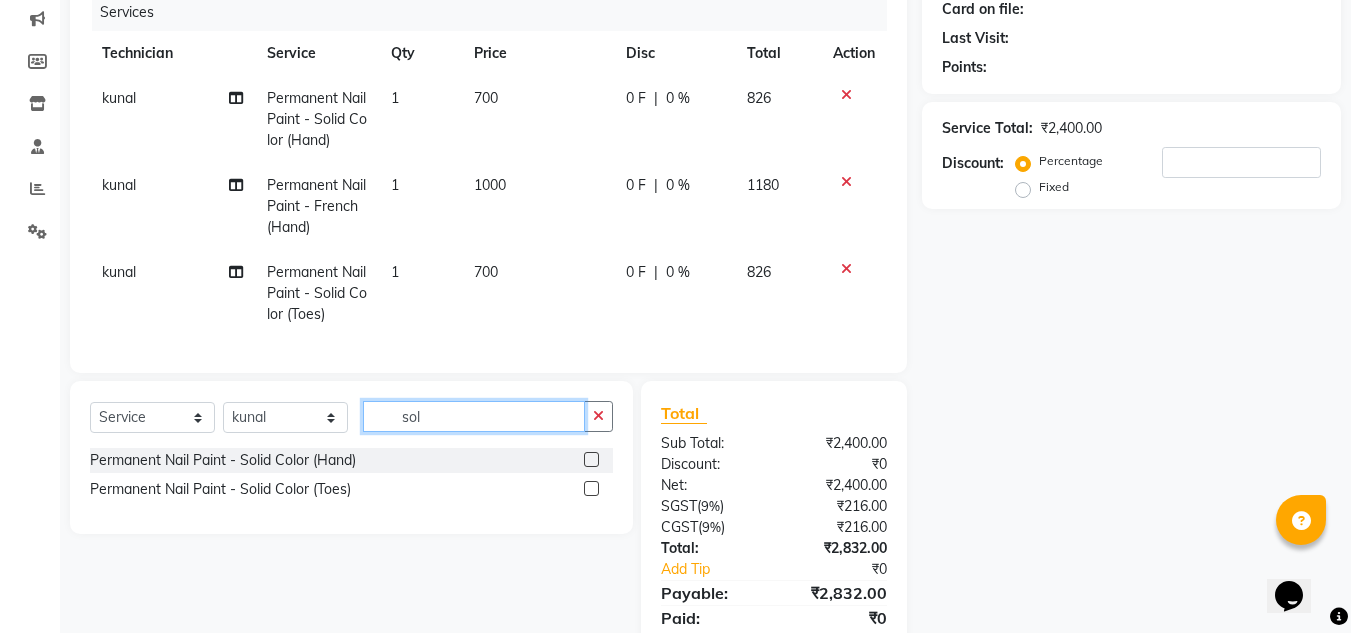 click on "sol" 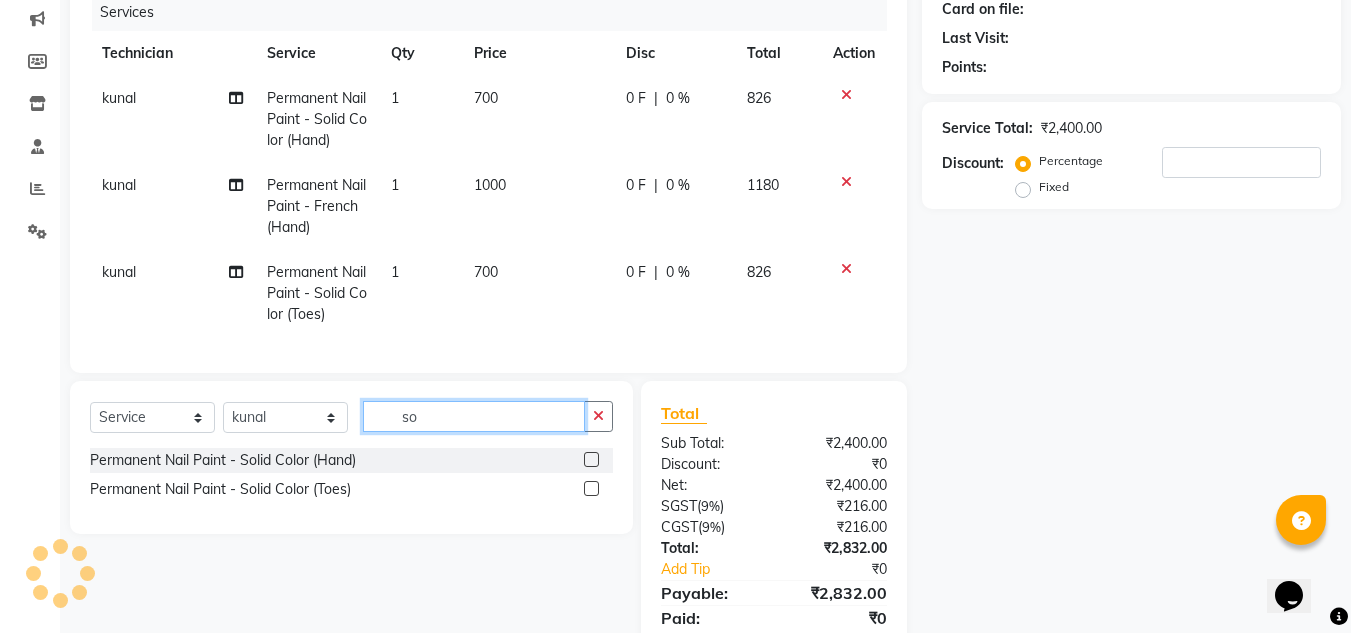 type on "s" 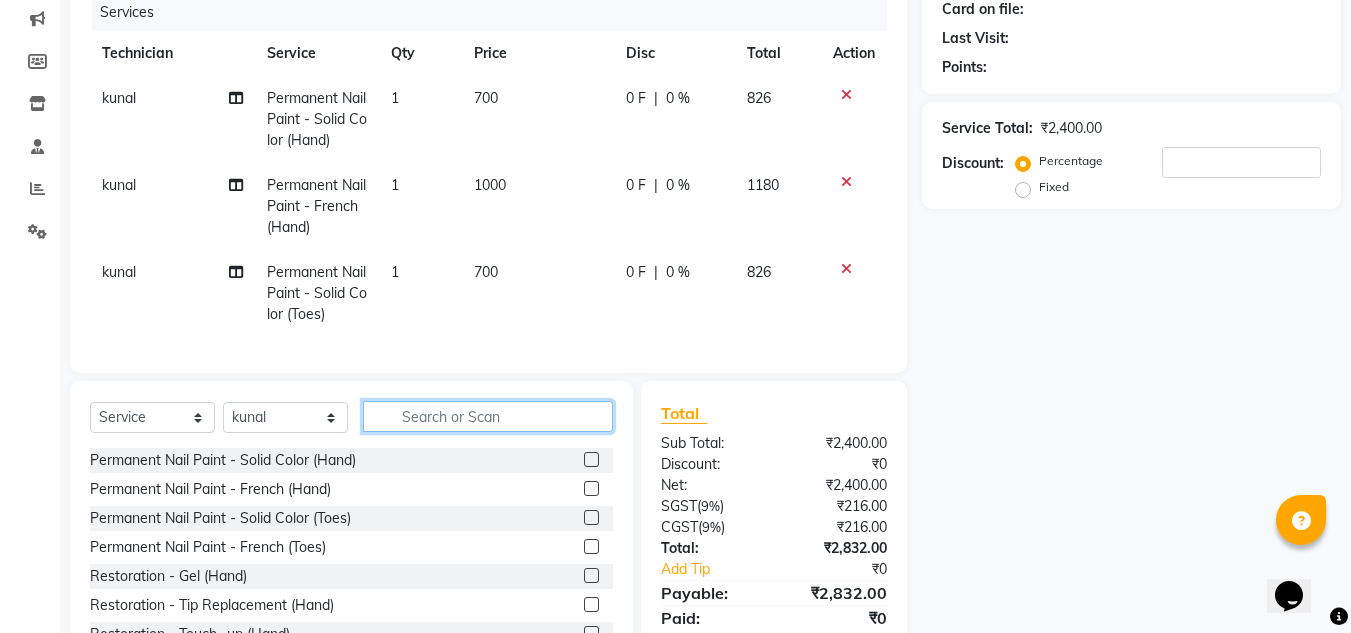 type on "a" 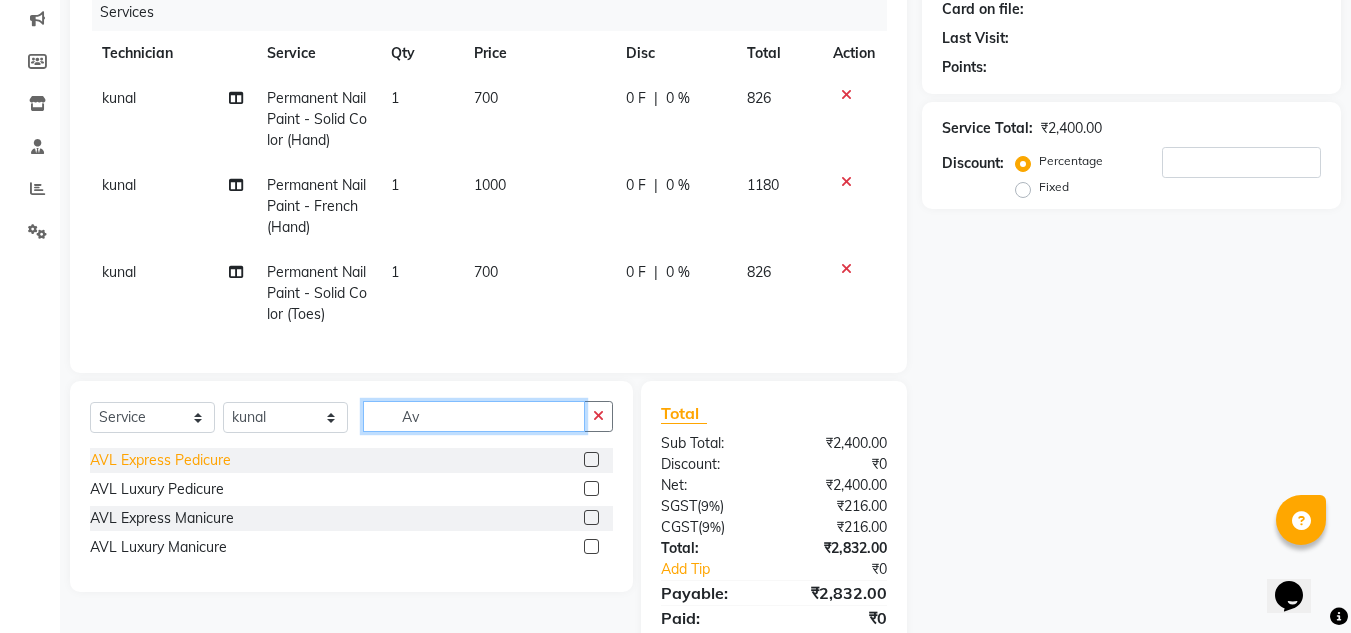 type on "Av" 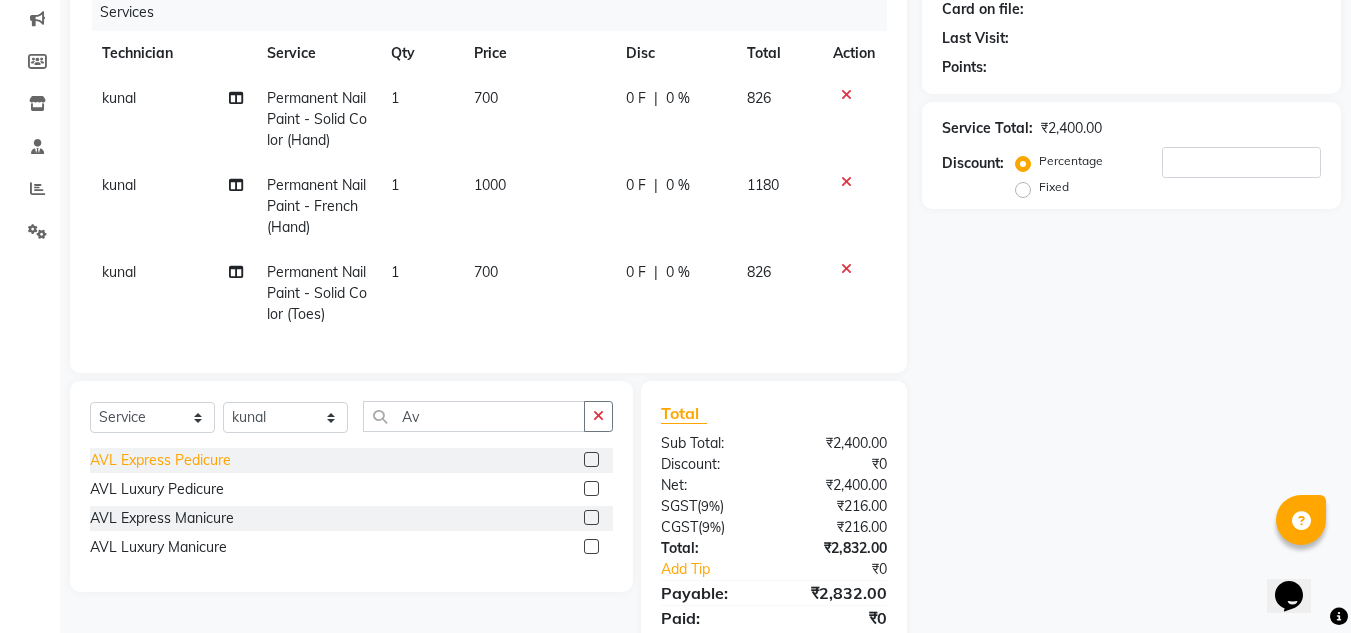 click on "AVL Express Pedicure" 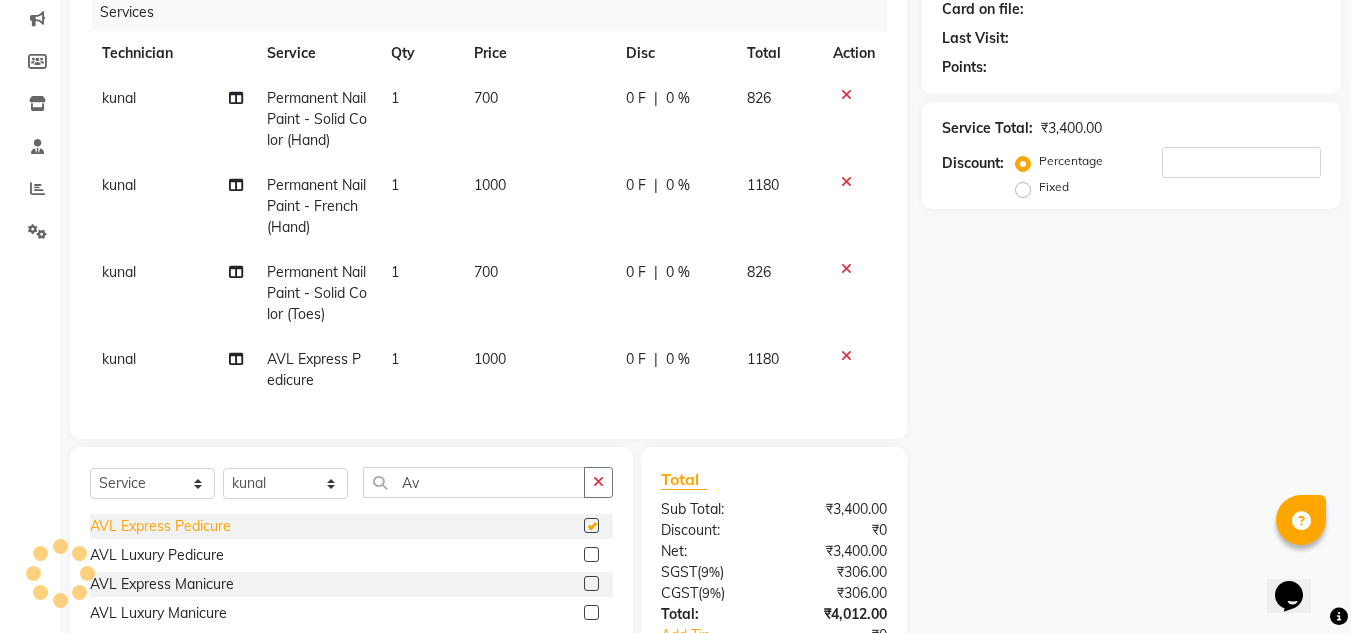 checkbox on "false" 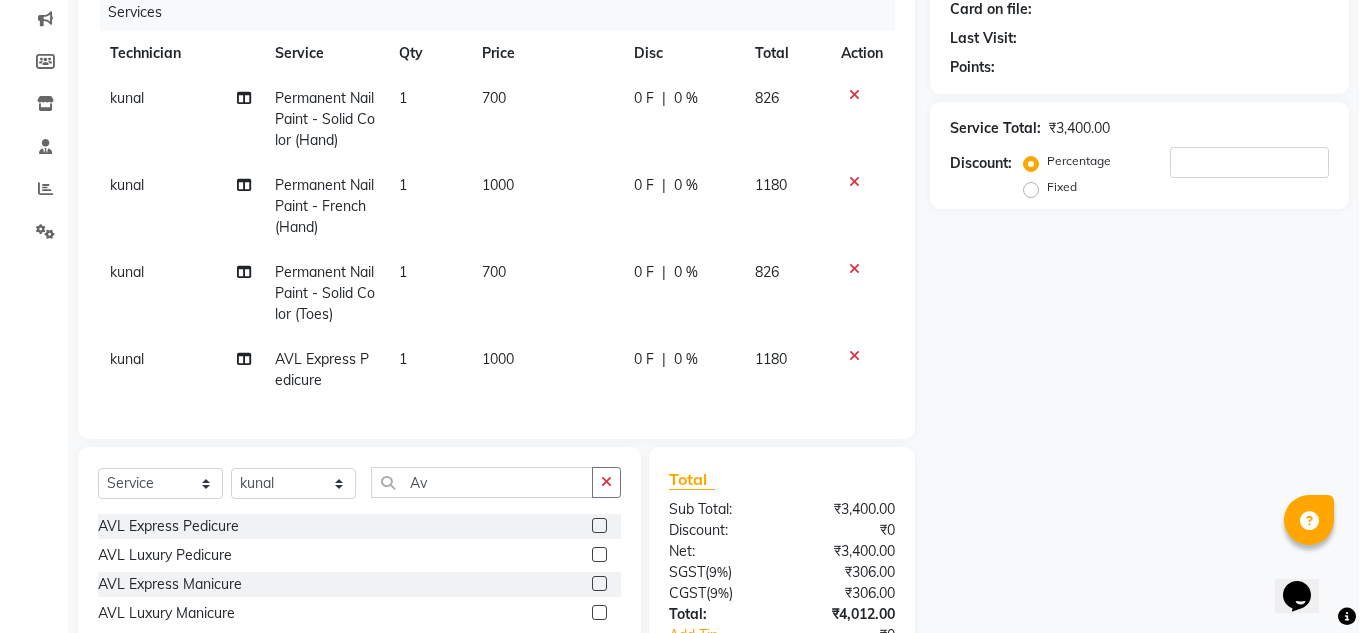 scroll, scrollTop: 0, scrollLeft: 0, axis: both 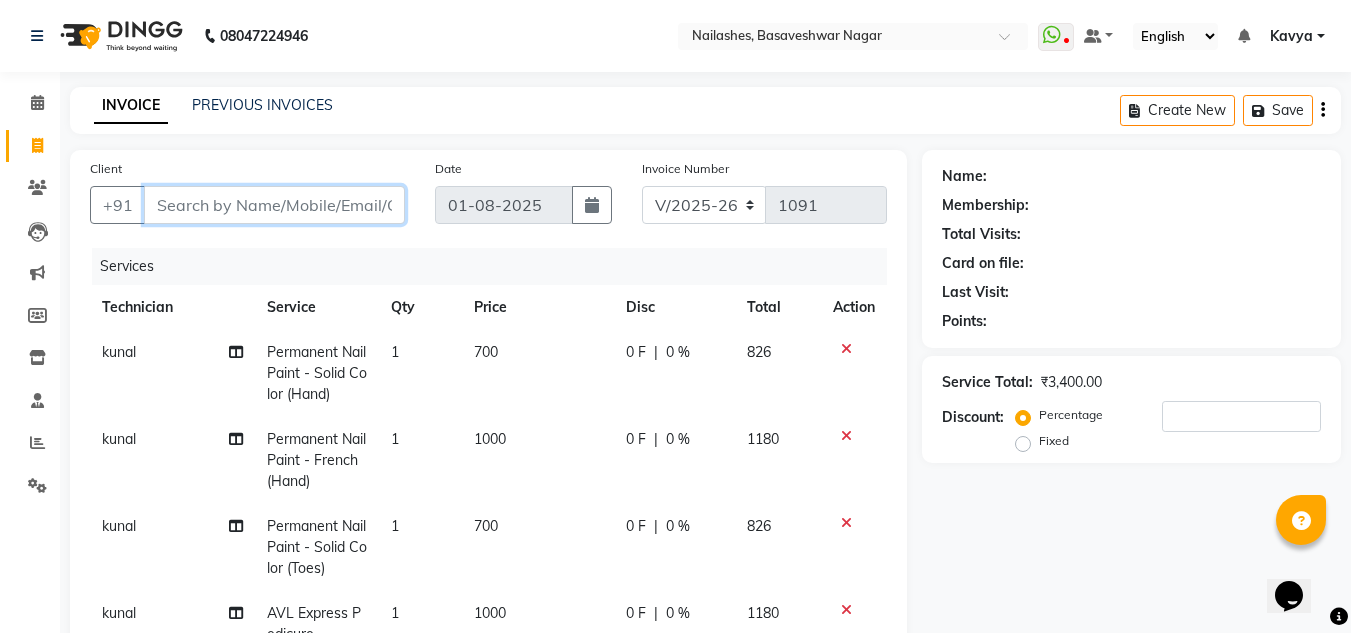 click on "Client" at bounding box center [274, 205] 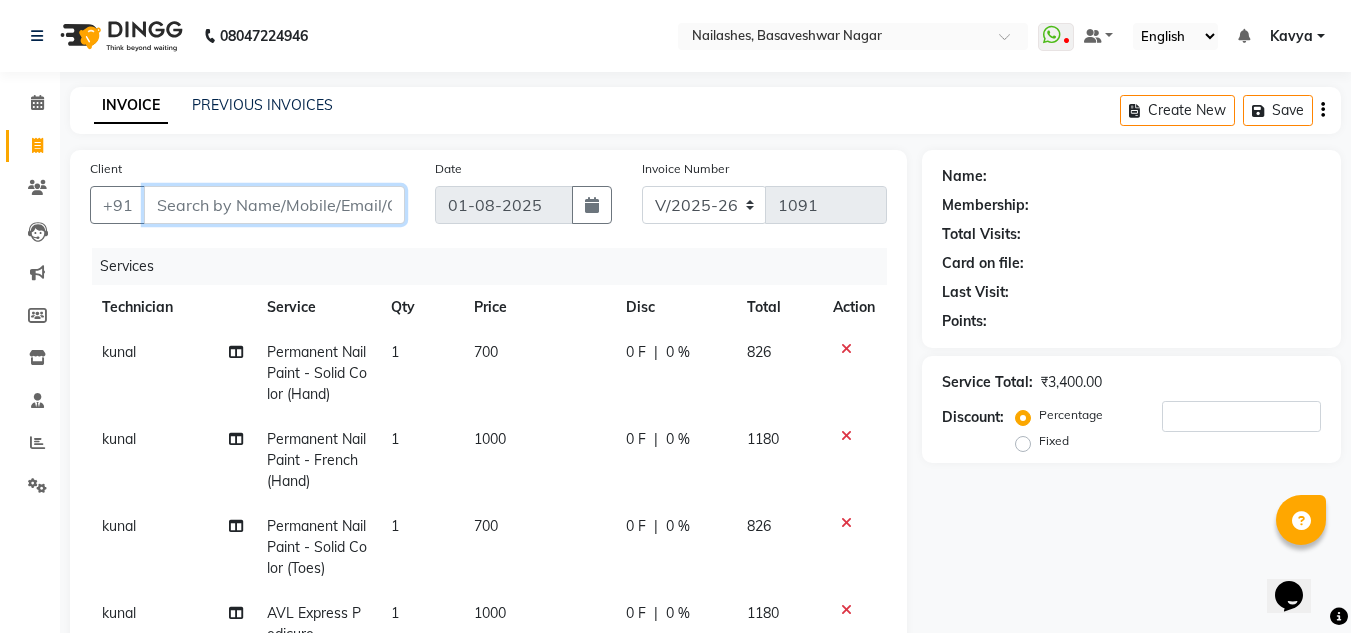 type on "7" 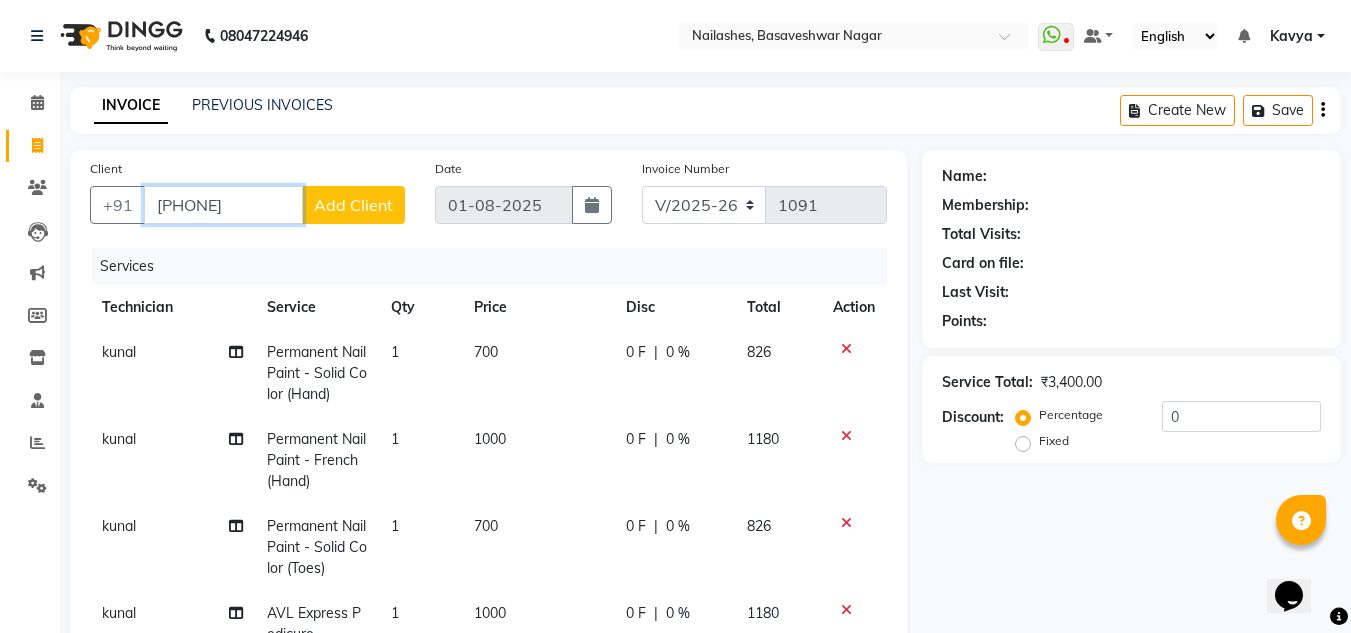 type on "7338142211" 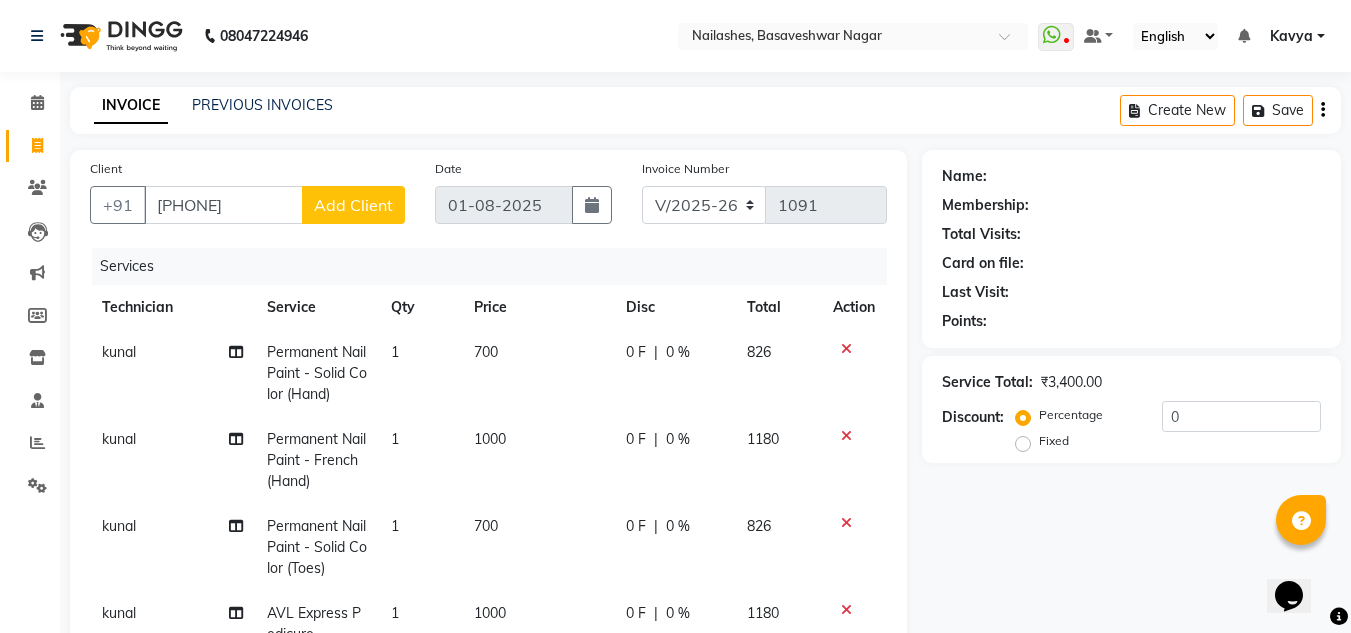 click on "Add Client" 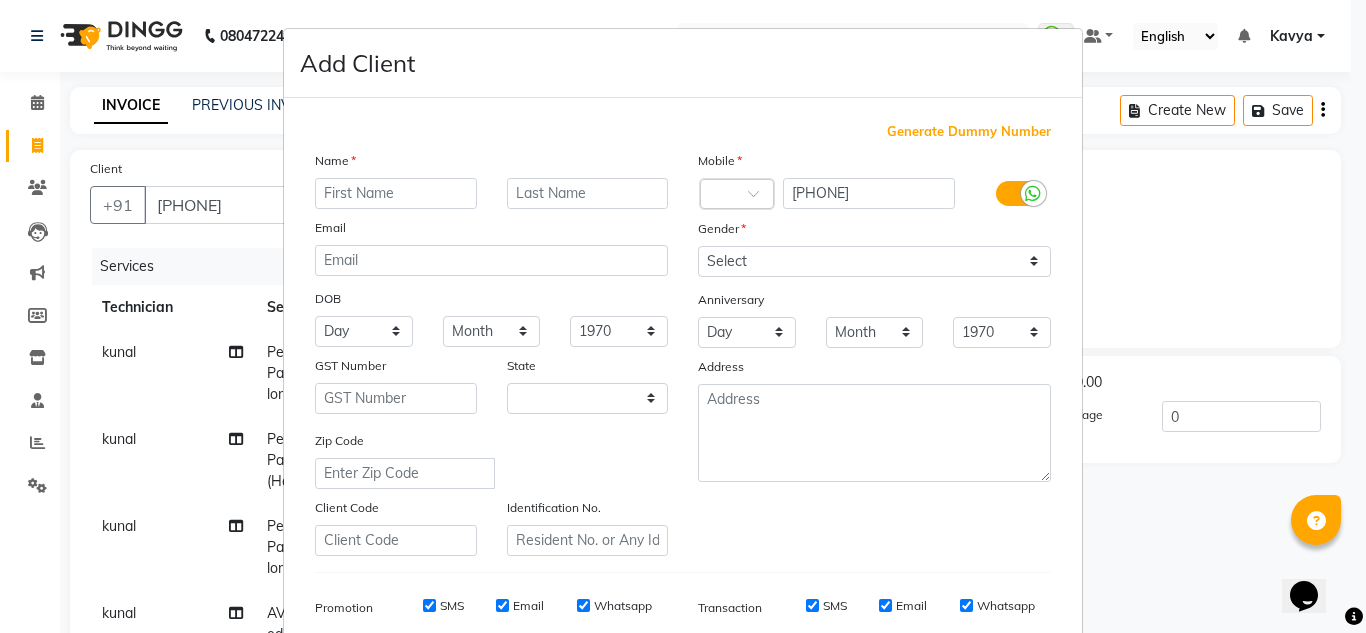 select on "21" 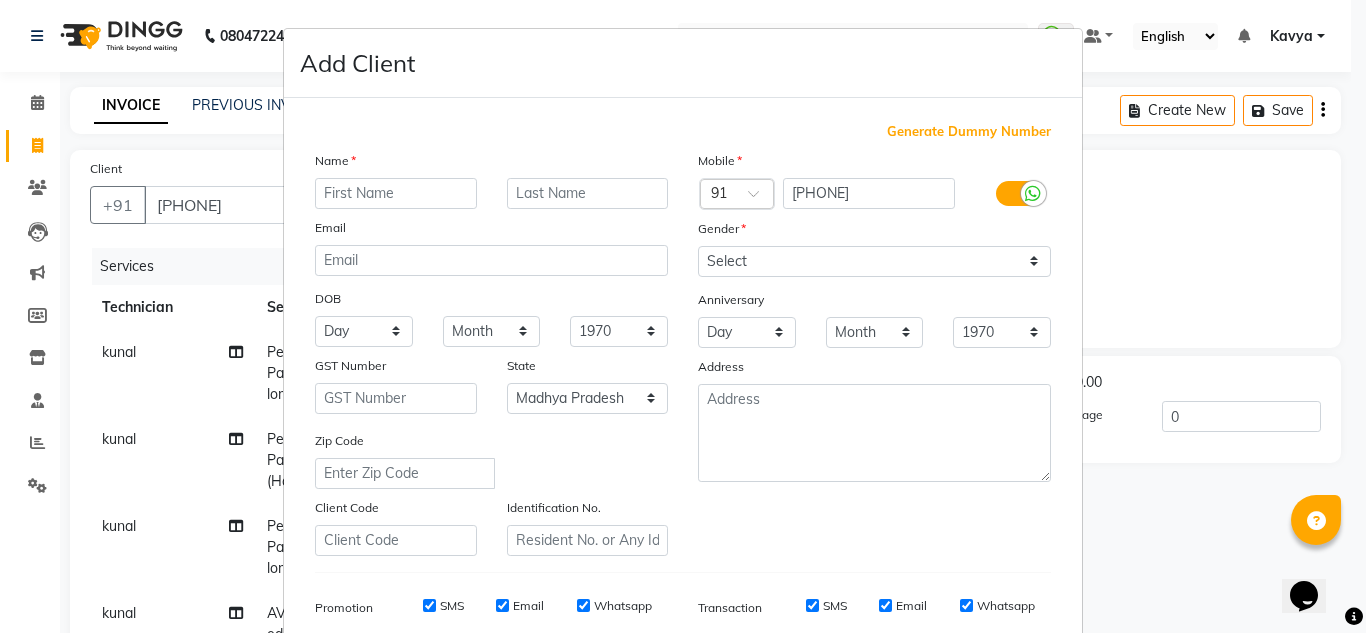 click at bounding box center [396, 193] 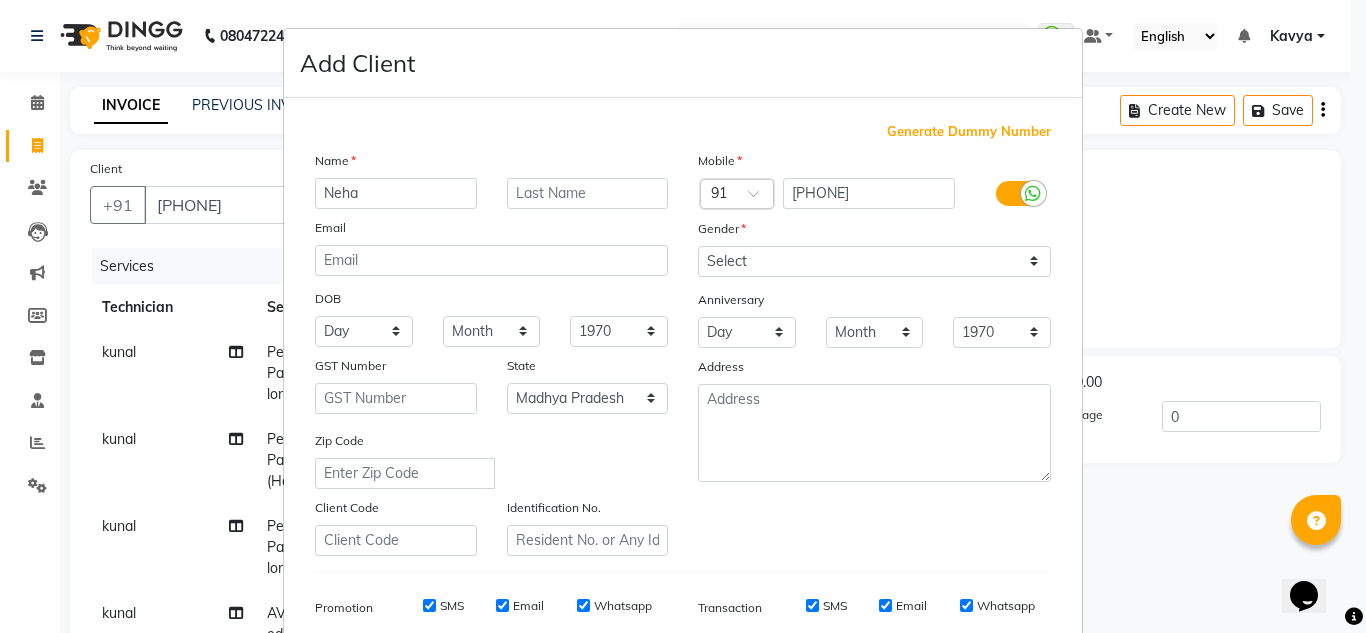 type on "Neha" 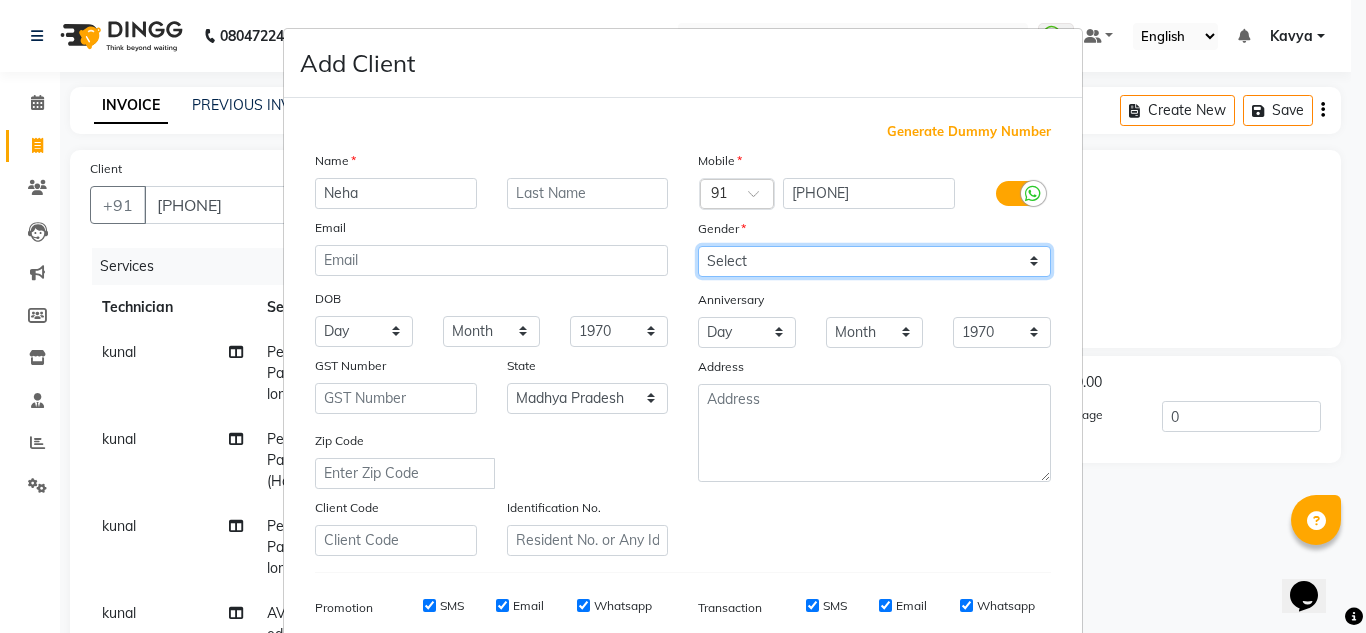 click on "Select Male Female Other Prefer Not To Say" at bounding box center (874, 261) 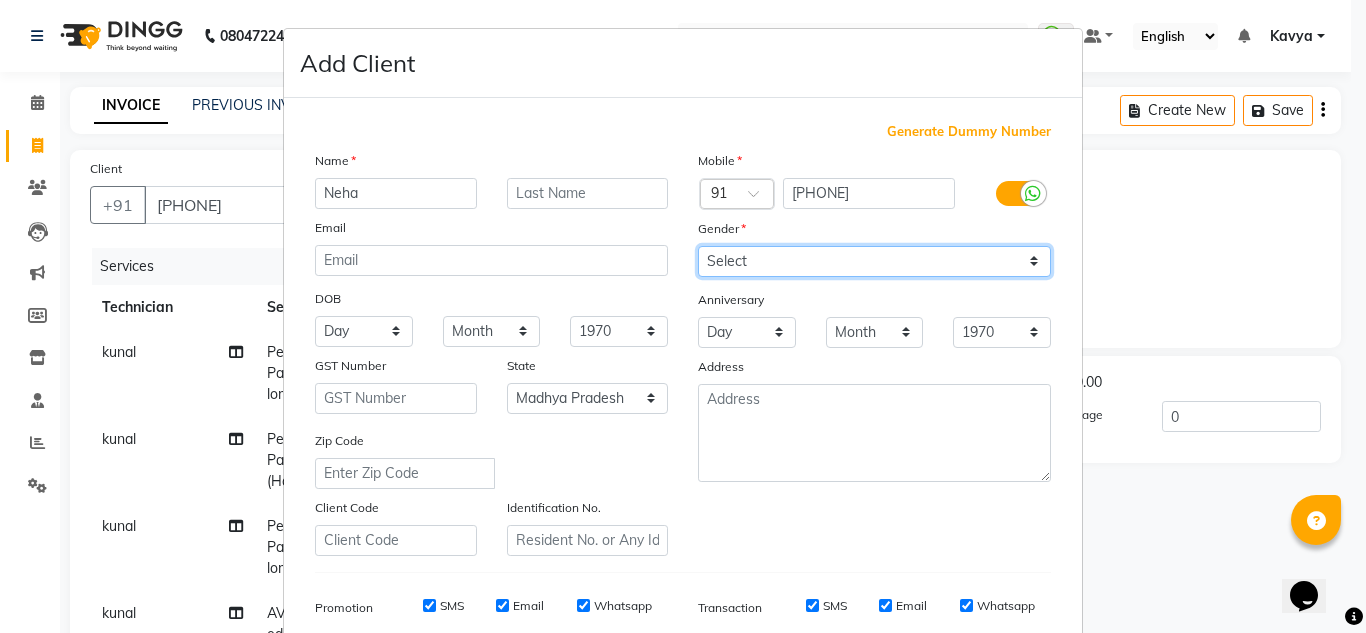 select on "female" 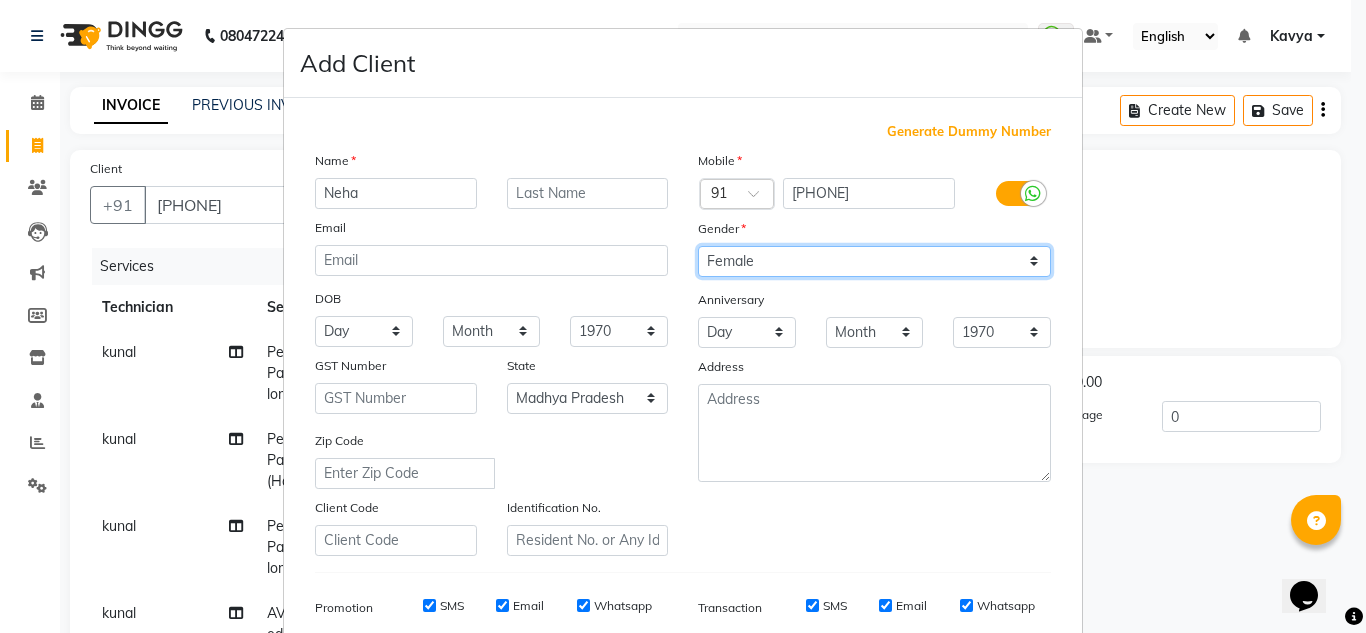 click on "Select Male Female Other Prefer Not To Say" at bounding box center (874, 261) 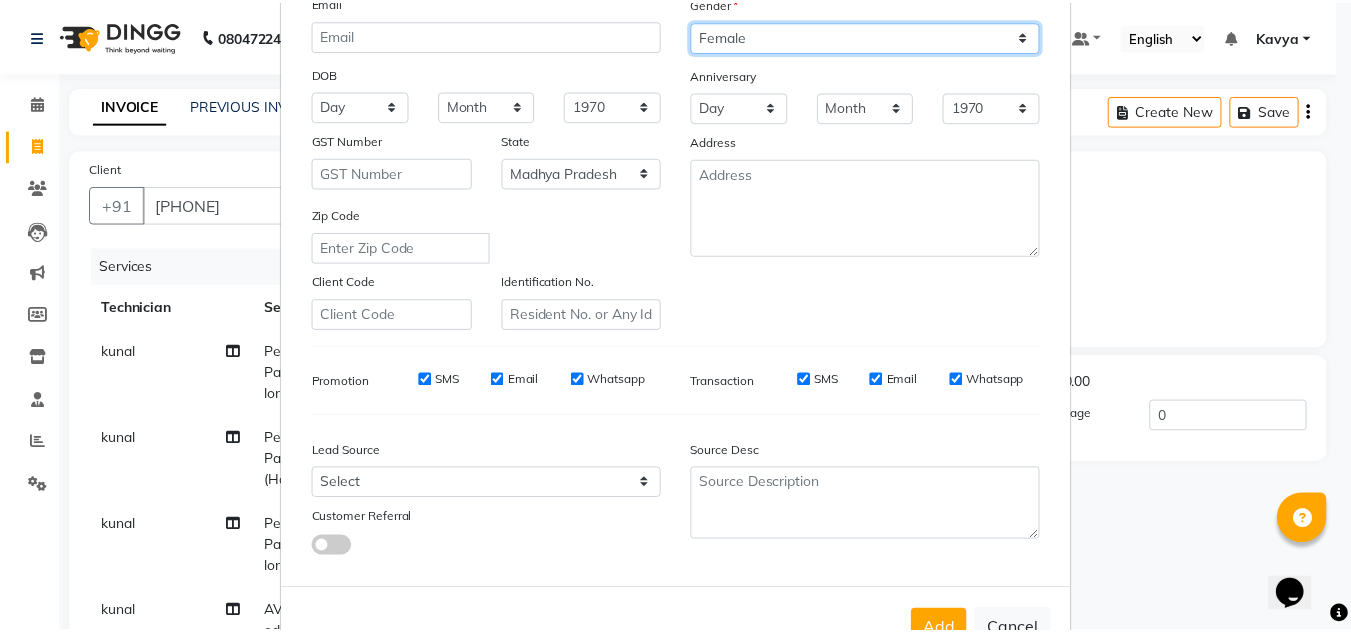 scroll, scrollTop: 290, scrollLeft: 0, axis: vertical 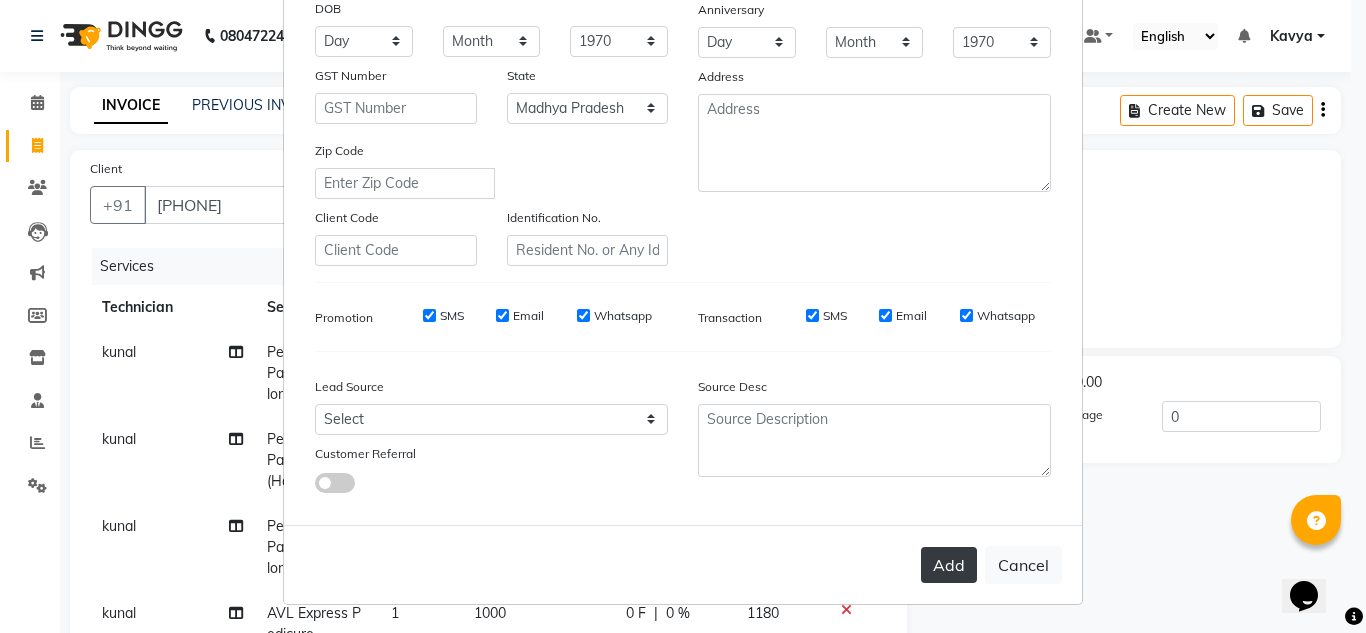click on "Add" at bounding box center [949, 565] 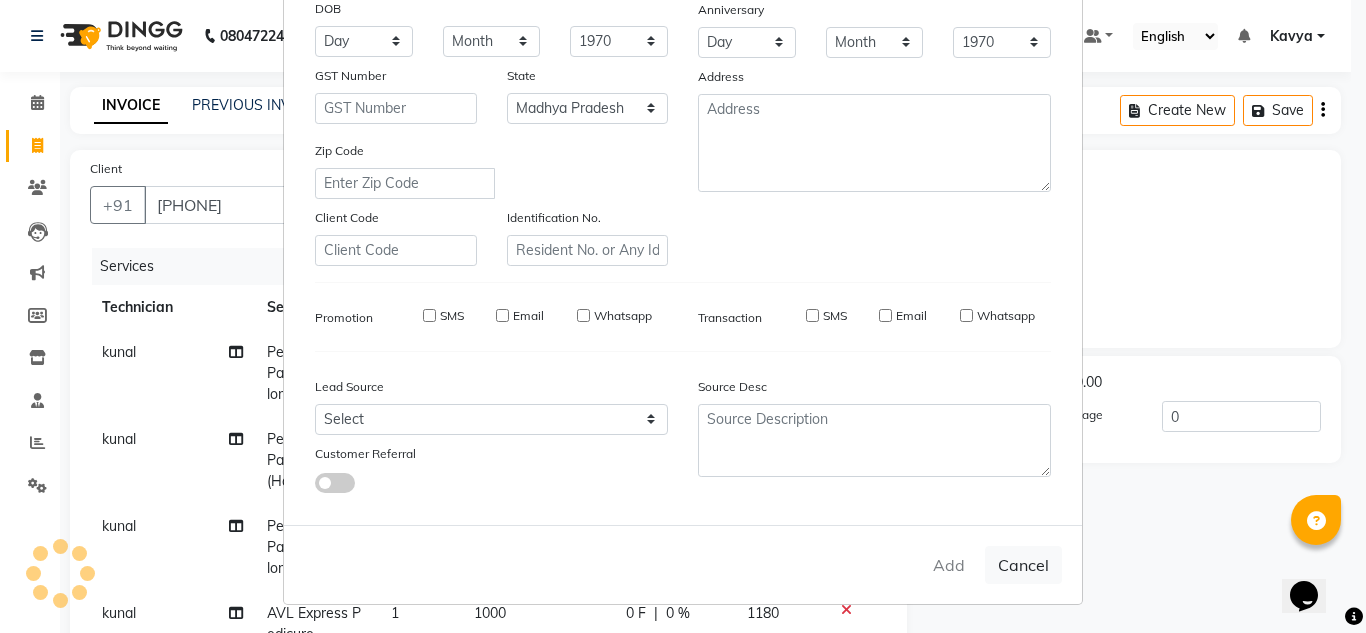 type on "73******11" 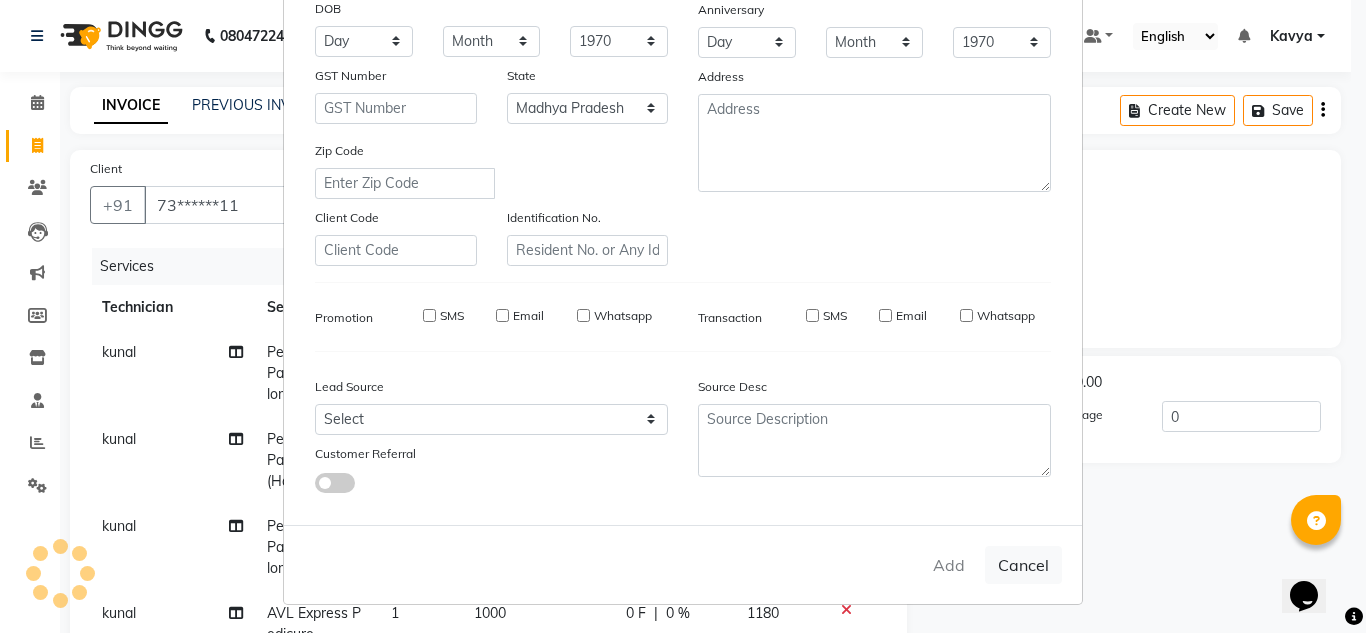 select 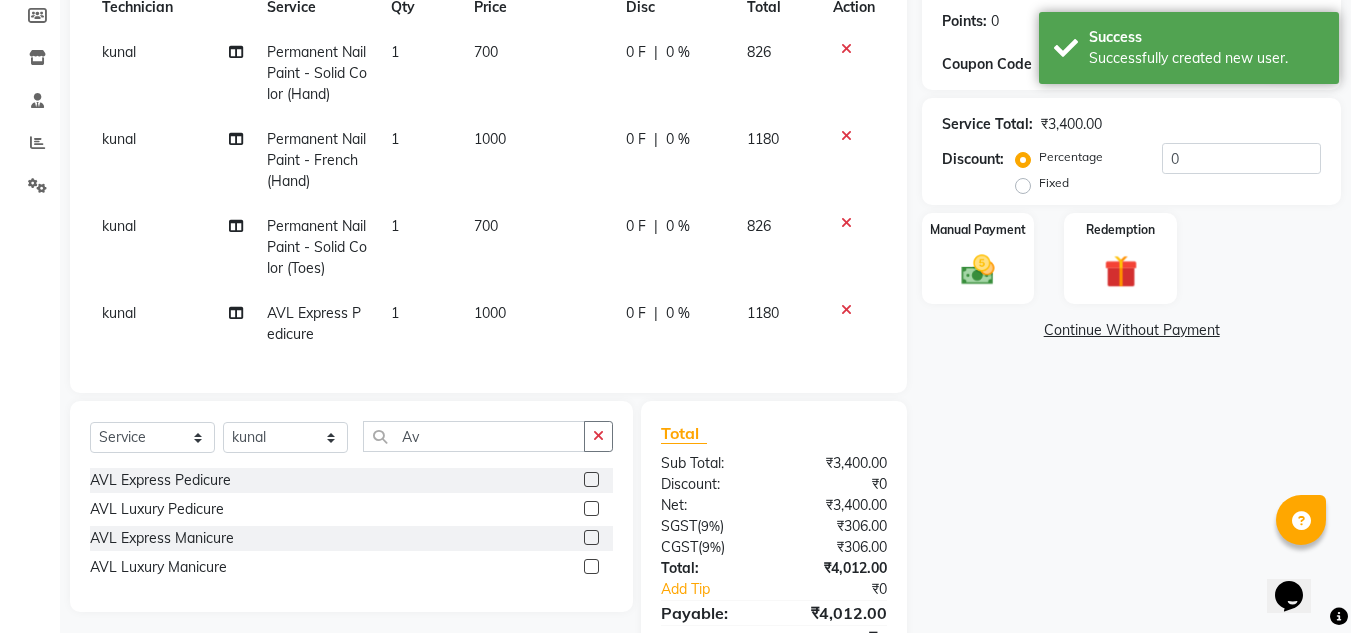 scroll, scrollTop: 407, scrollLeft: 0, axis: vertical 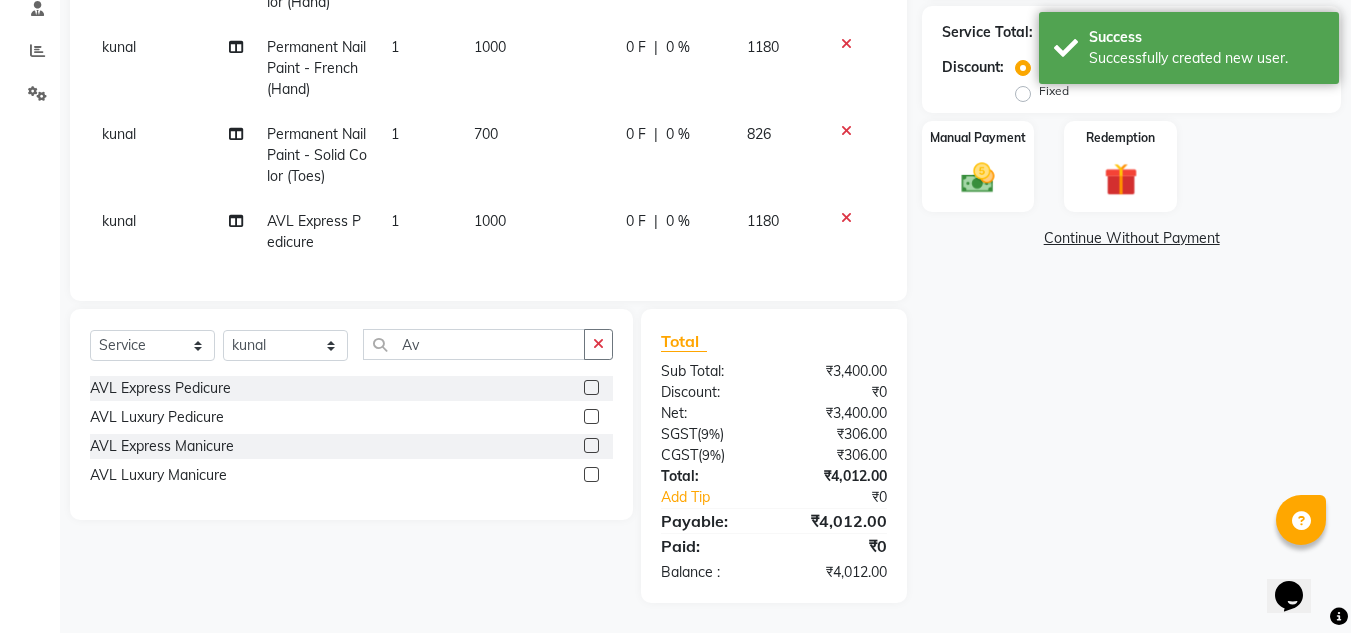 click on "Name: Neha  Membership:  No Active Membership  Total Visits:   Card on file:  0 Last Visit:   - Points:   0  Coupon Code Apply Service Total:  ₹3,400.00  Discount:  Percentage   Fixed  0 Manual Payment Redemption  Continue Without Payment" 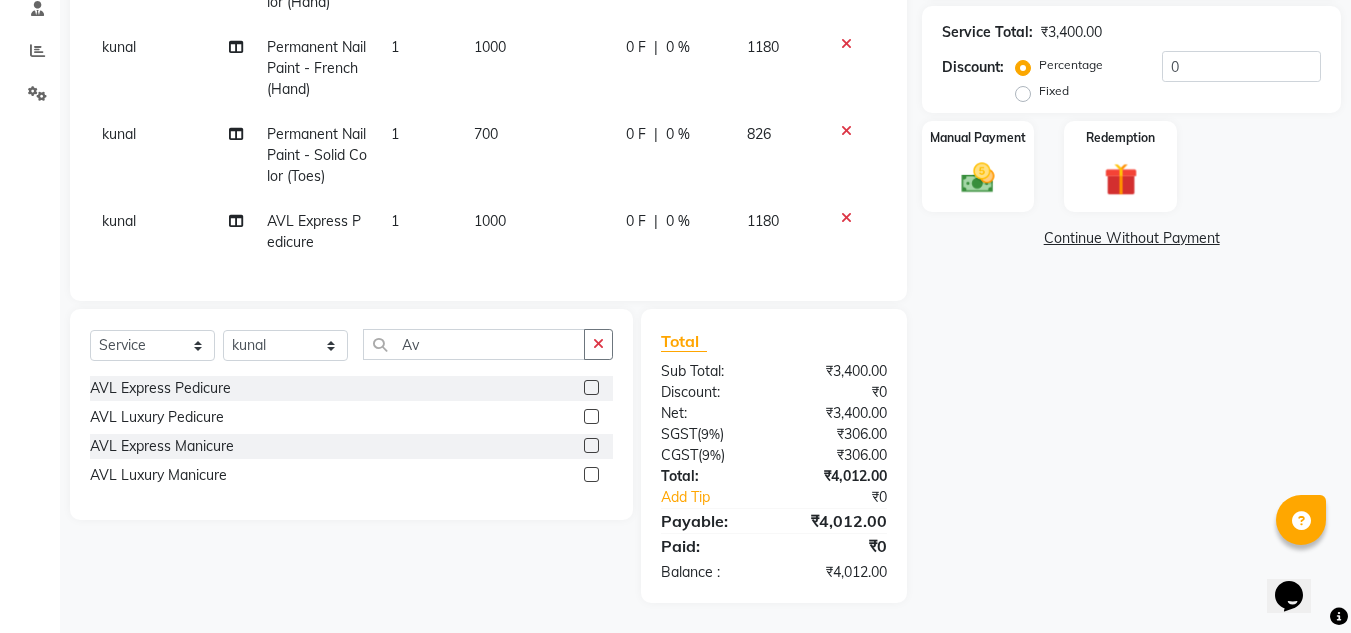 click on "Fixed" 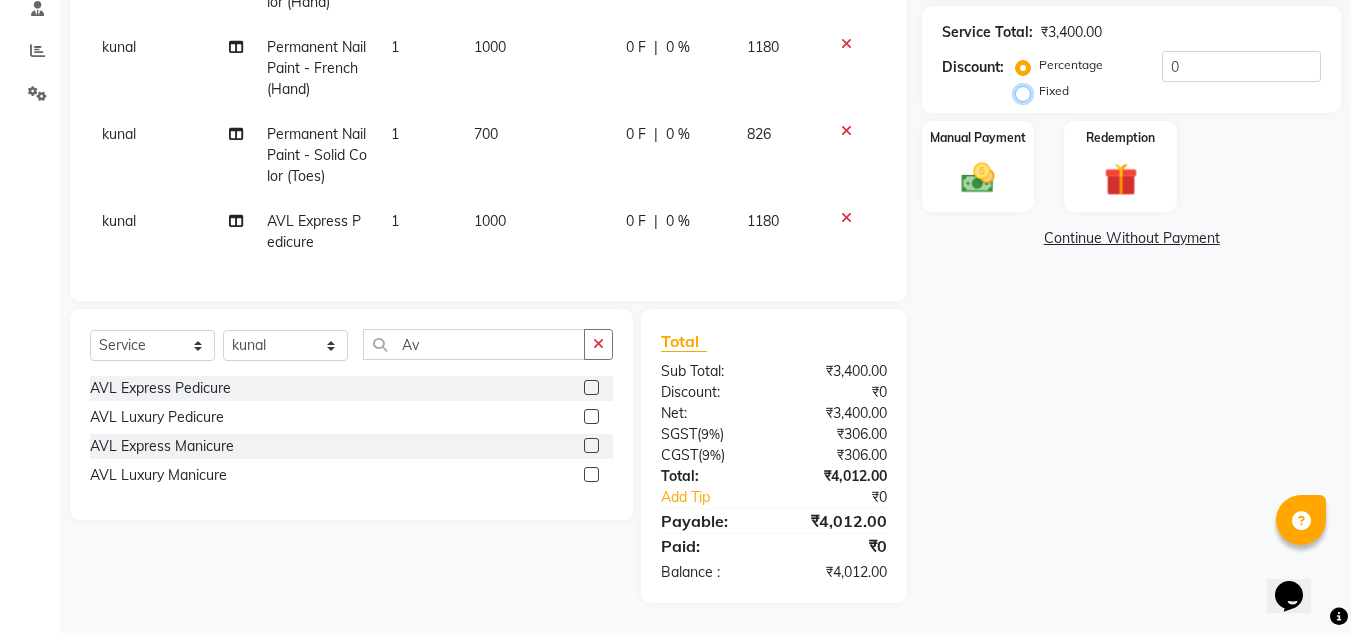 click on "Fixed" at bounding box center [1027, 91] 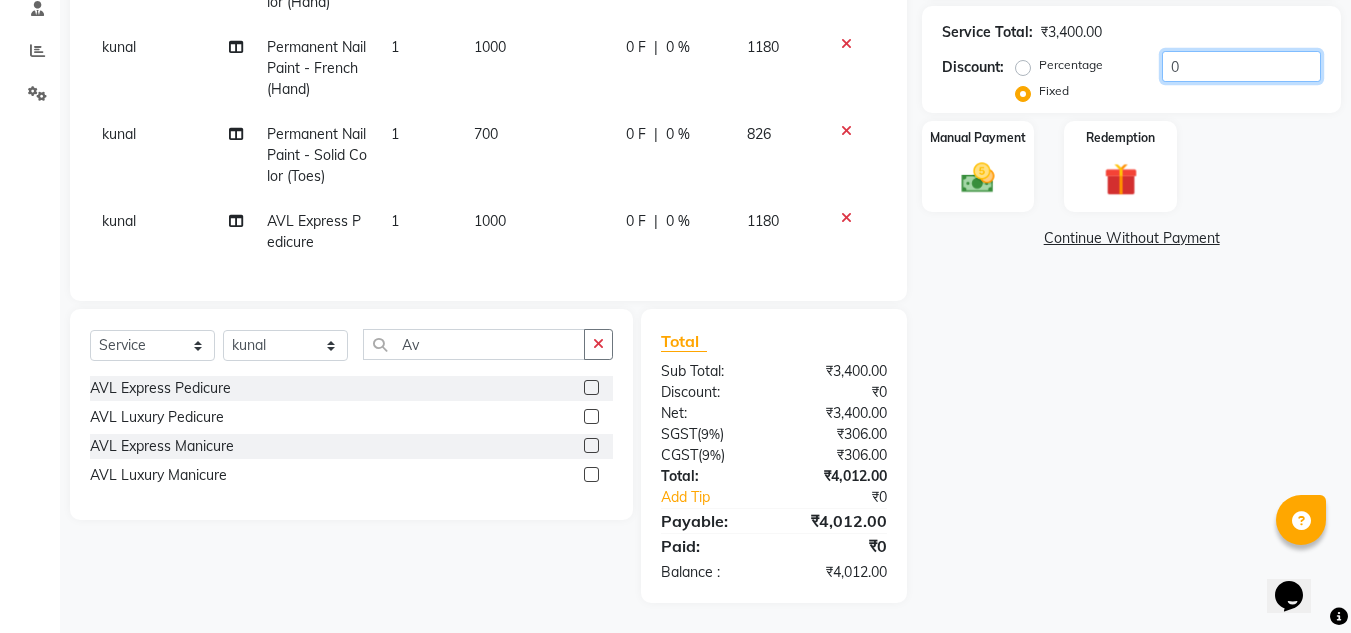 click on "0" 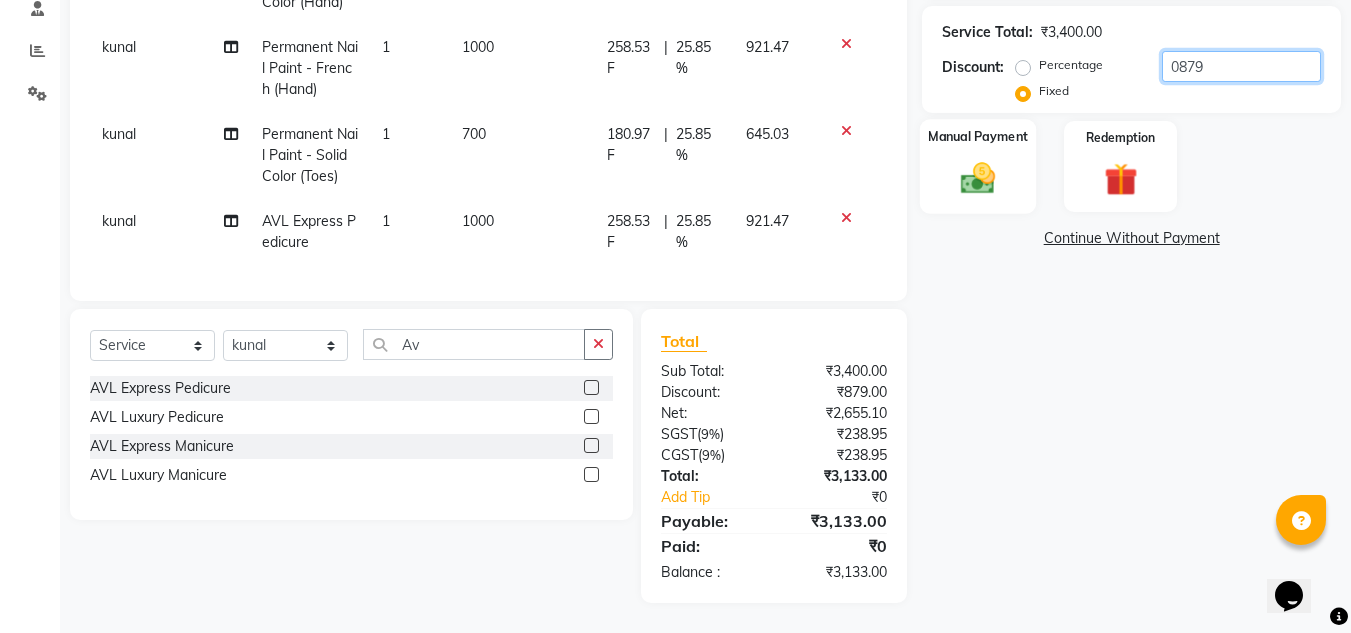 type on "0879" 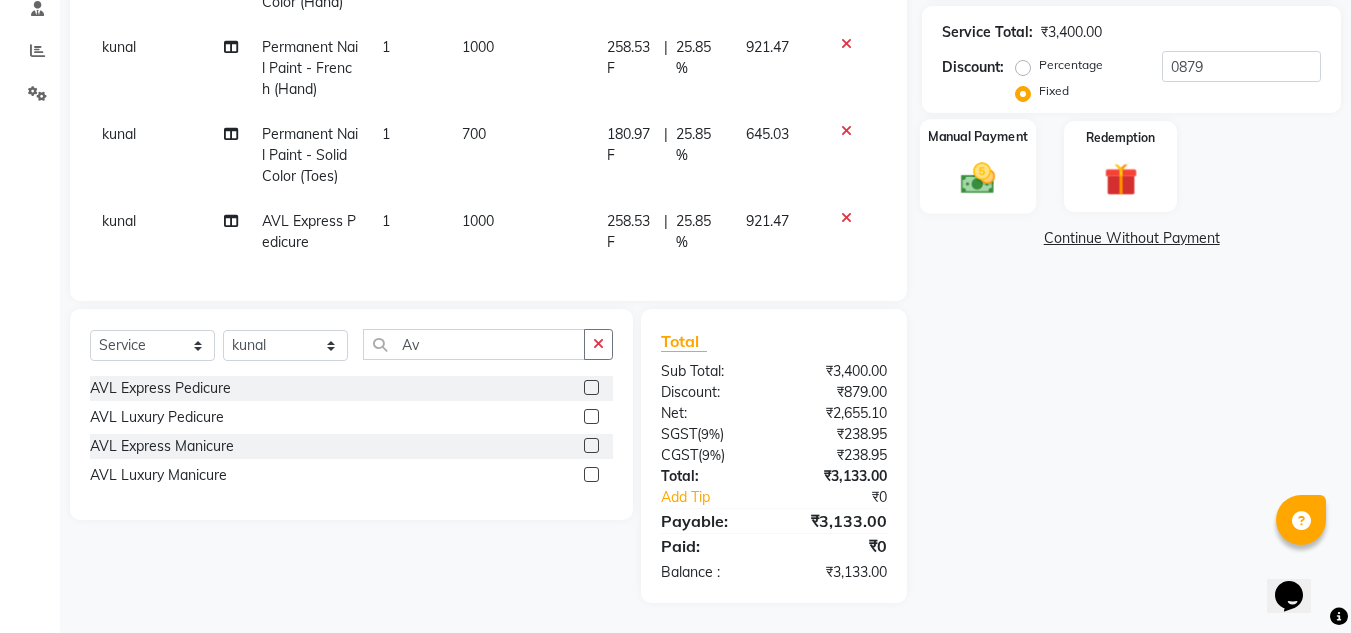 click 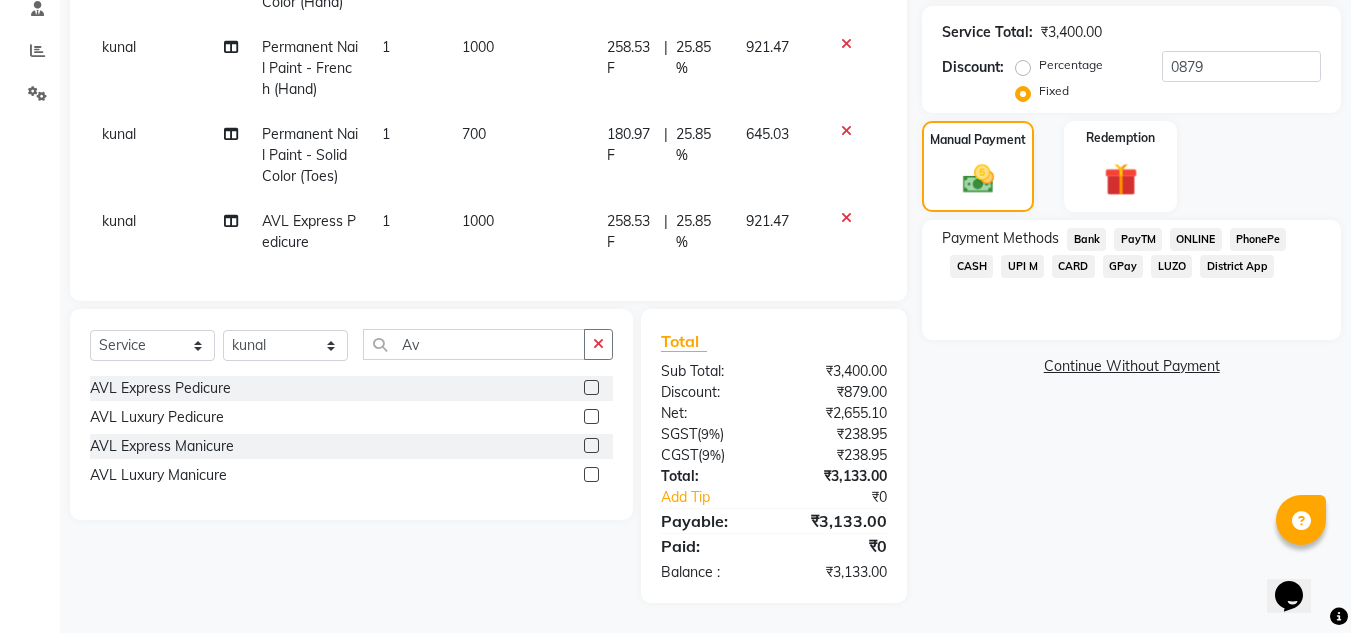 click on "ONLINE" 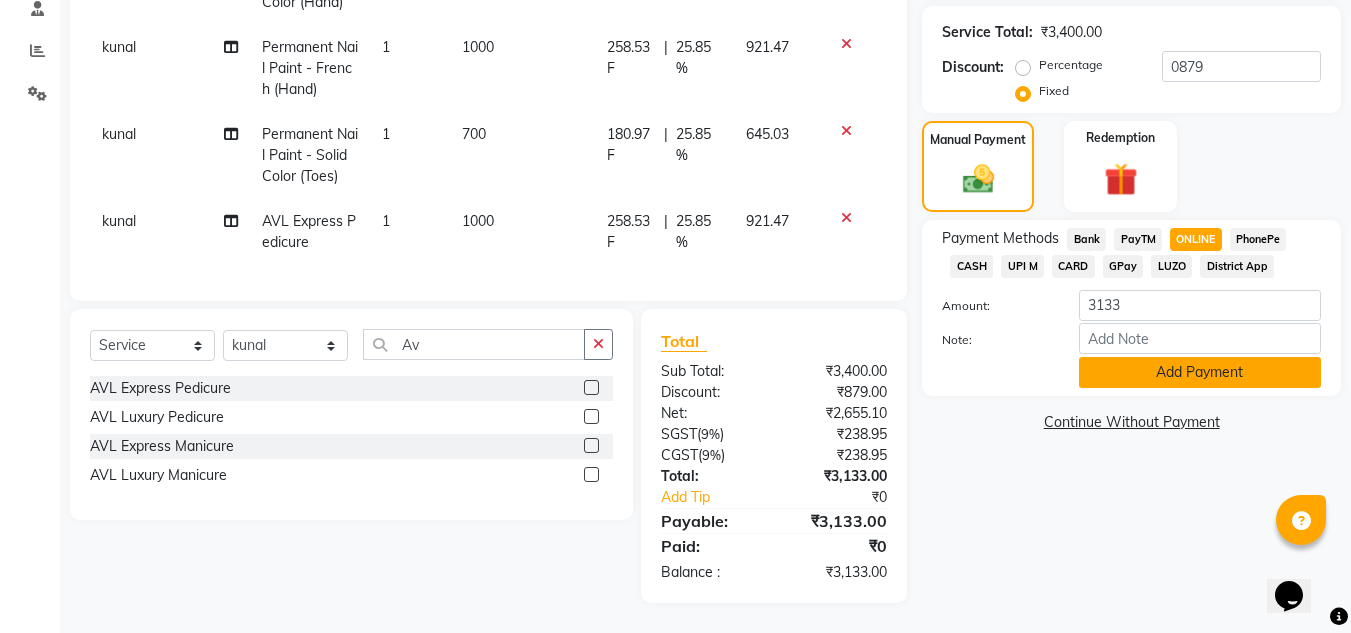click on "Add Payment" 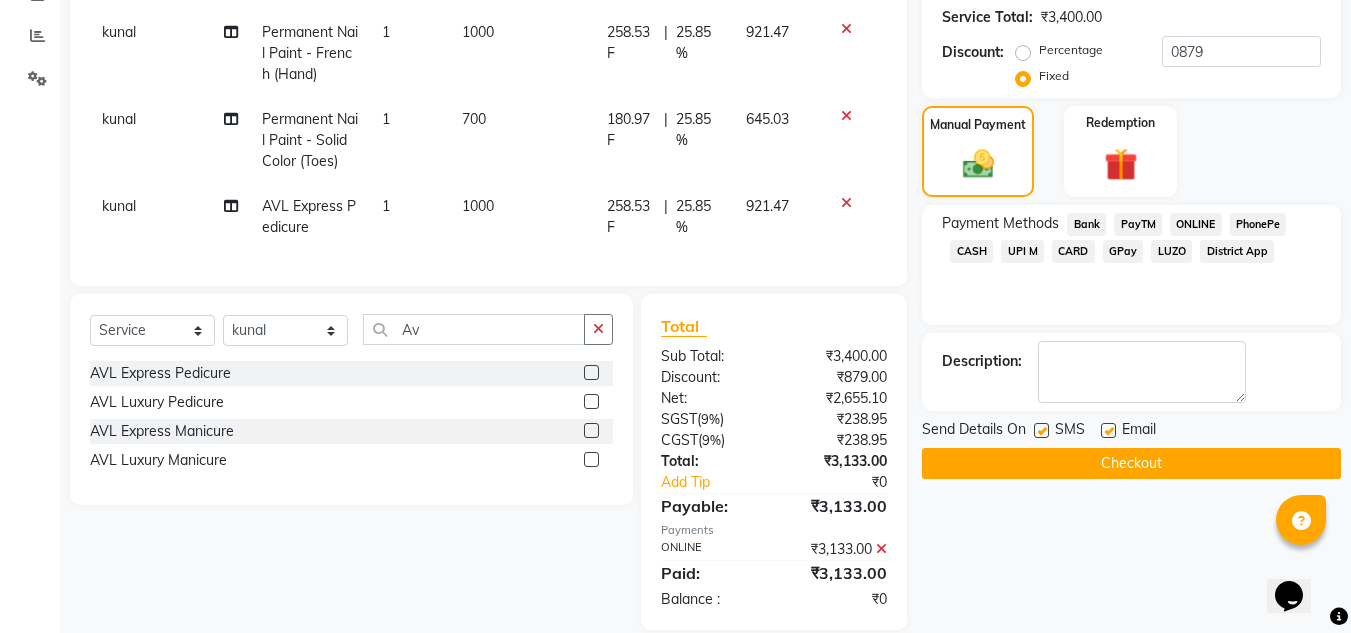 scroll, scrollTop: 418, scrollLeft: 0, axis: vertical 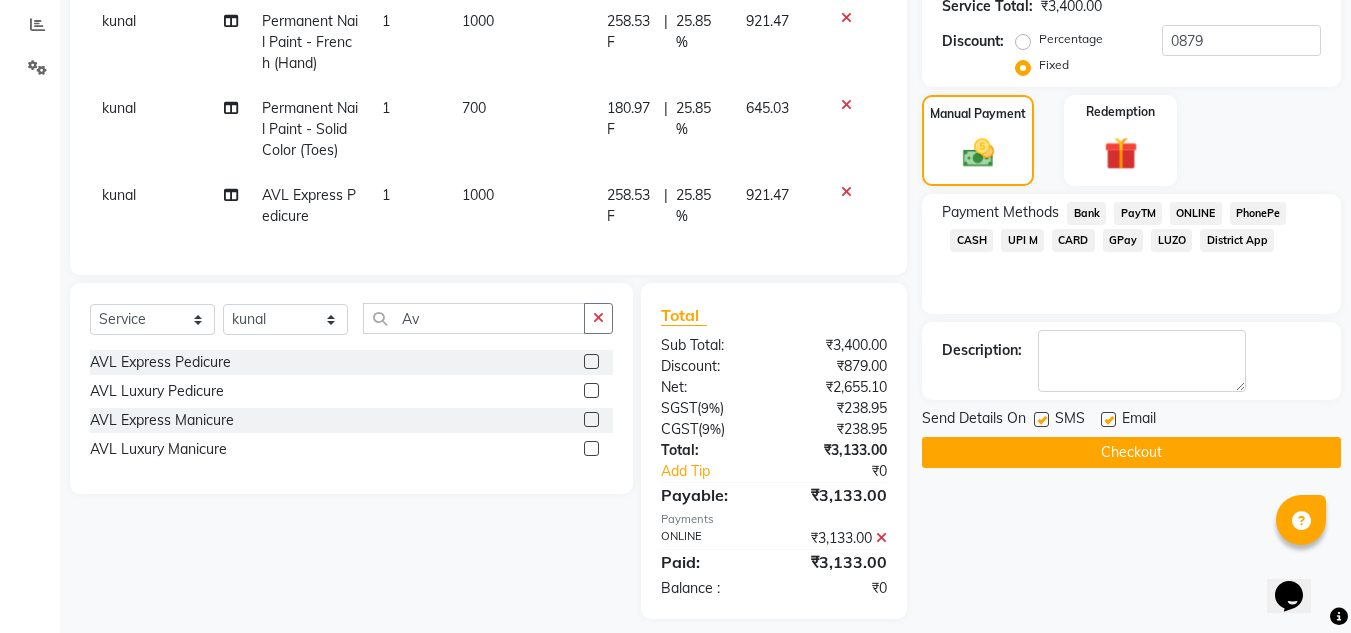 click on "Checkout" 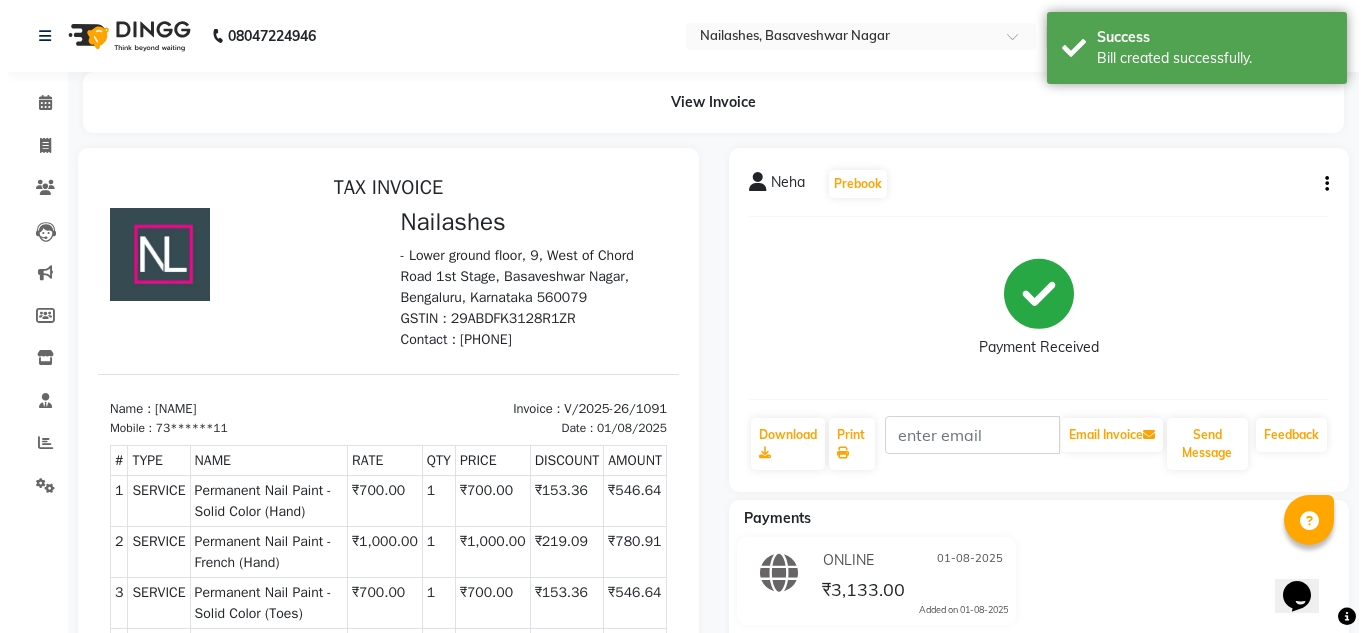 scroll, scrollTop: 0, scrollLeft: 0, axis: both 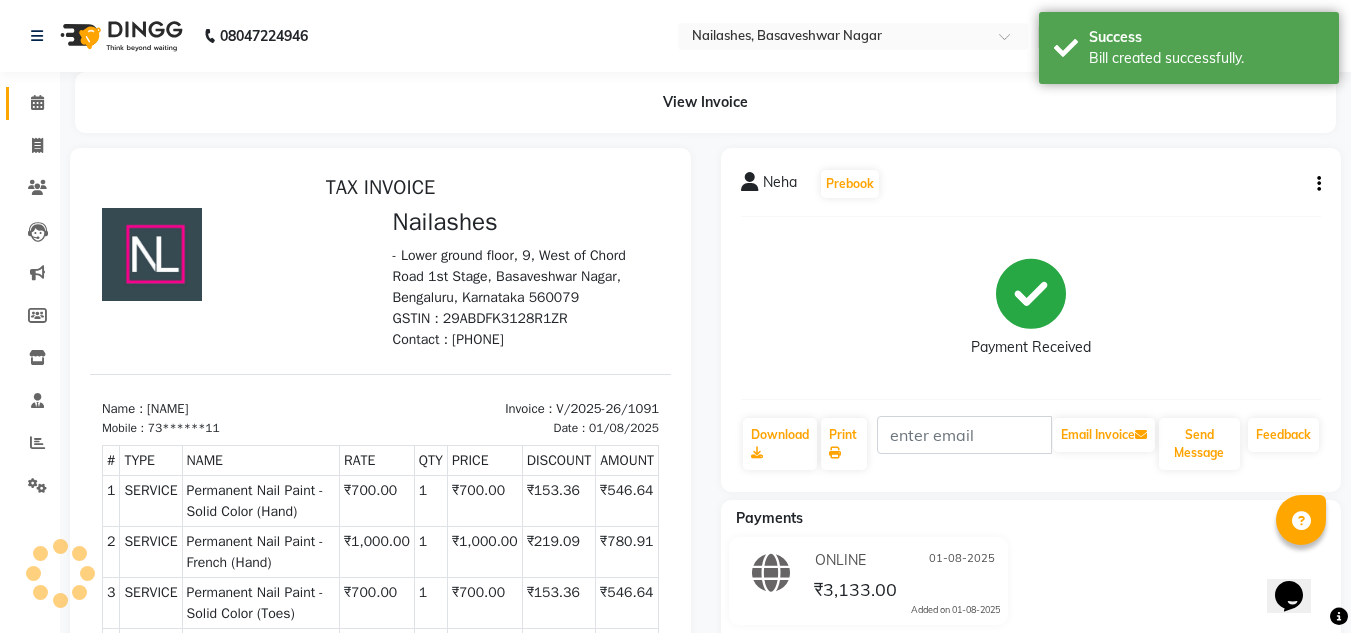 click on "Calendar" 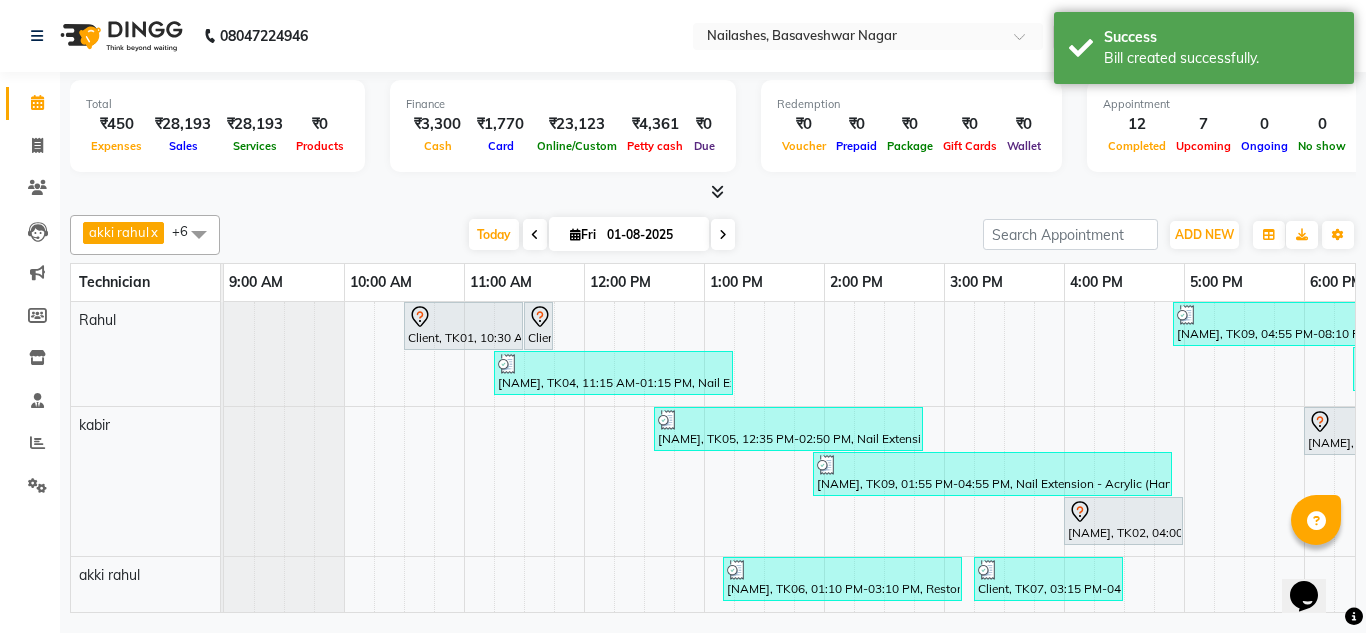 scroll, scrollTop: 0, scrollLeft: 429, axis: horizontal 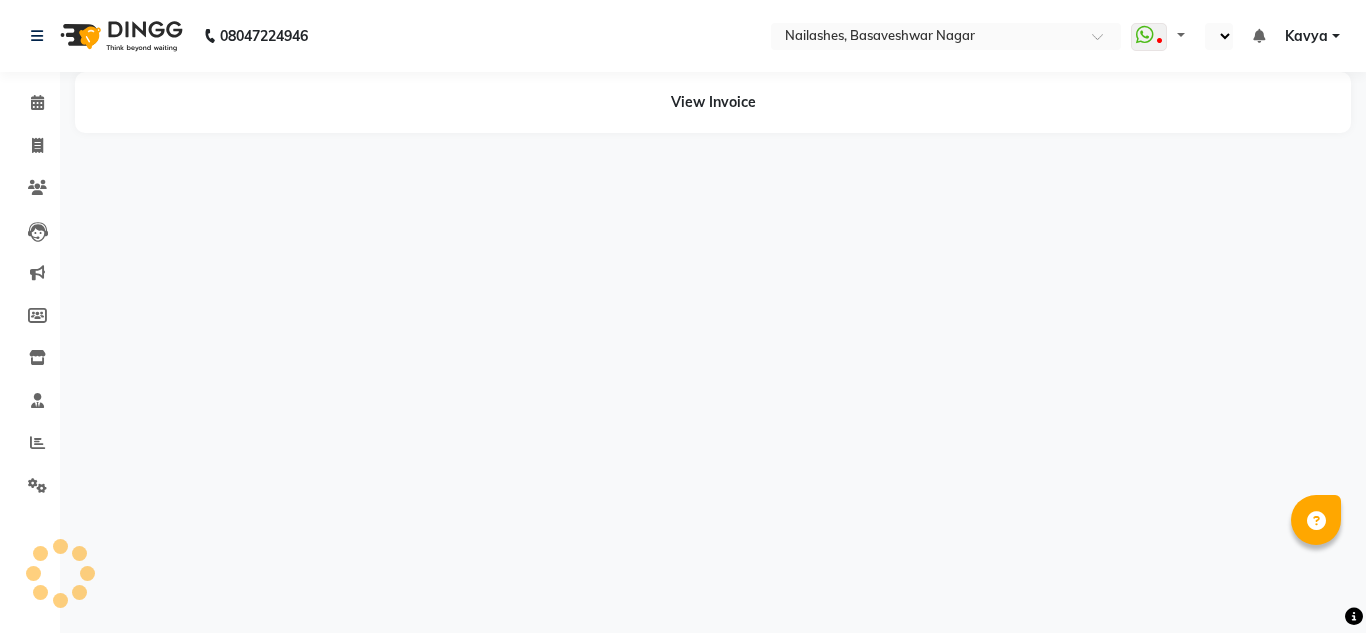 select on "en" 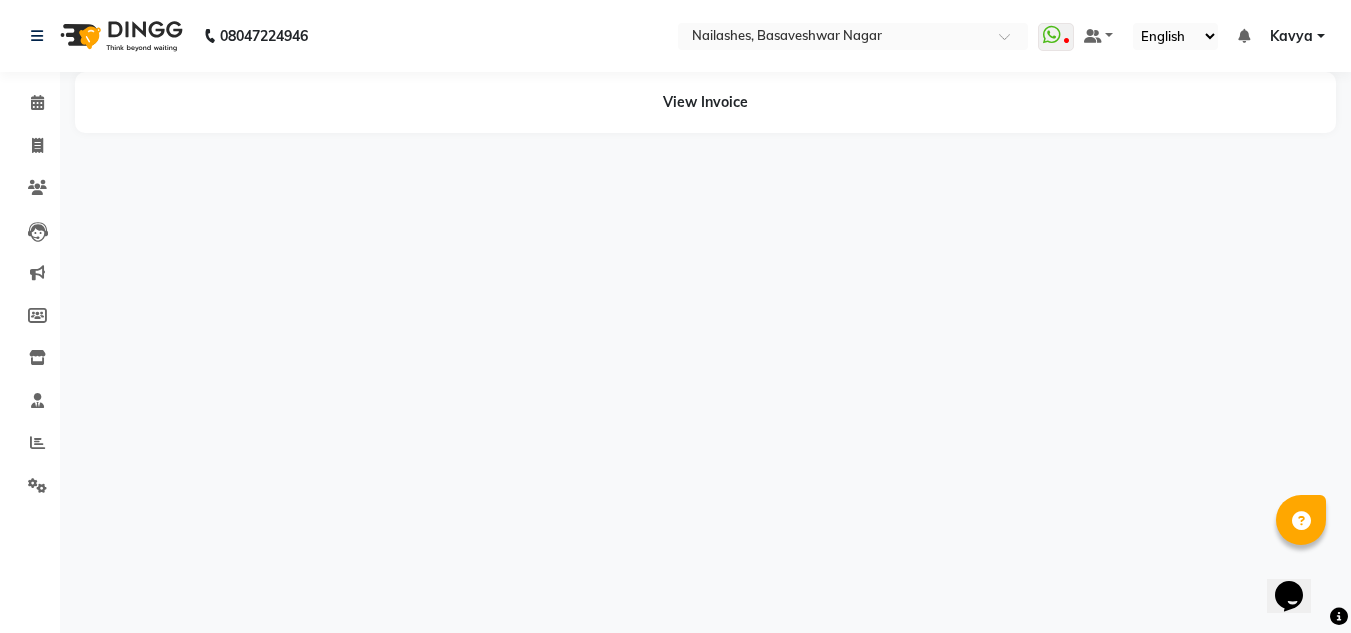 scroll, scrollTop: 0, scrollLeft: 0, axis: both 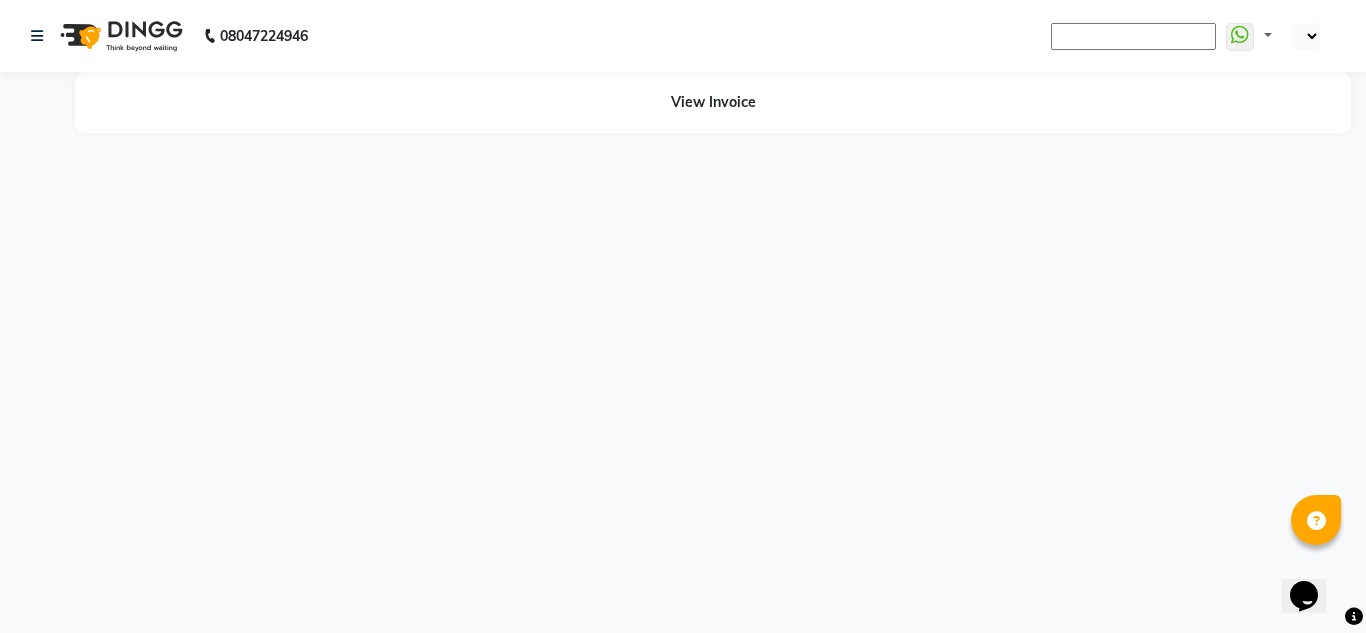 click on "View Invoice" 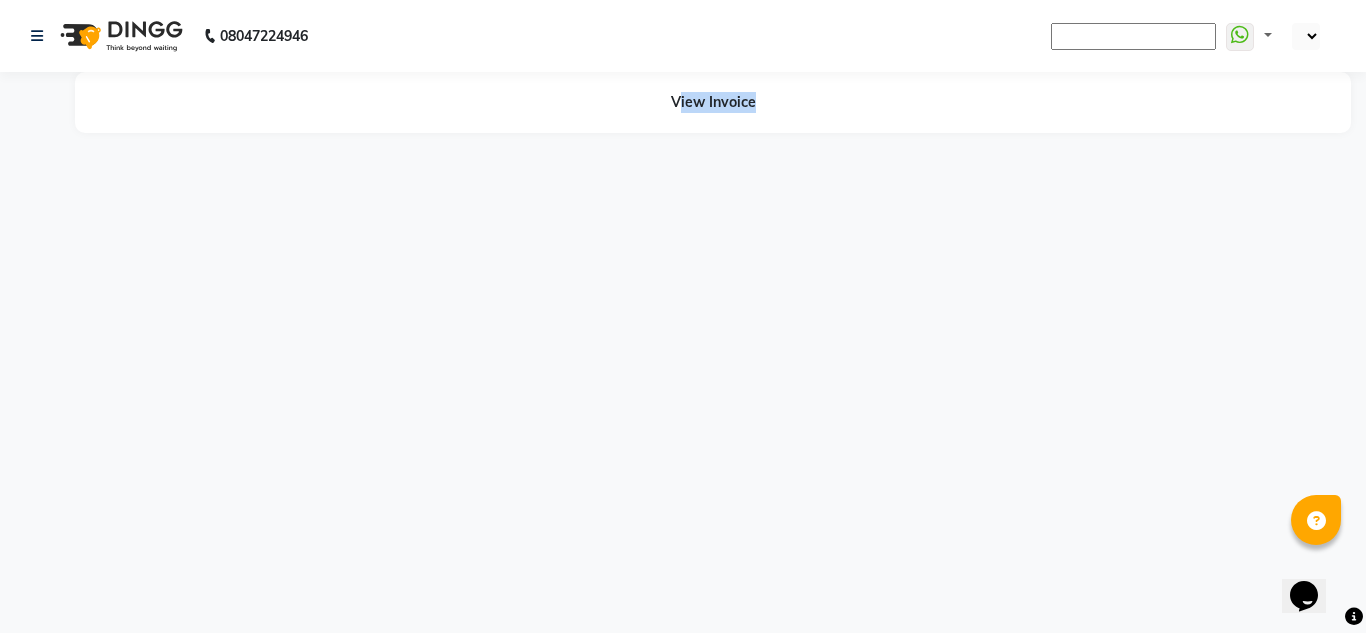click on "View Invoice" 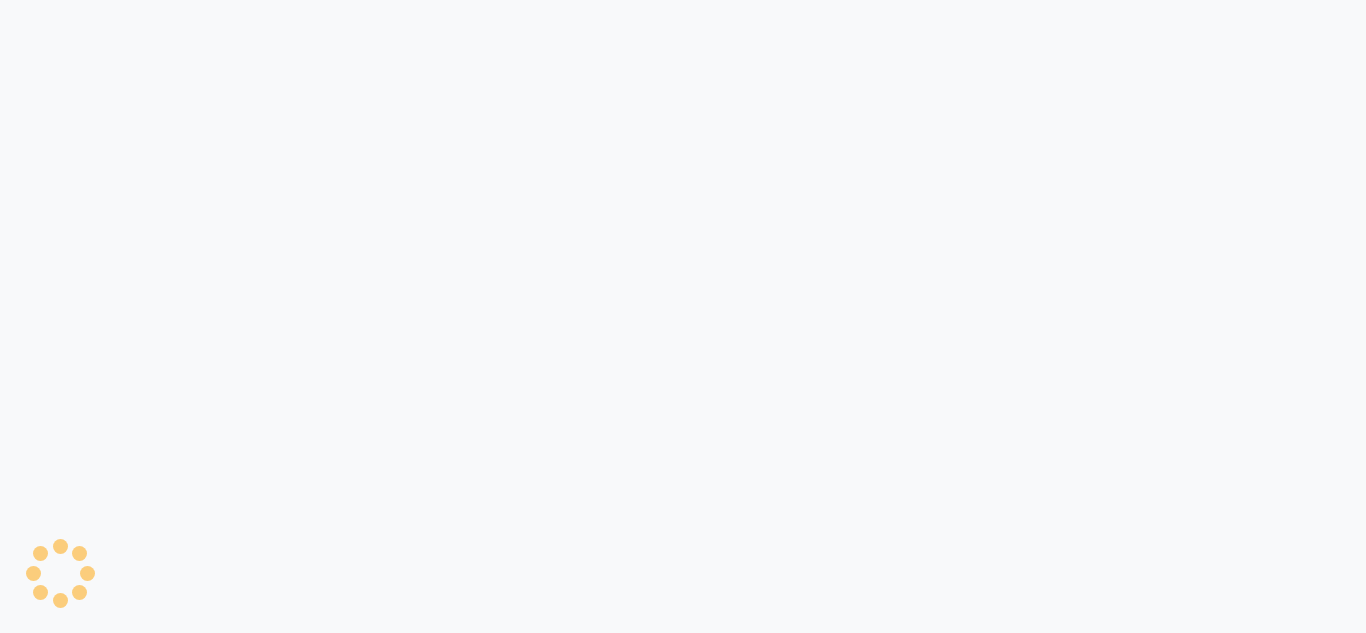 scroll, scrollTop: 0, scrollLeft: 0, axis: both 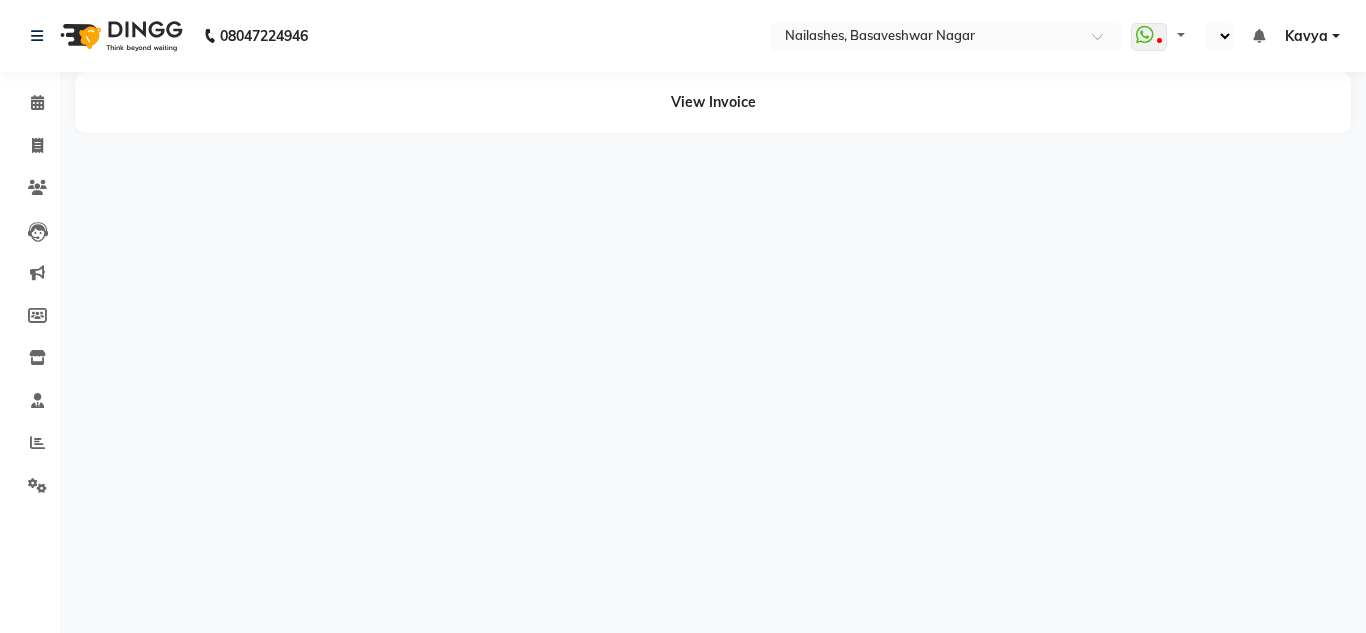 select on "en" 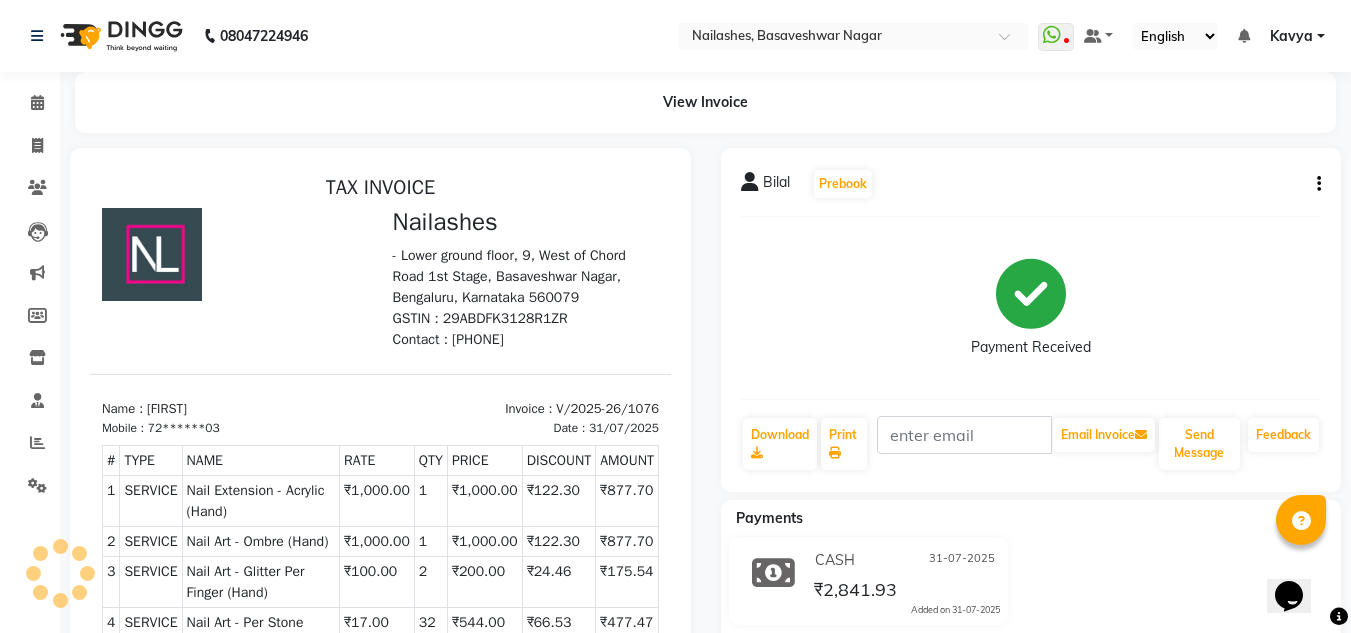 scroll, scrollTop: 0, scrollLeft: 0, axis: both 